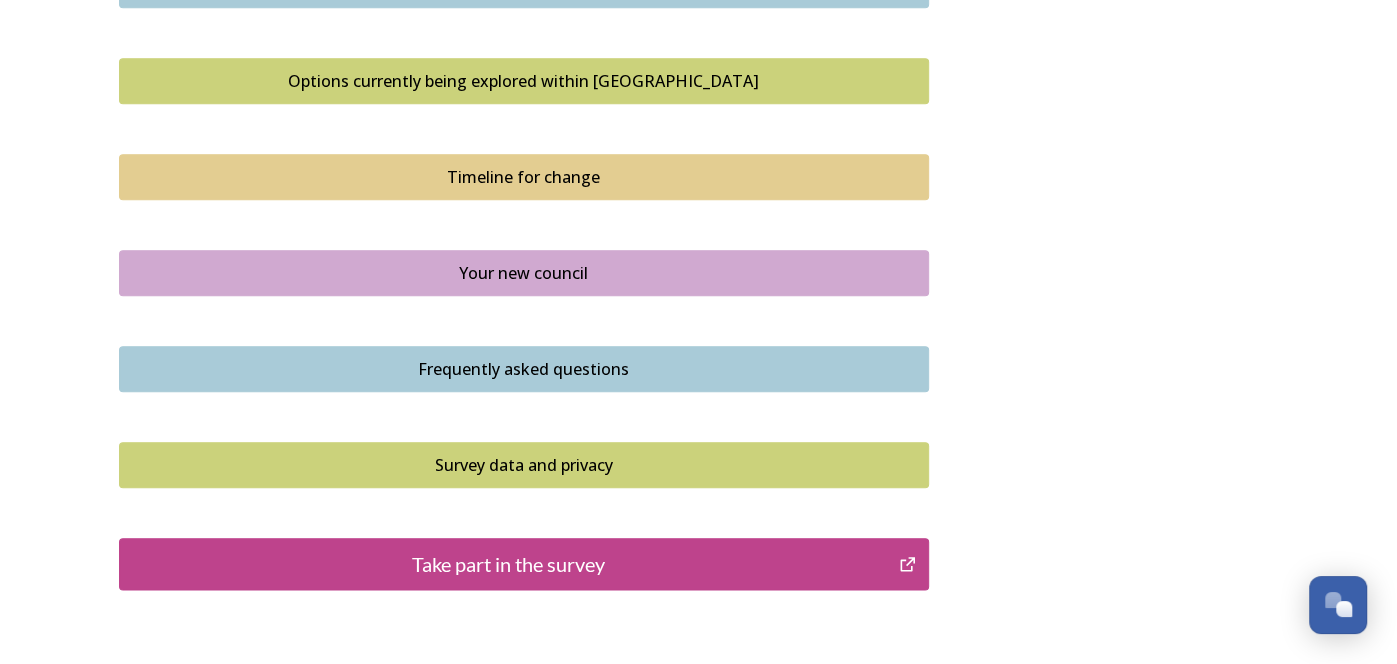 scroll, scrollTop: 1344, scrollLeft: 0, axis: vertical 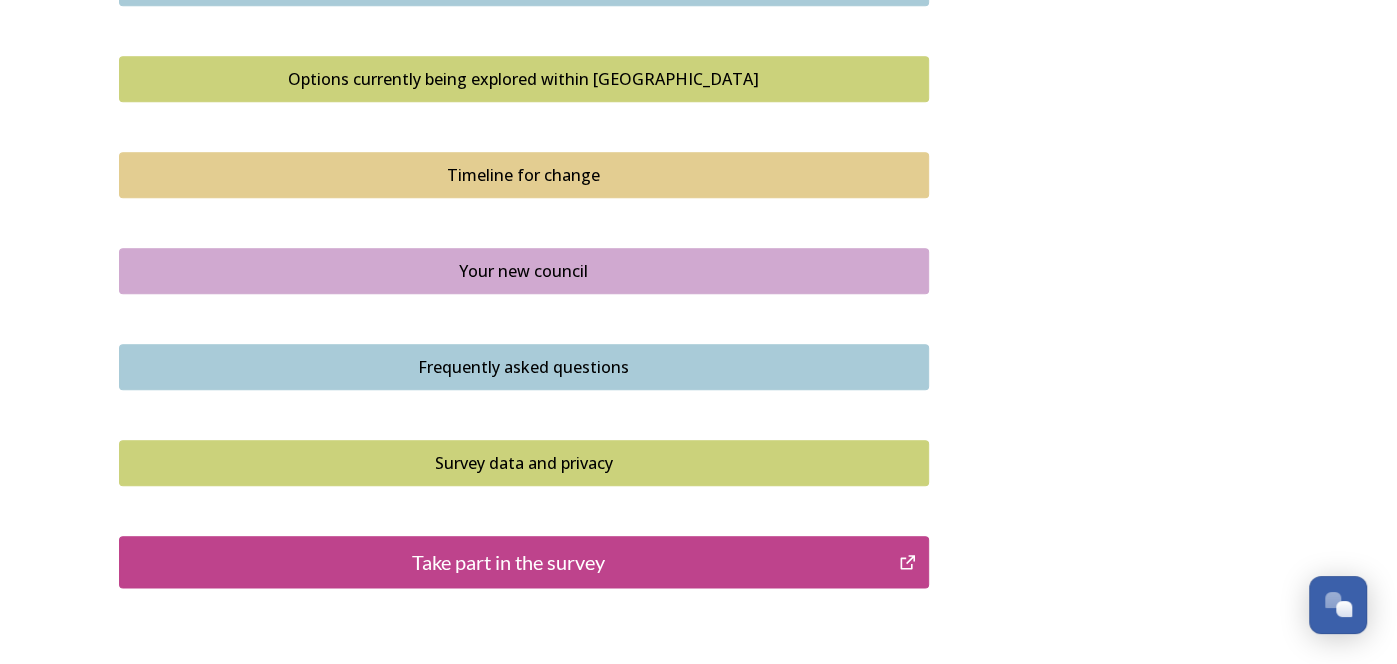 click on "Options currently being explored within [GEOGRAPHIC_DATA]" at bounding box center (524, 79) 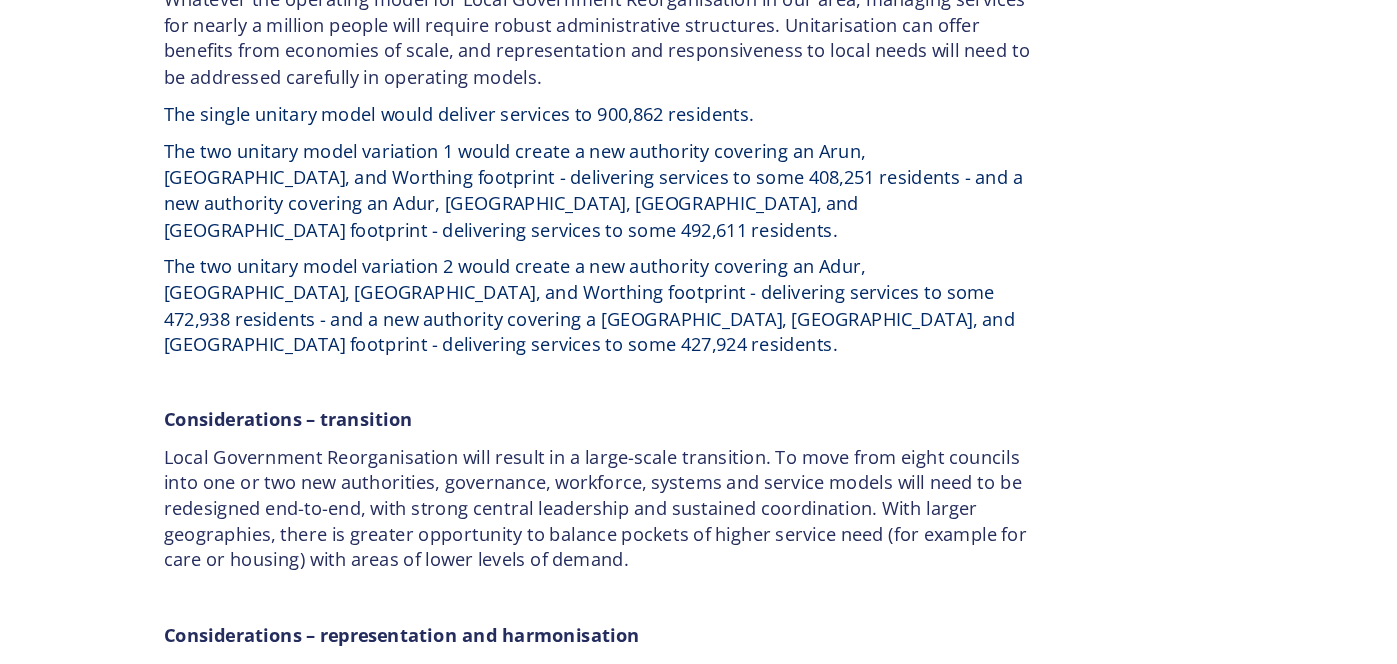 scroll, scrollTop: 3180, scrollLeft: 0, axis: vertical 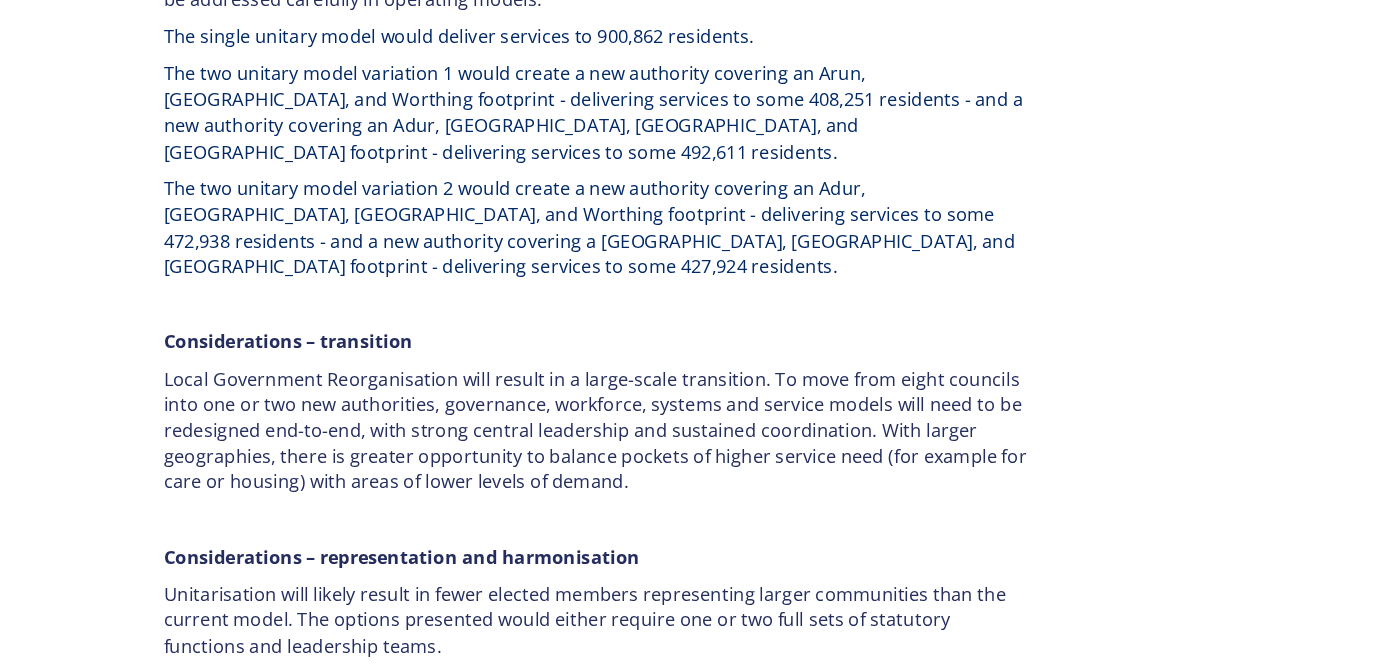 click on "Overview of options A single unitary model   A single county unitary would align with the current West Sussex county boundary. This would bring the County Council and all seven District and Borough Council services together to form a new unitary council for West Sussex. The single unitary would deliver services to some 900,862 residents. You can enlarge the map below by clicking the expand icon on the top right of the image. A single unitary model covering the complete West Sussex footprint in dark pink. A two unitary model – variation 1 One unitary combining Arun, Chichester and Worthing footprints and one unitary combining Adur, Crawley, Horsham, and Mid-Sussex footprints. A new authority covering an Arun, Chichester, and Worthing footprint would deliver services to some 408,251 residents   A new authority covering an Adur, Crawley, Horsham, and Mid Sussex footprint would deliver services to some 492,611 residents    A two unitary model – variation 2     Our area    Scale         File Type:" at bounding box center [699, -844] 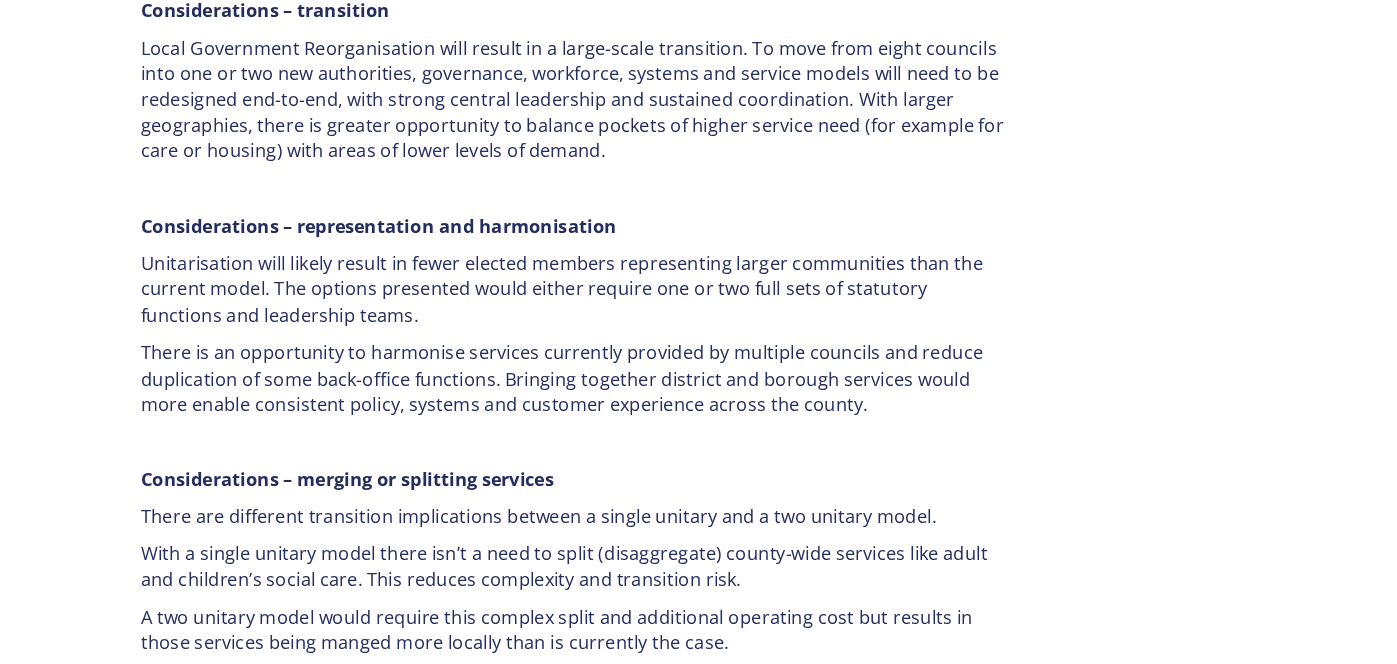 scroll, scrollTop: 3538, scrollLeft: 0, axis: vertical 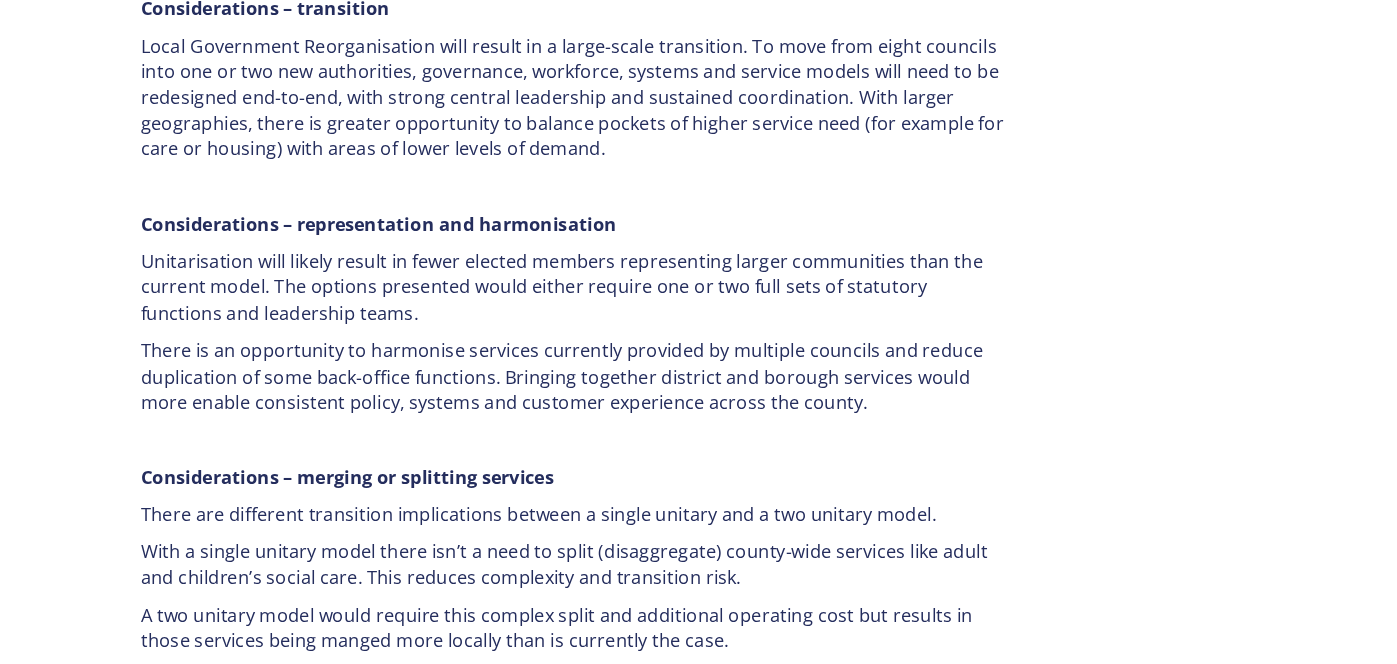 click on "Overview of options A single unitary model   A single county unitary would align with the current West Sussex county boundary. This would bring the County Council and all seven District and Borough Council services together to form a new unitary council for West Sussex. The single unitary would deliver services to some 900,862 residents. You can enlarge the map below by clicking the expand icon on the top right of the image. A single unitary model covering the complete West Sussex footprint in dark pink. A two unitary model – variation 1 One unitary combining Arun, Chichester and Worthing footprints and one unitary combining Adur, Crawley, Horsham, and Mid-Sussex footprints. A new authority covering an Arun, Chichester, and Worthing footprint would deliver services to some 408,251 residents   A new authority covering an Adur, Crawley, Horsham, and Mid Sussex footprint would deliver services to some 492,611 residents    A two unitary model – variation 2     Our area    Scale         File Type:" at bounding box center (699, -1135) 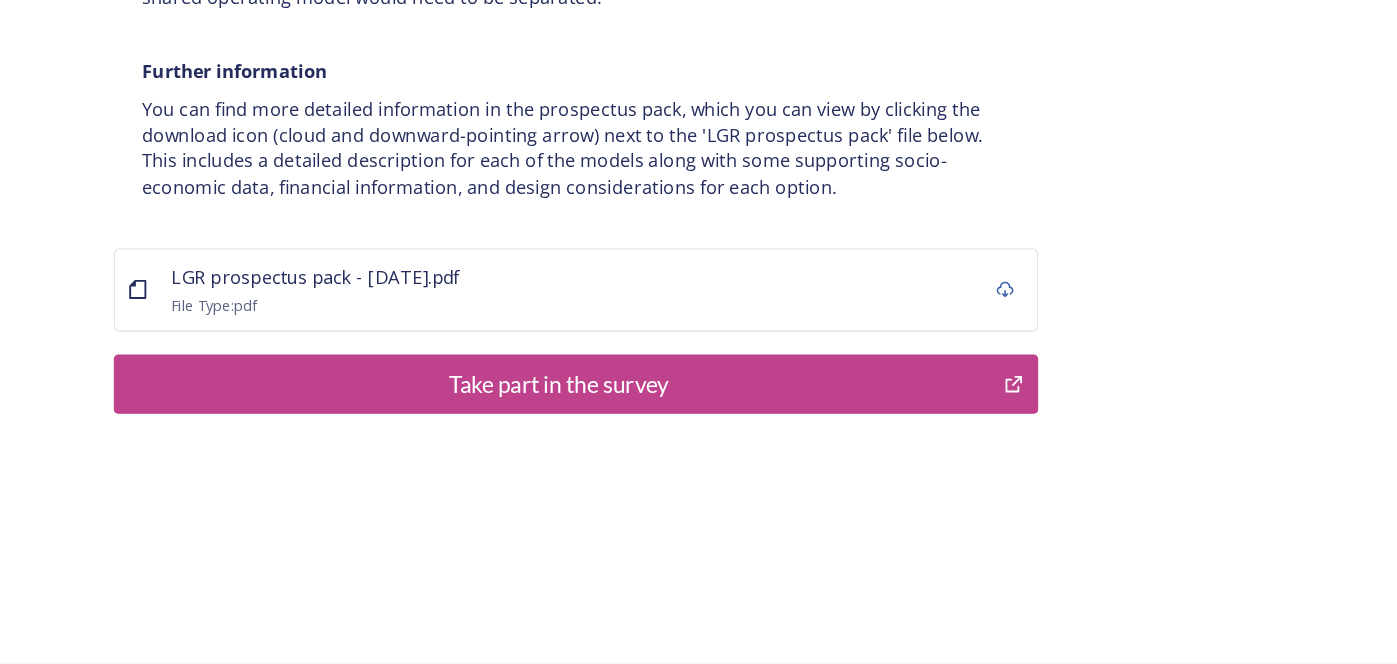 scroll, scrollTop: 4296, scrollLeft: 0, axis: vertical 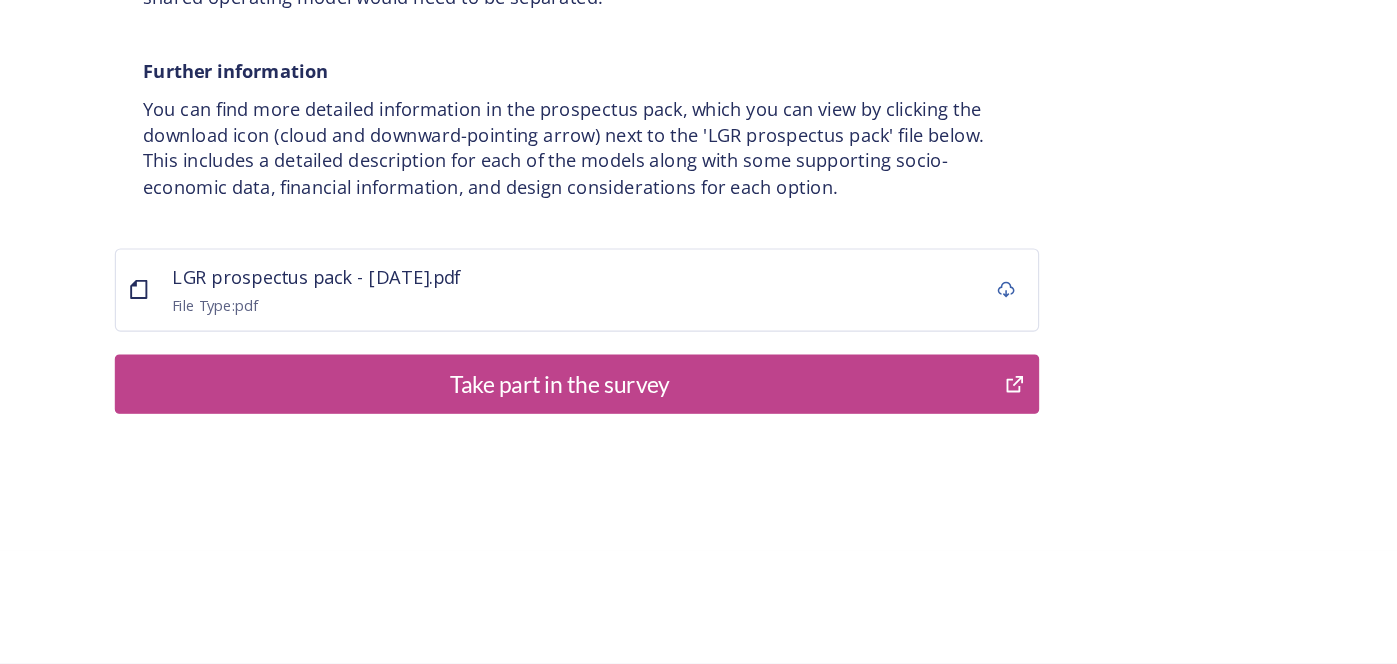 click on "Overview of options A single unitary model   A single county unitary would align with the current West Sussex county boundary. This would bring the County Council and all seven District and Borough Council services together to form a new unitary council for West Sussex. The single unitary would deliver services to some 900,862 residents. You can enlarge the map below by clicking the expand icon on the top right of the image. A single unitary model covering the complete West Sussex footprint in dark pink. A two unitary model – variation 1 One unitary combining Arun, Chichester and Worthing footprints and one unitary combining Adur, Crawley, Horsham, and Mid-Sussex footprints. A new authority covering an Arun, Chichester, and Worthing footprint would deliver services to some 408,251 residents   A new authority covering an Adur, Crawley, Horsham, and Mid Sussex footprint would deliver services to some 492,611 residents    A two unitary model – variation 2     Our area    Scale         File Type:" at bounding box center [699, -1755] 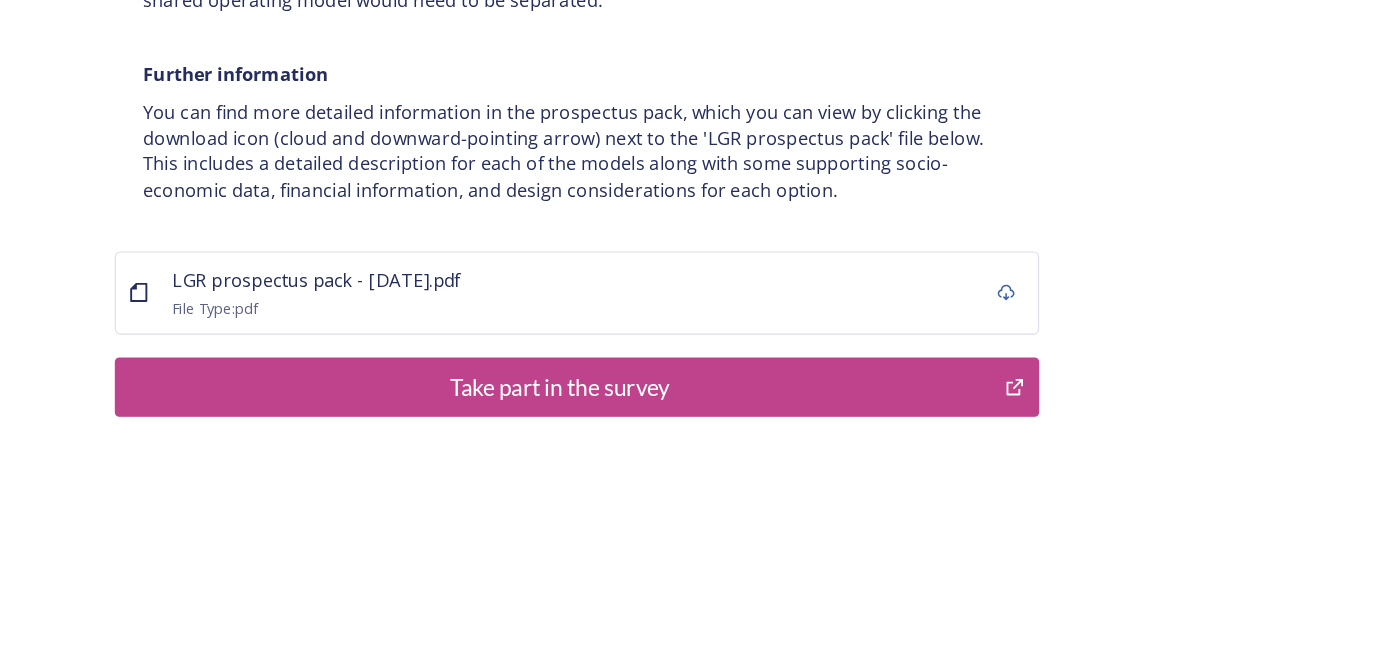 scroll, scrollTop: 4903, scrollLeft: 0, axis: vertical 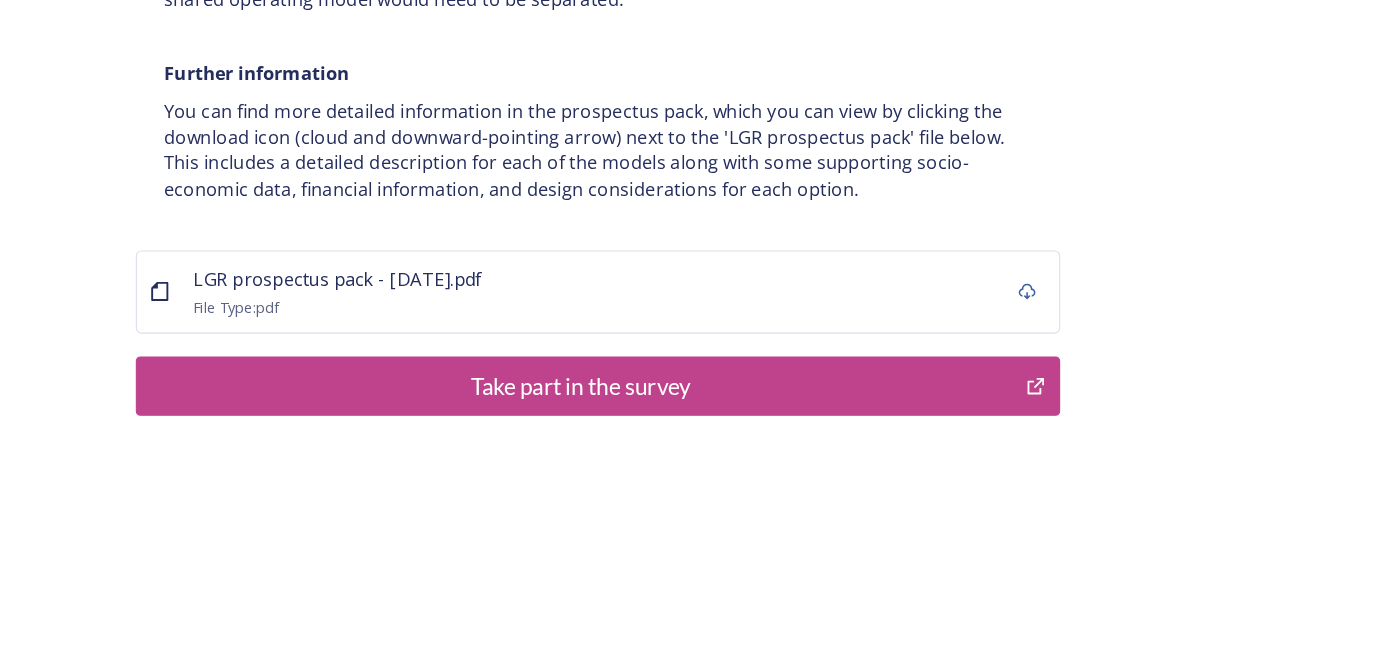 click on "Take part in the survey" at bounding box center [509, 418] 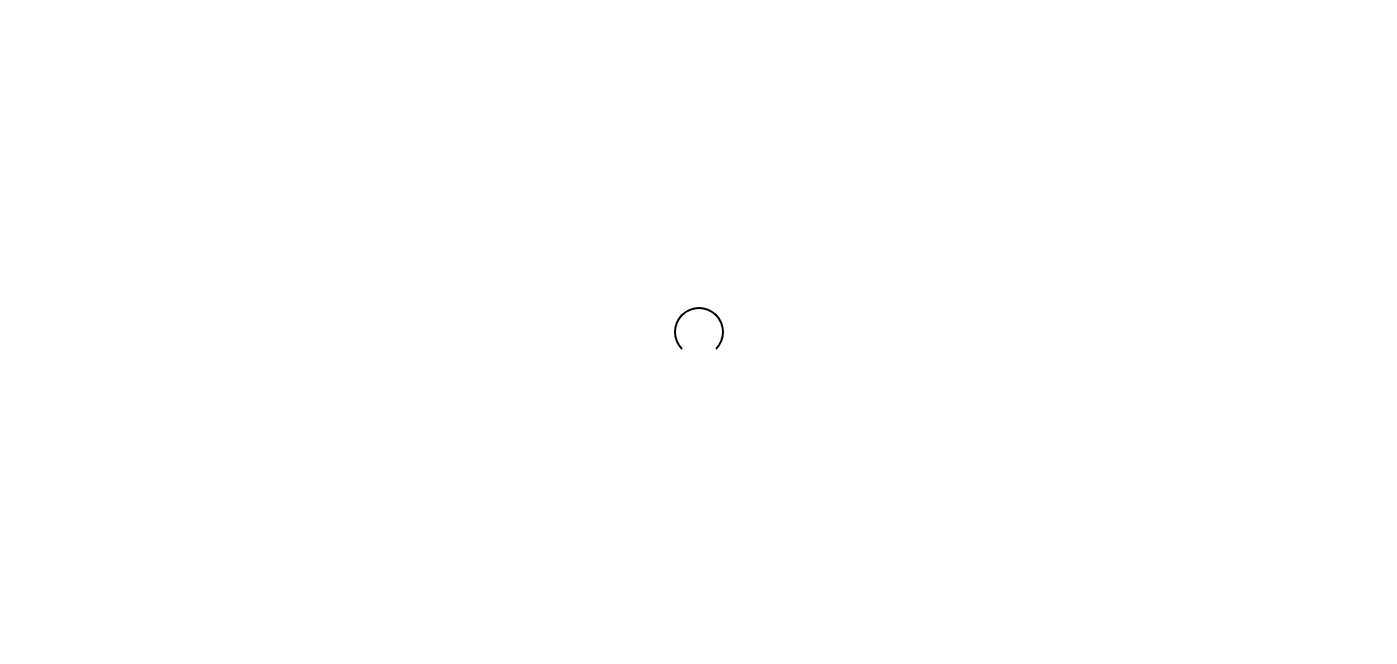 scroll, scrollTop: 0, scrollLeft: 0, axis: both 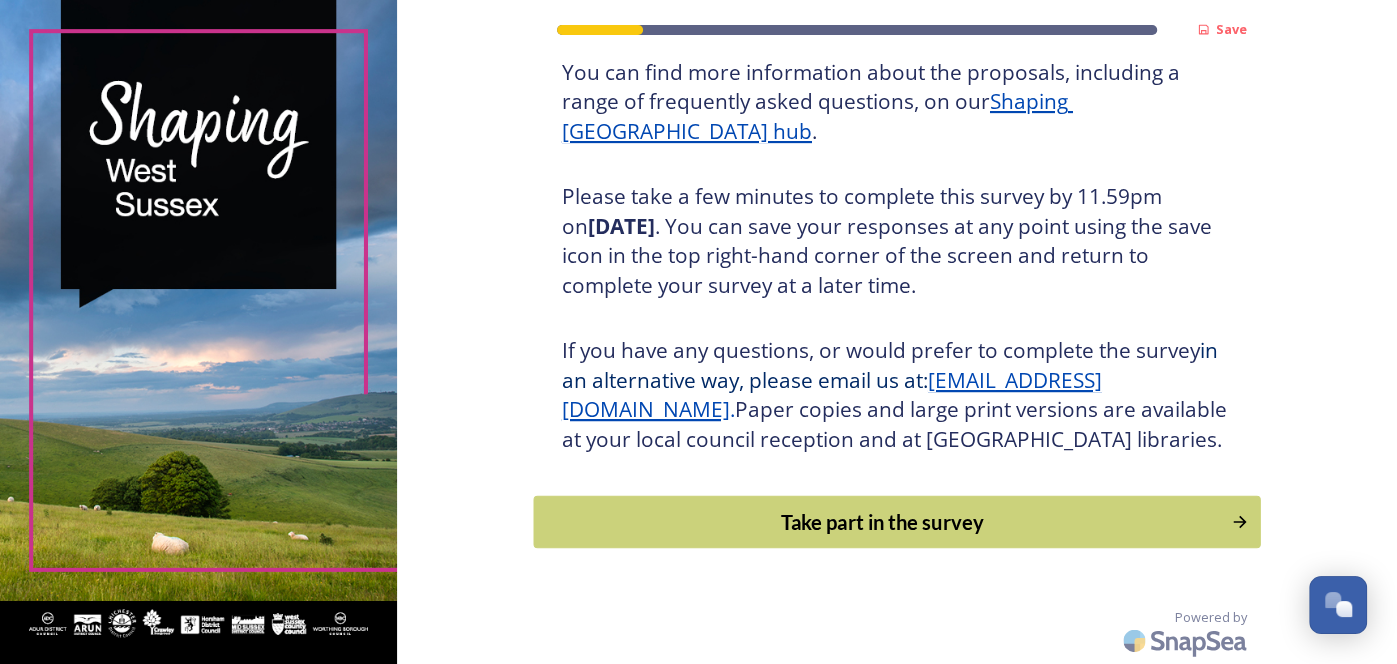 click on "Take part in the survey" at bounding box center [882, 522] 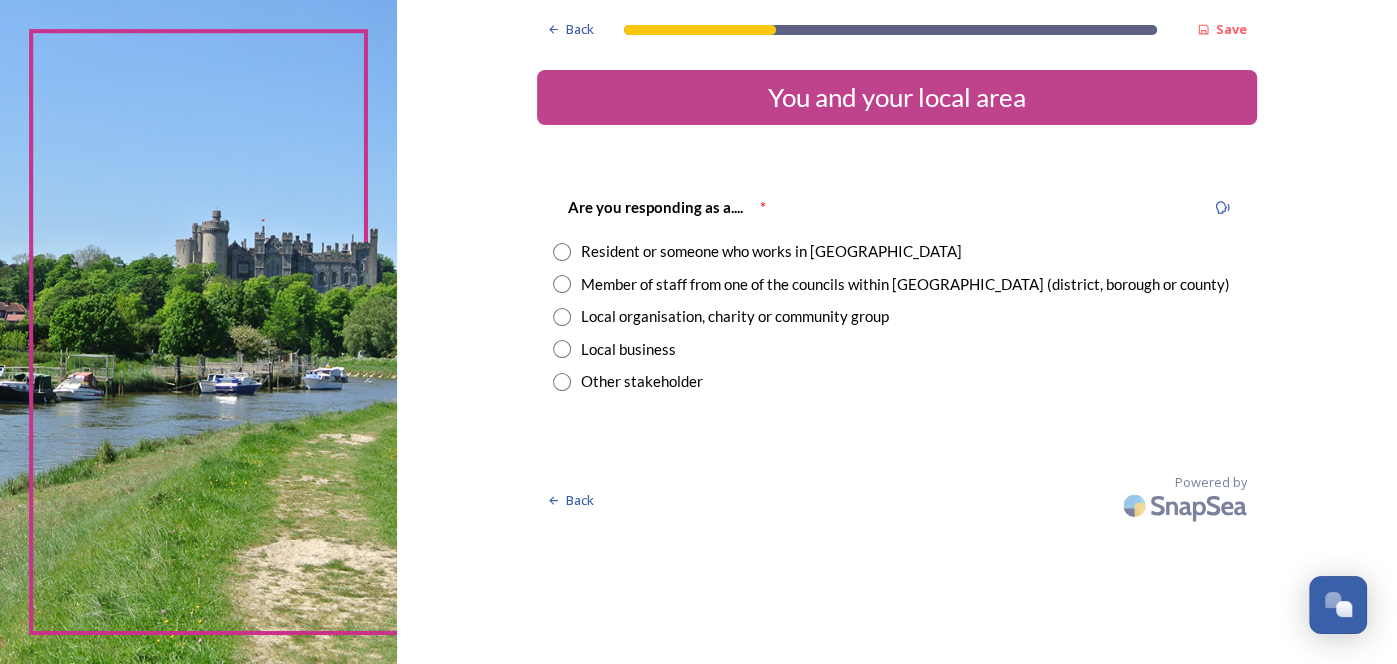 click at bounding box center (562, 252) 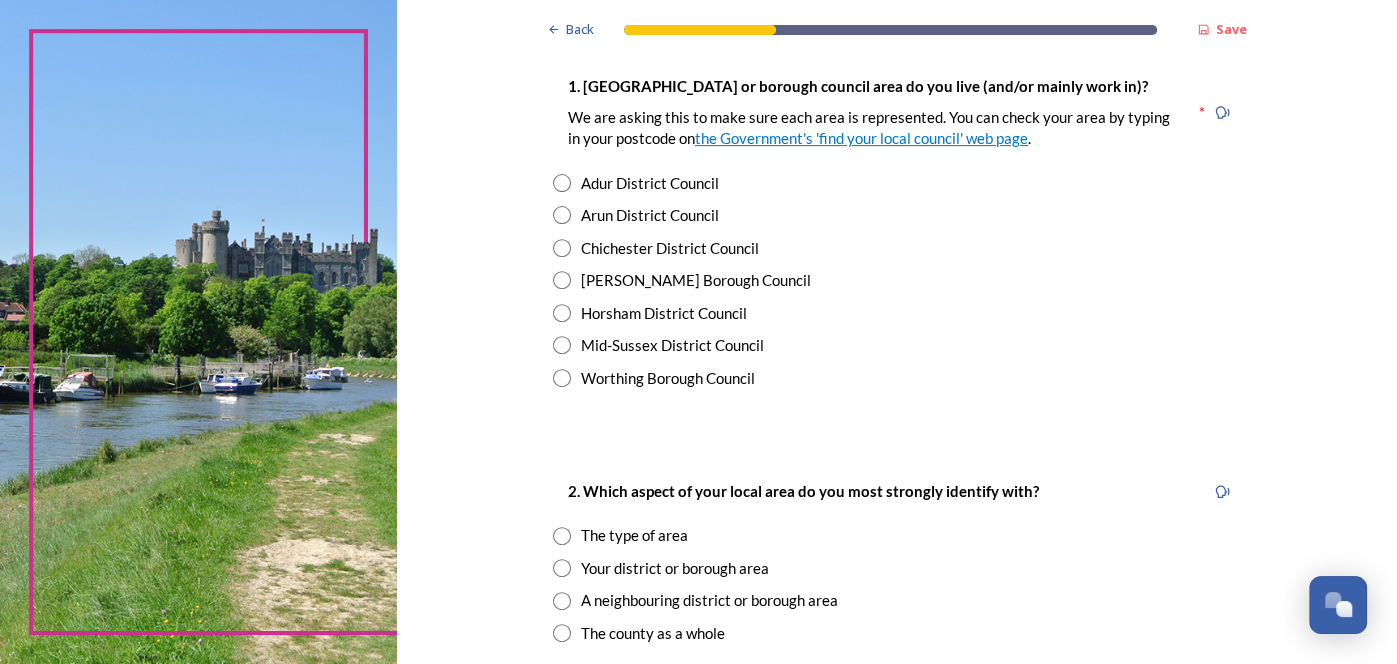 scroll, scrollTop: 412, scrollLeft: 0, axis: vertical 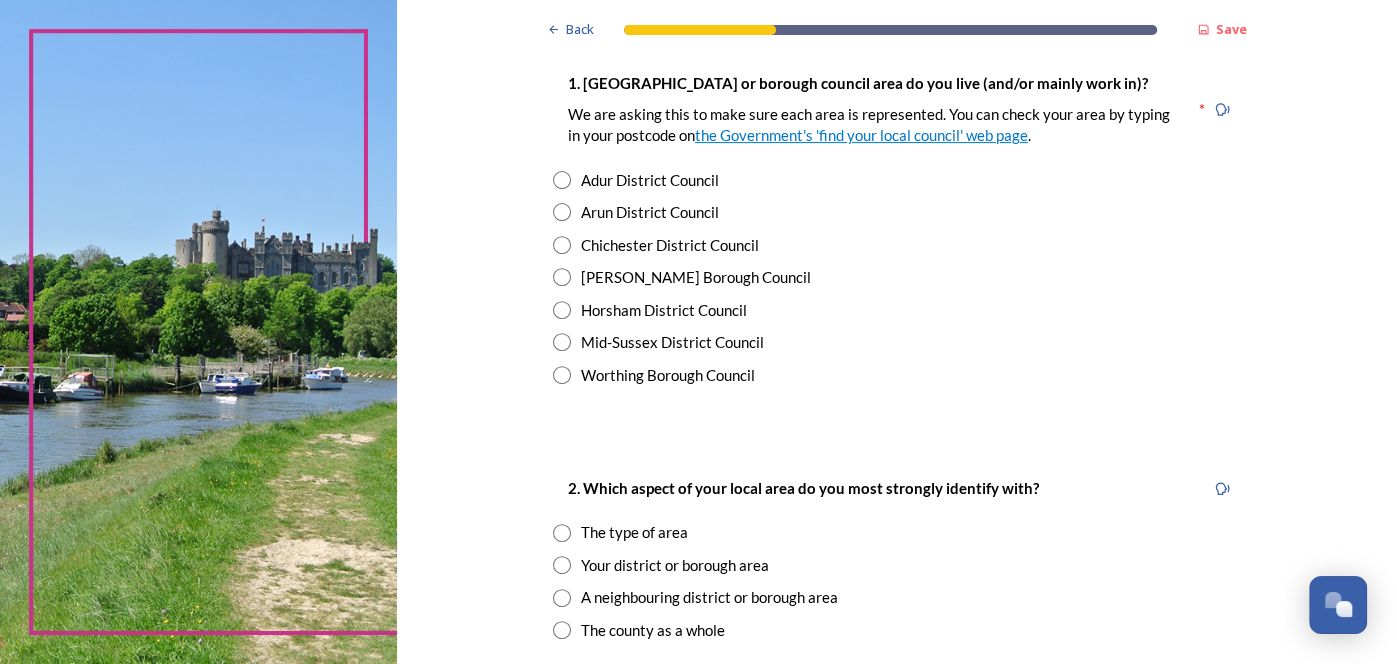click at bounding box center [562, 375] 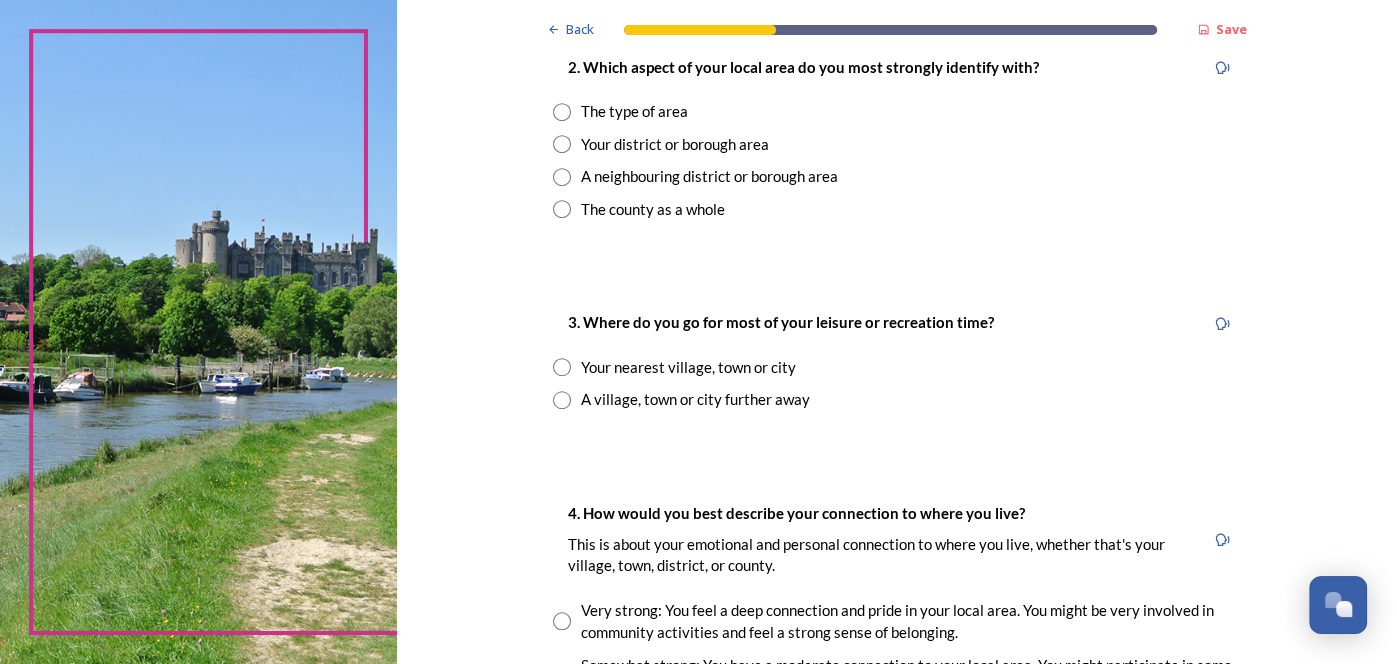 scroll, scrollTop: 833, scrollLeft: 0, axis: vertical 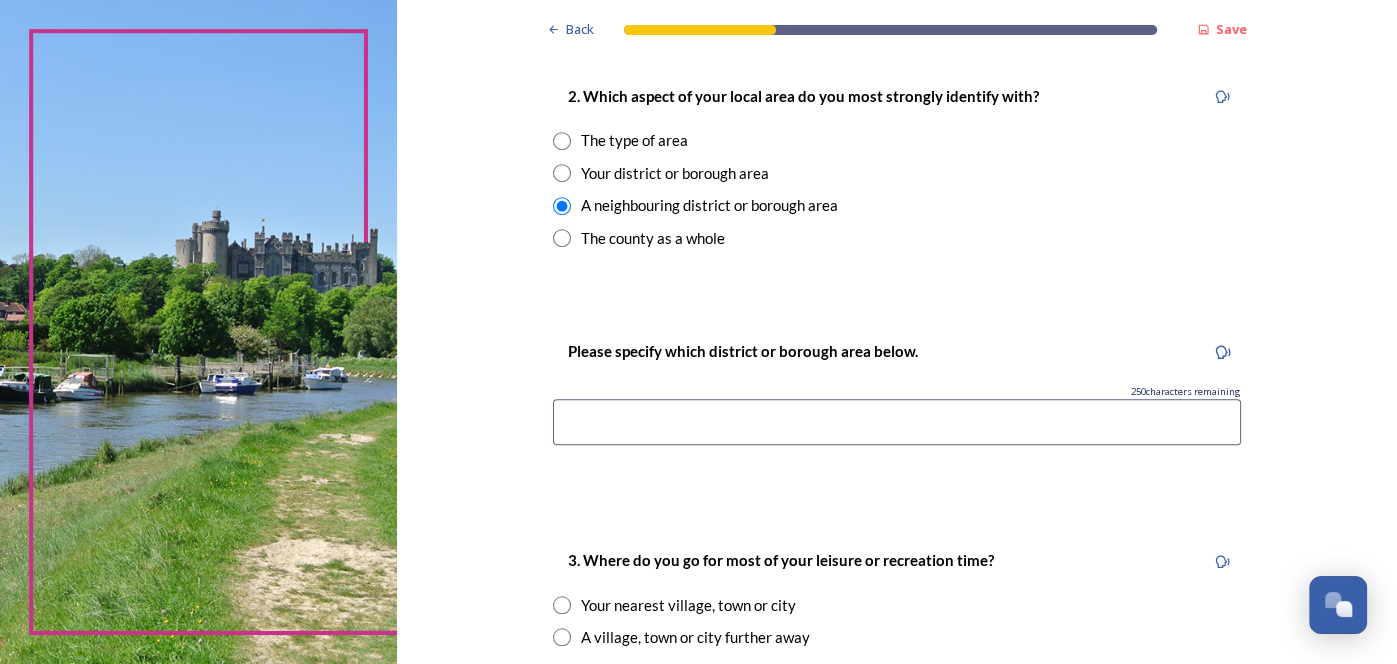 click at bounding box center [562, 141] 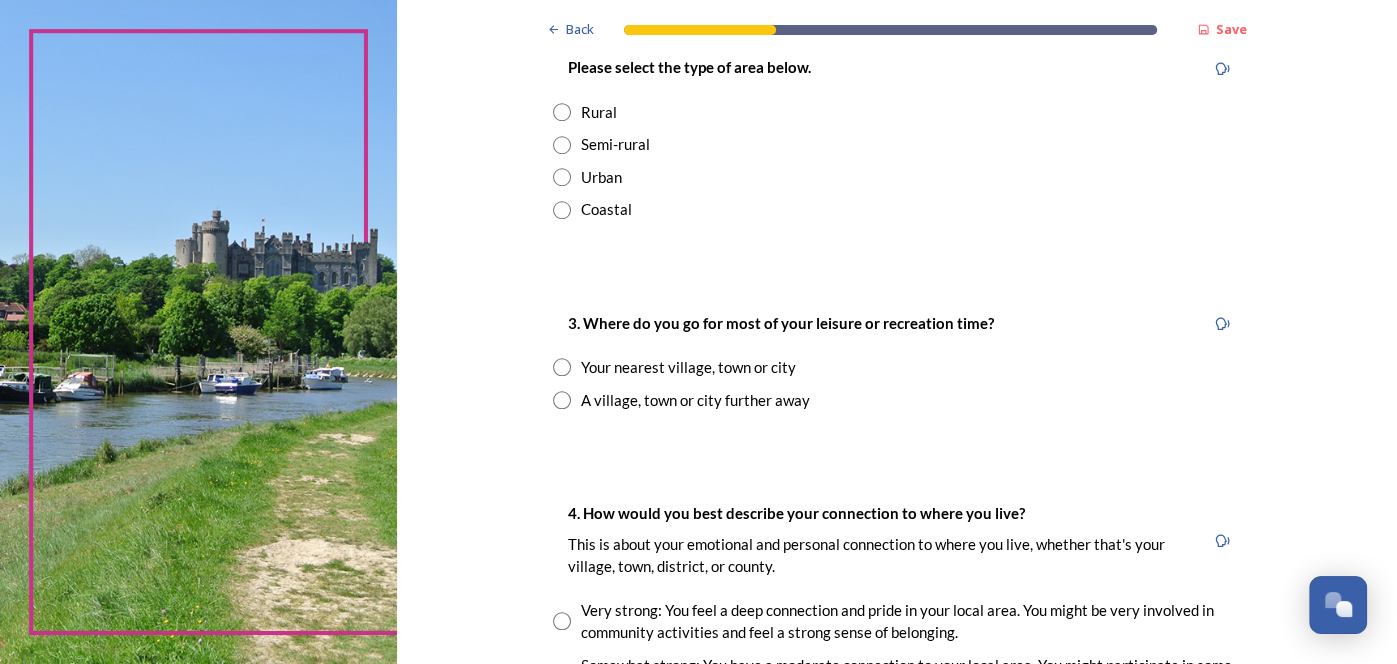 scroll, scrollTop: 1089, scrollLeft: 0, axis: vertical 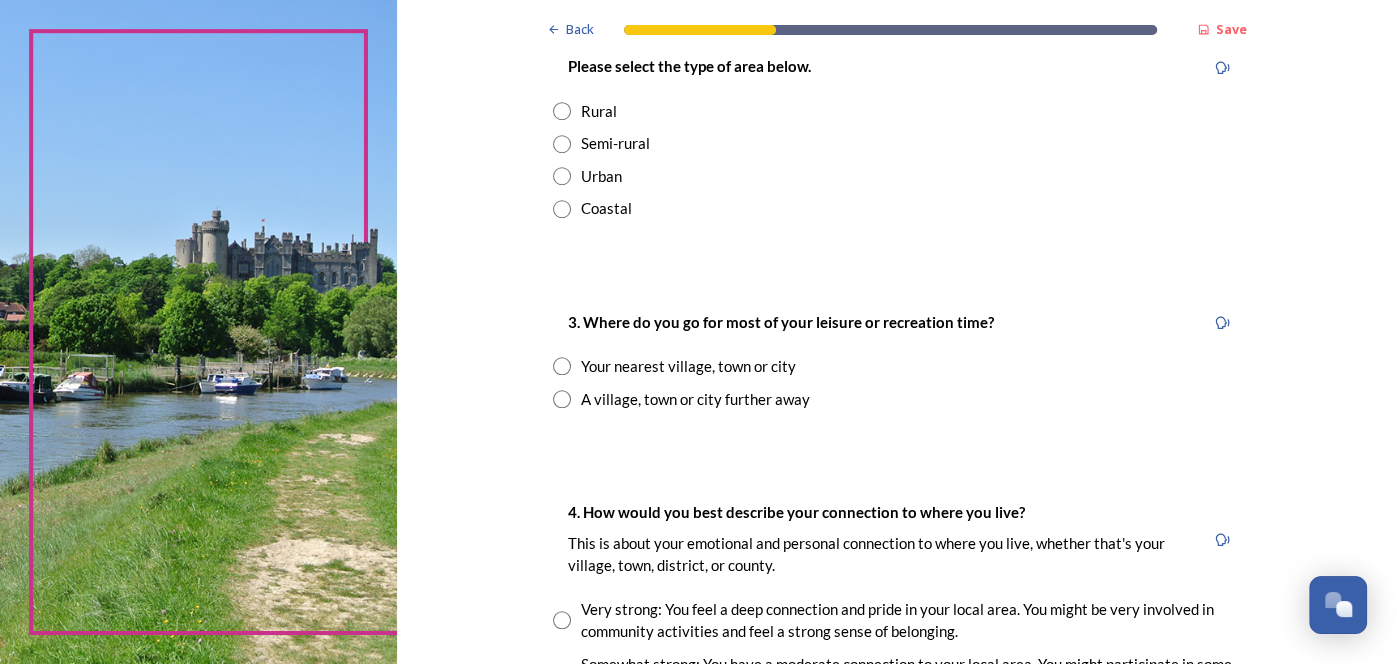 click at bounding box center [562, 209] 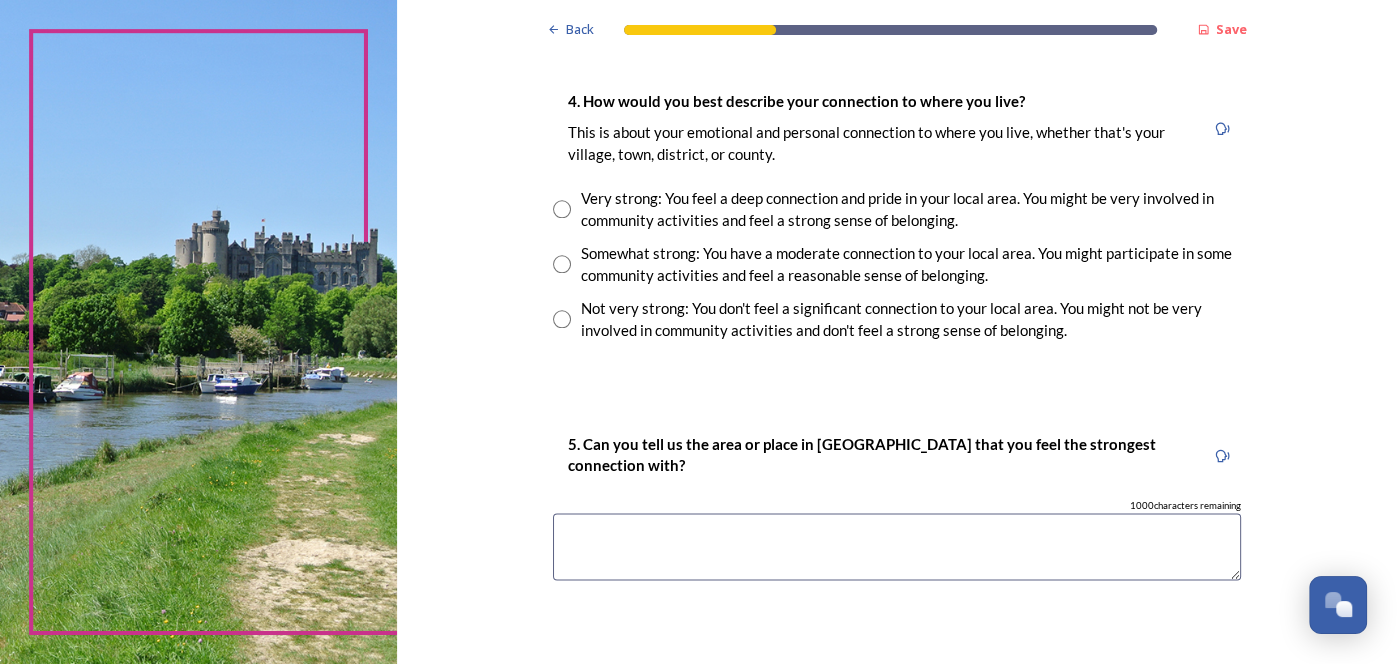 scroll, scrollTop: 1507, scrollLeft: 0, axis: vertical 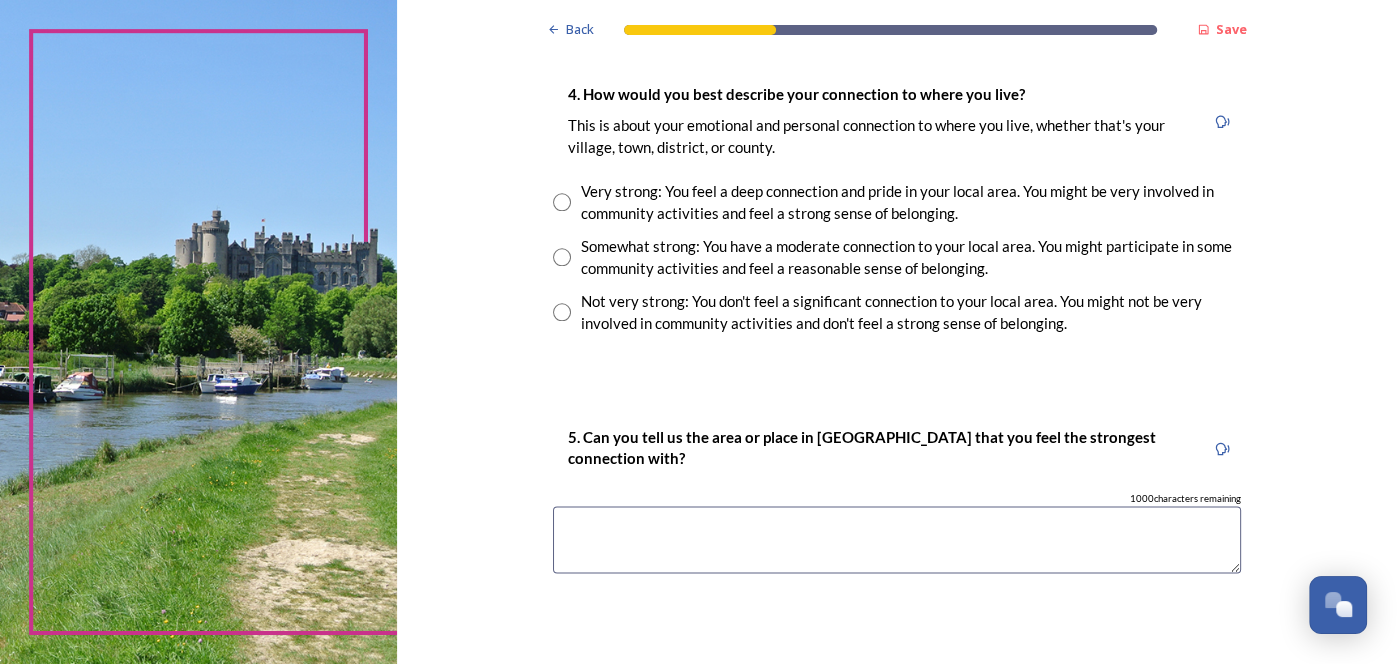 click at bounding box center (198, 332) 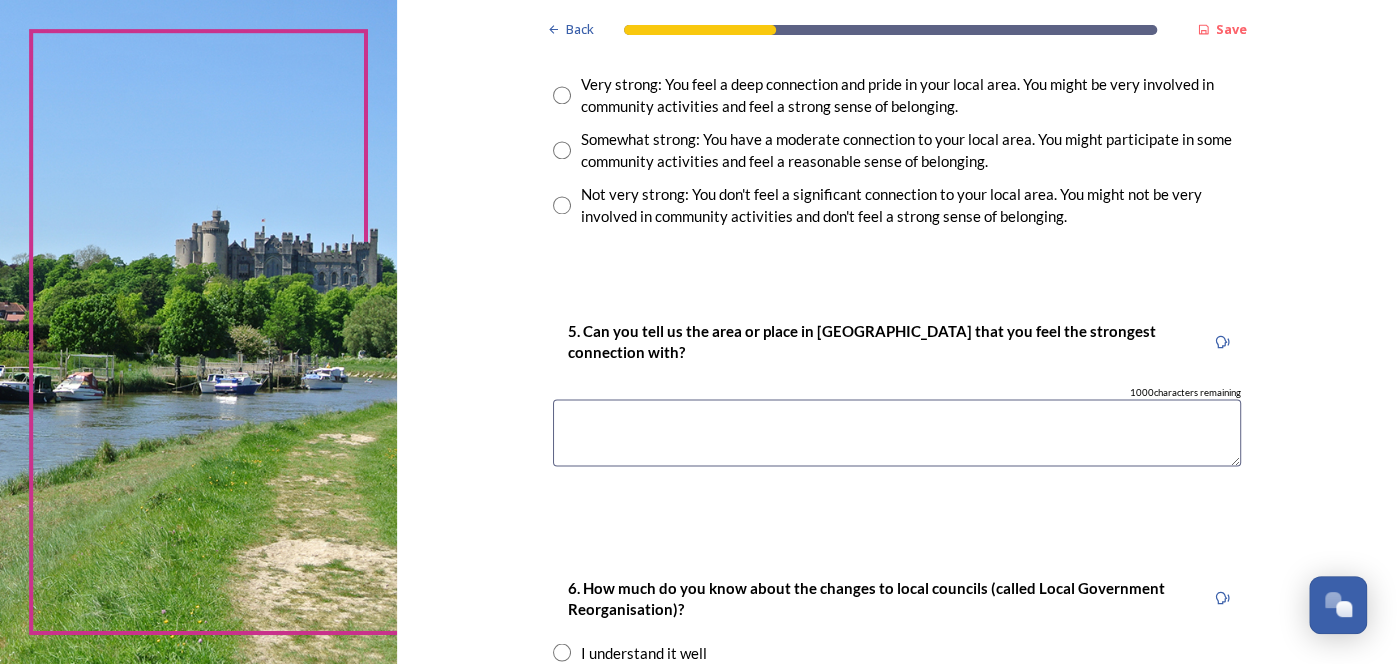 scroll, scrollTop: 1617, scrollLeft: 0, axis: vertical 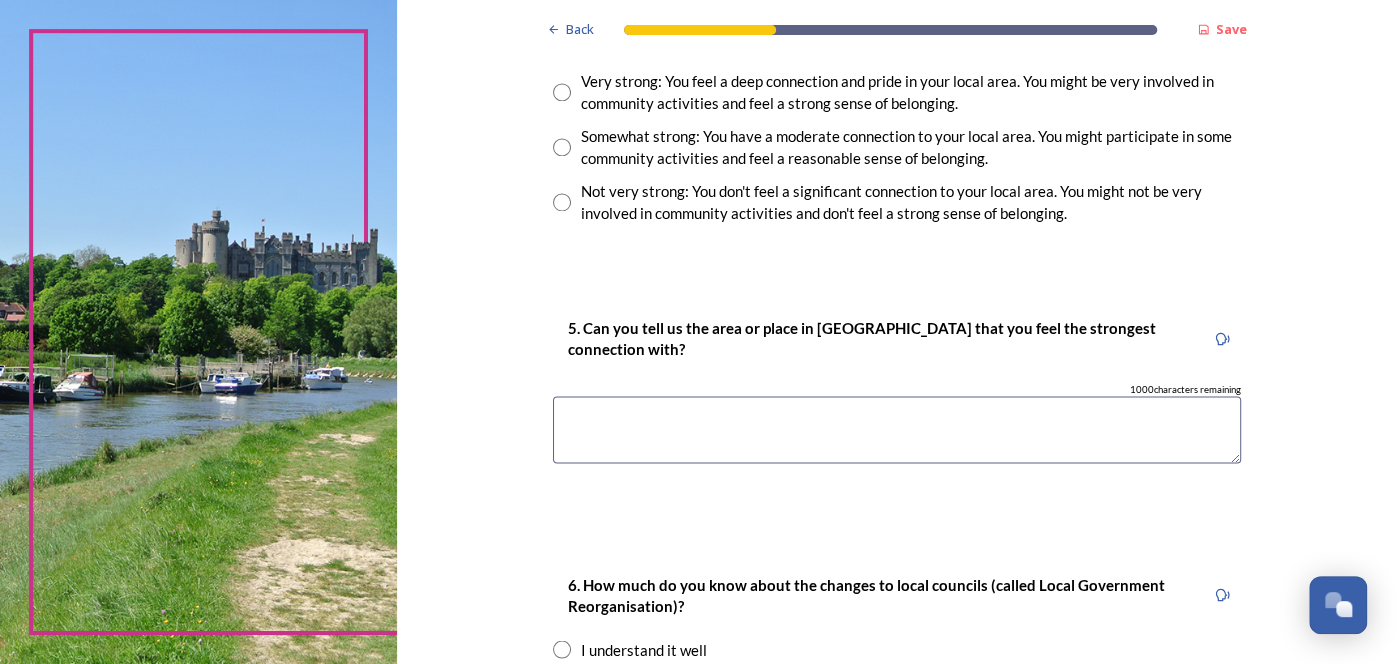click on "Back Save You and your local area Are you responding as a.... * Resident or someone who works in [GEOGRAPHIC_DATA] Member of staff from one of the councils within [GEOGRAPHIC_DATA] (district, borough or county) Local organisation, charity or community group Local business Other stakeholder 1. [GEOGRAPHIC_DATA] or borough council area do you live (and/or mainly work in)? We are asking this to make sure each area is represented. You can check your area by typing in your postcode on  the Government's 'find your local council' web page . * Adur District Council Arun District Council Chichester District Council [PERSON_NAME] Borough Council Horsham District Council Mid-Sussex District Council Worthing Borough Council 2. Which aspect of your local area do you most strongly identify with? The type of area Your district or borough area A neighbouring district or borough area The county as a whole Please select the type of area below. Rural Semi-rural Urban Coastal 3. Where do you go for most of your leisure or recreation time? 1000" at bounding box center [897, -312] 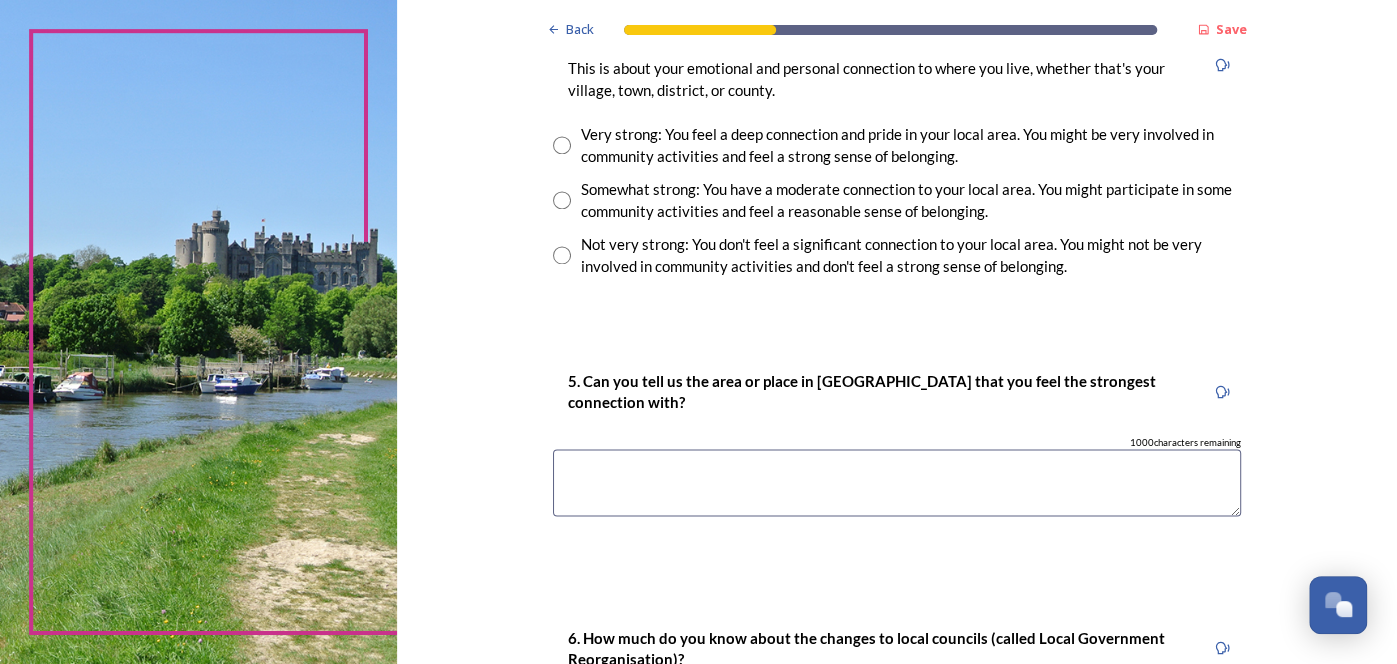 scroll, scrollTop: 1569, scrollLeft: 0, axis: vertical 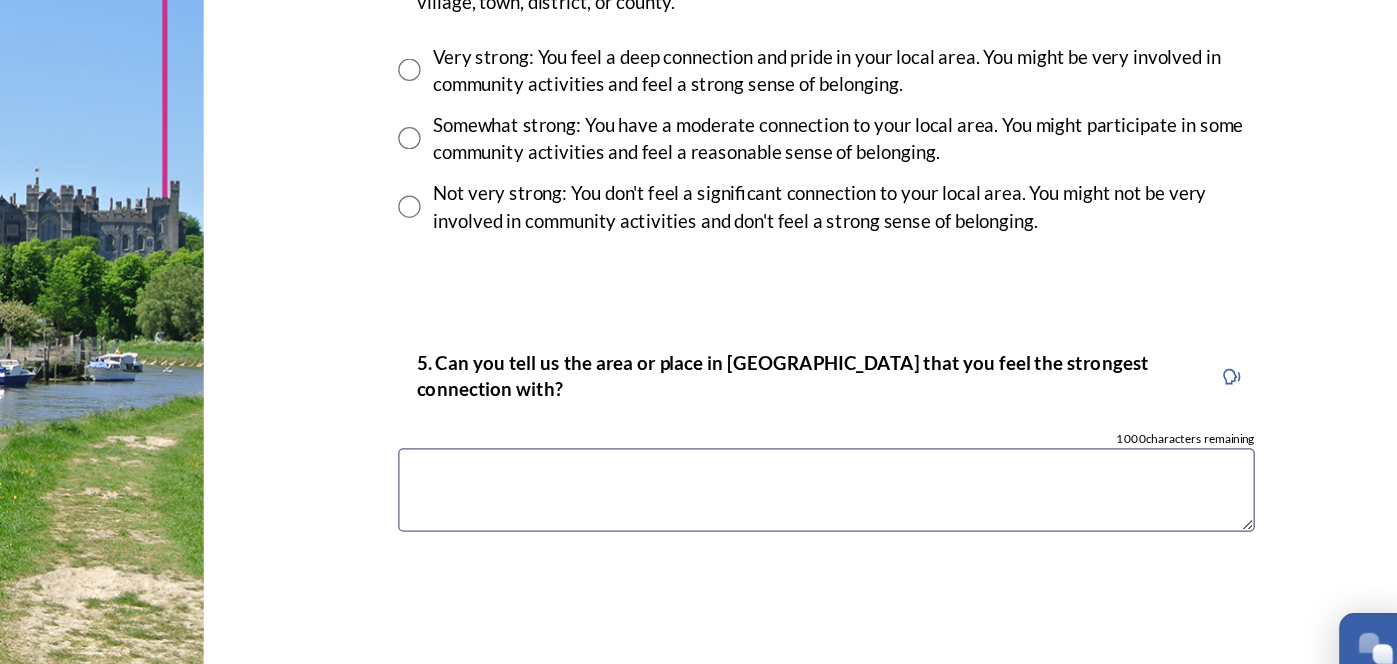 click at bounding box center [562, 195] 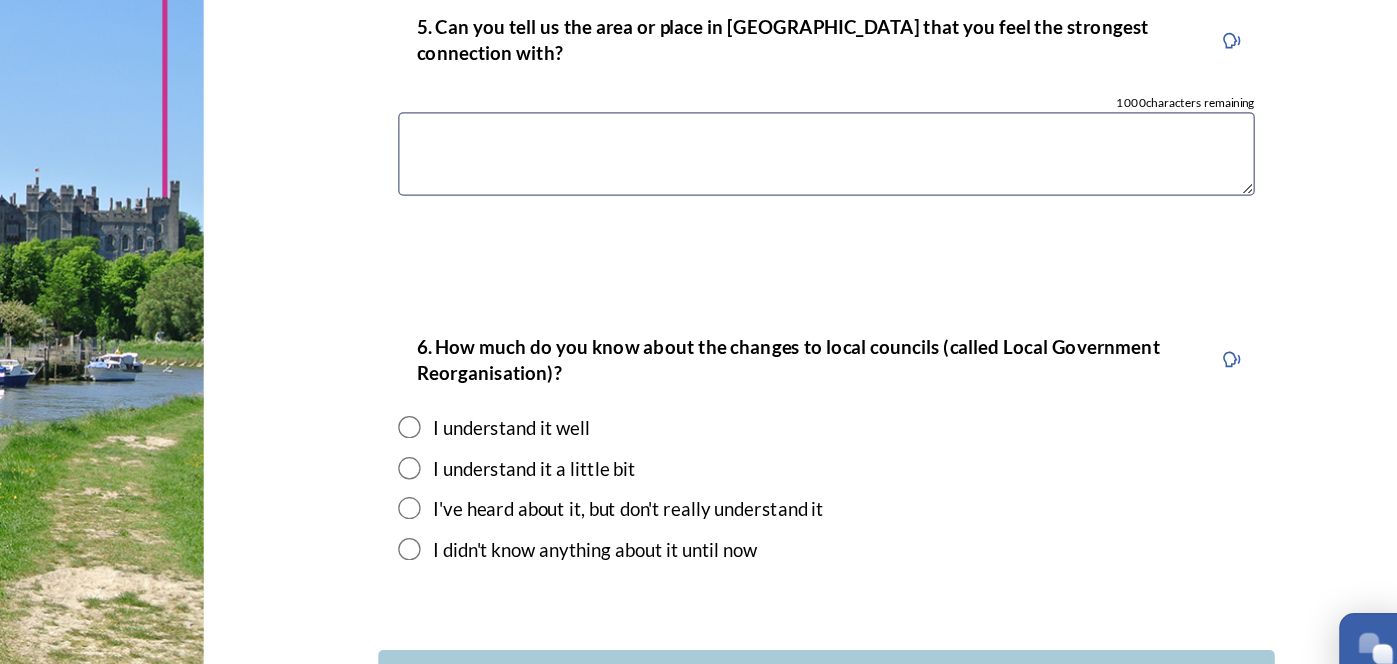 scroll, scrollTop: 1854, scrollLeft: 0, axis: vertical 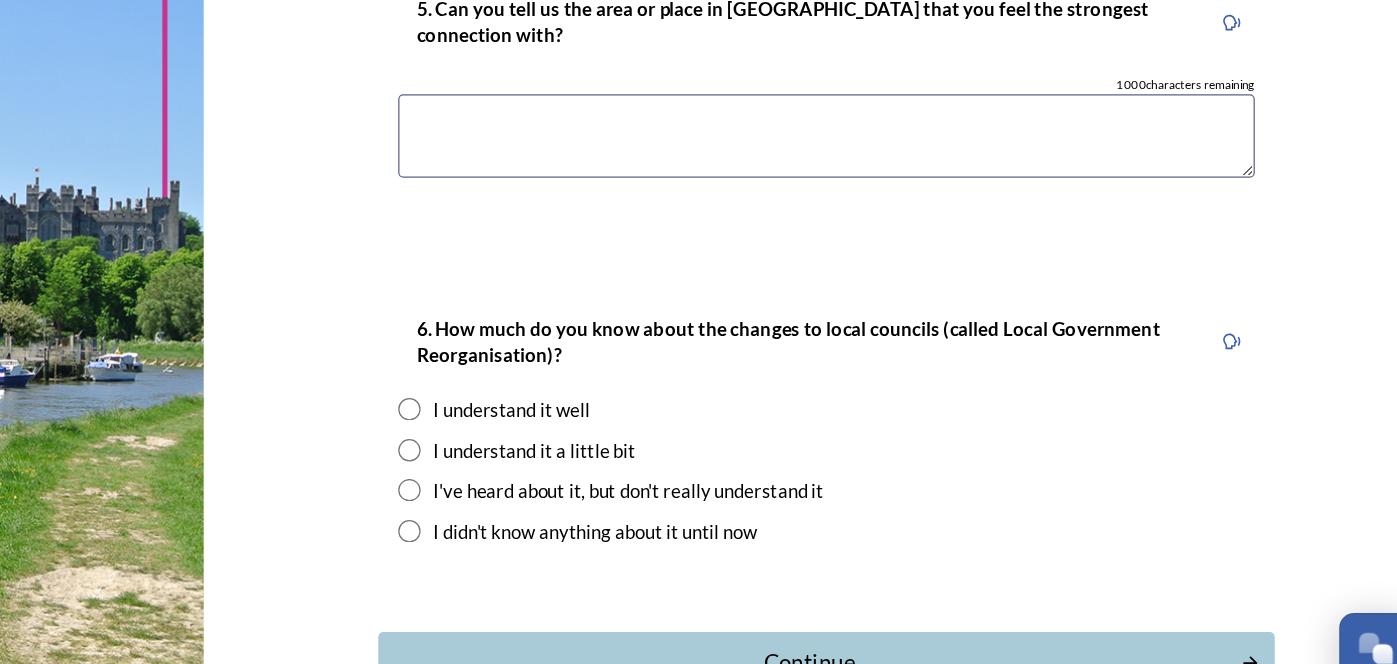 click at bounding box center (897, 192) 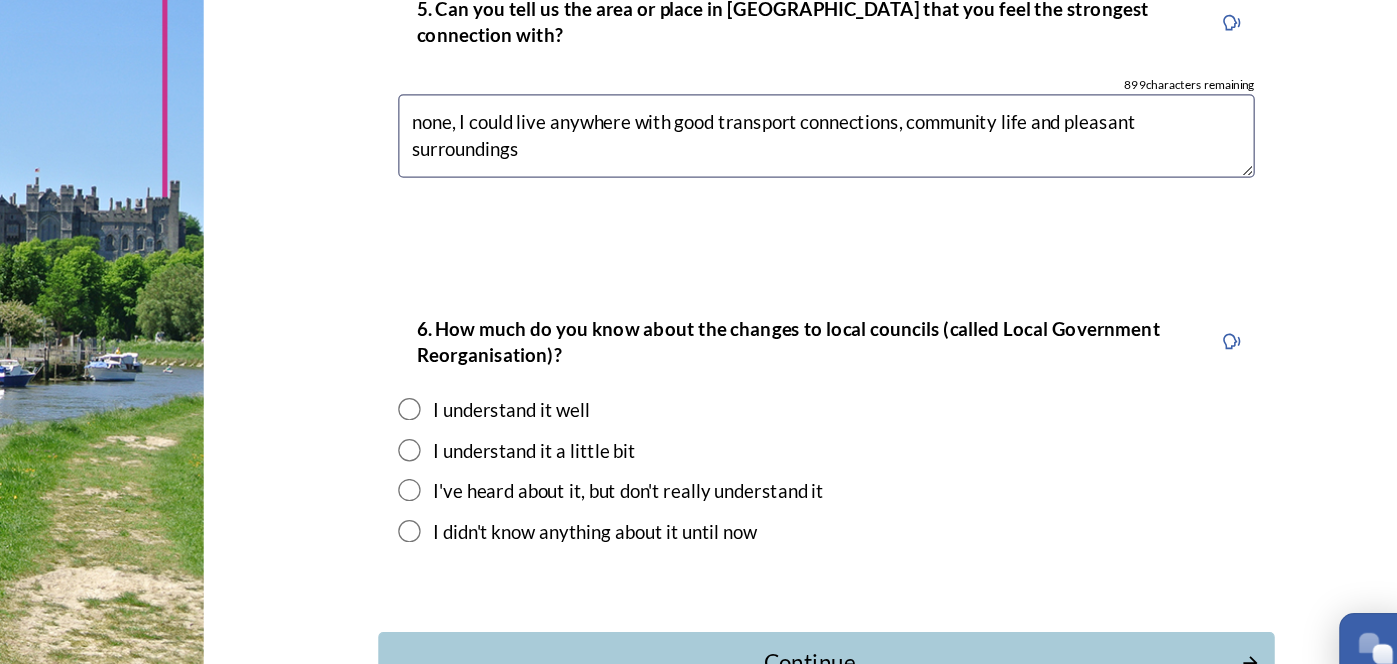 click on "none, I could live anywhere with good transport connections, community life and pleasant surroundings" at bounding box center [897, 192] 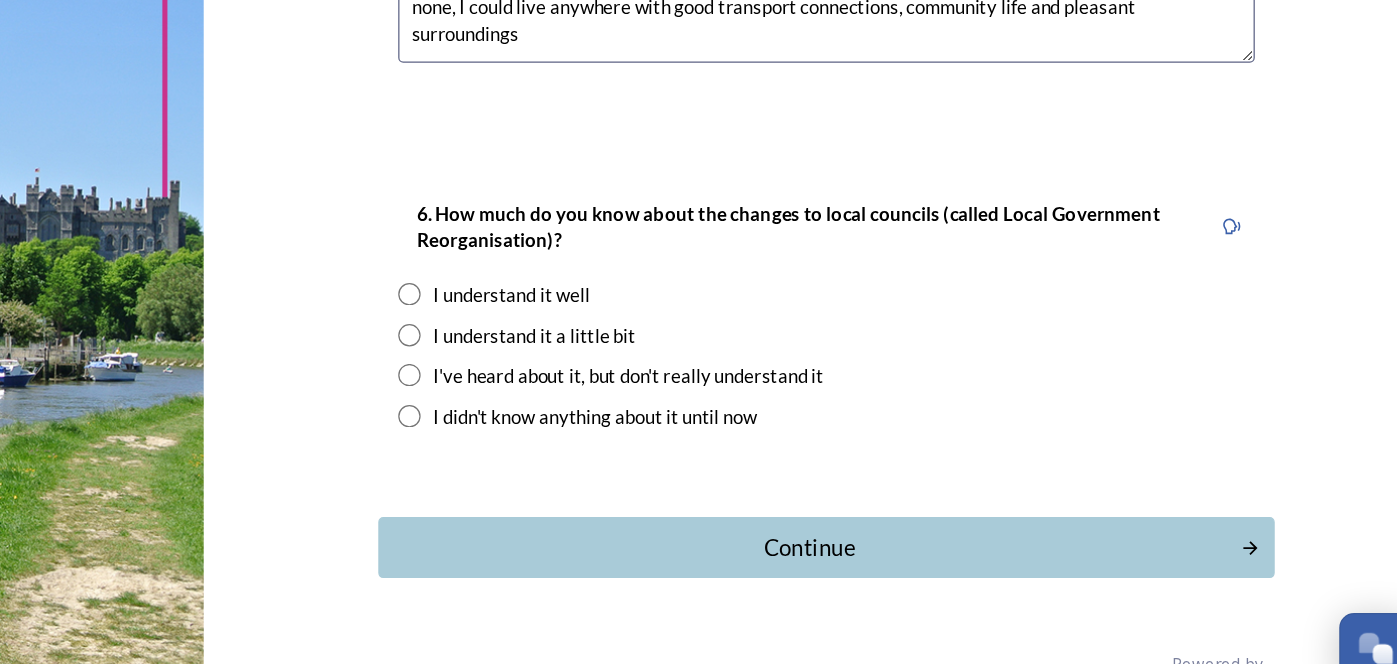 scroll, scrollTop: 1953, scrollLeft: 0, axis: vertical 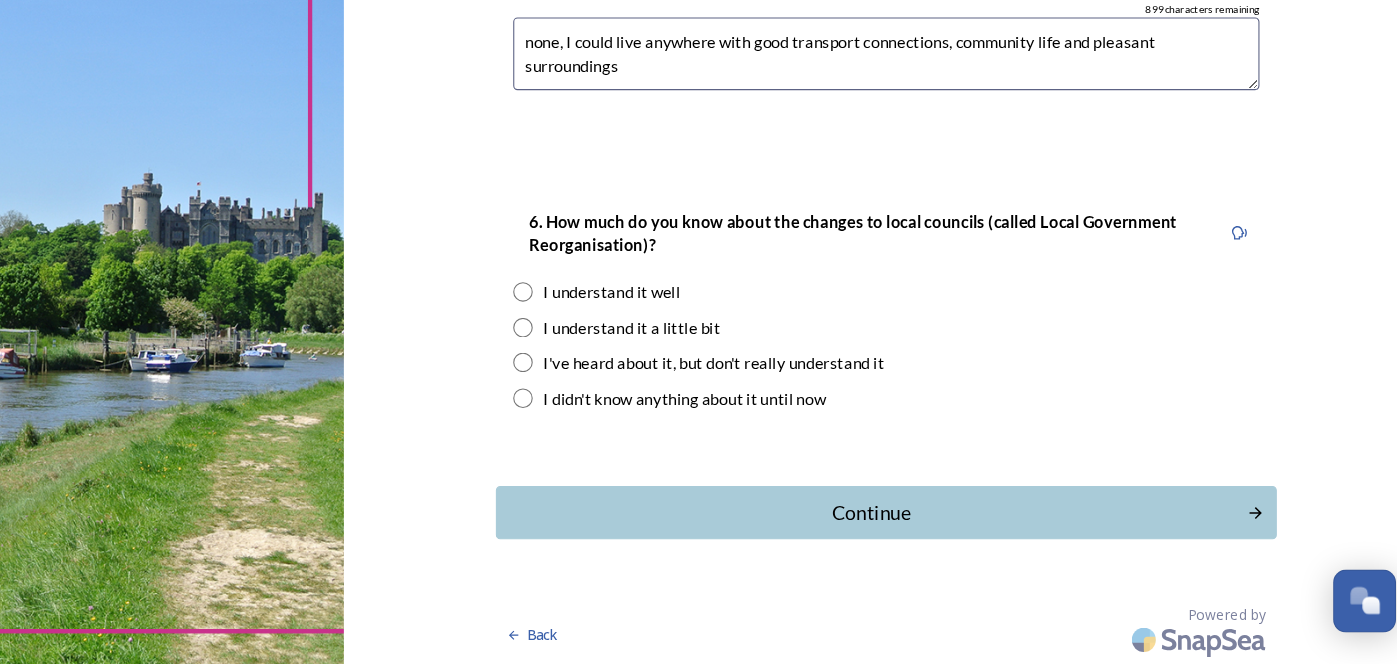 type on "none, I could live anywhere with good transport connections, community life and pleasant surroundings" 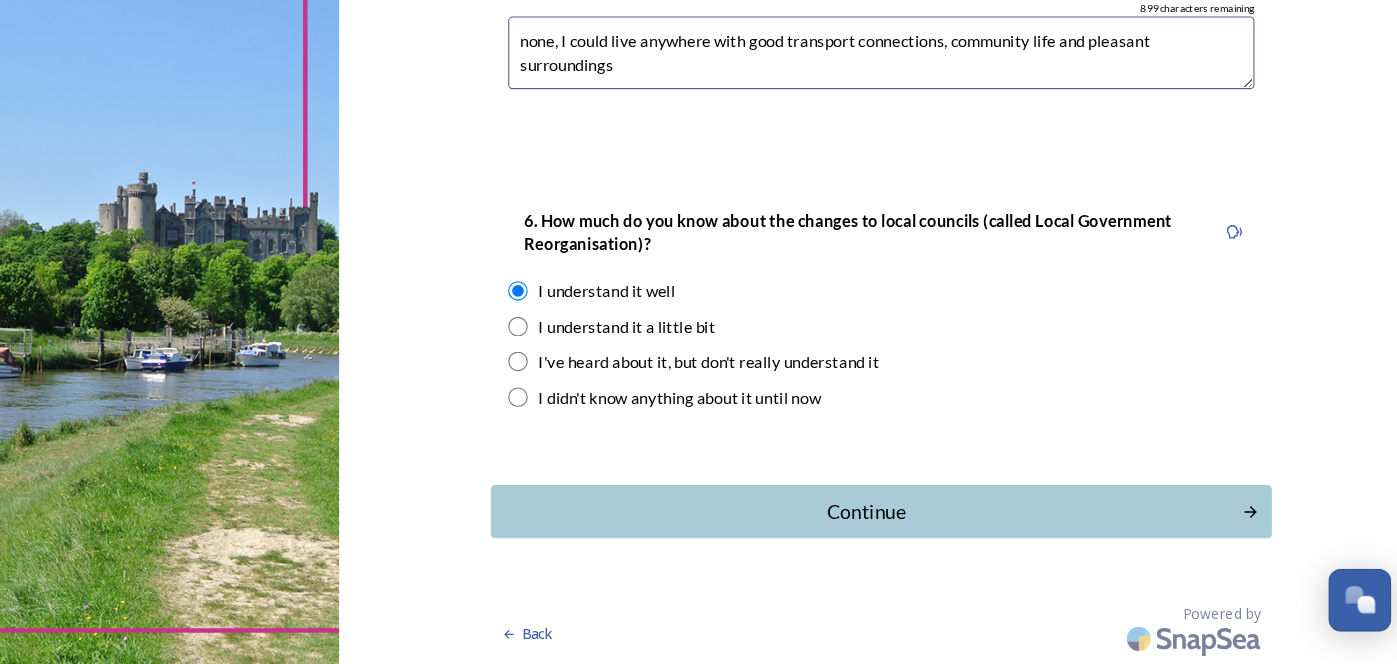 scroll, scrollTop: 0, scrollLeft: 0, axis: both 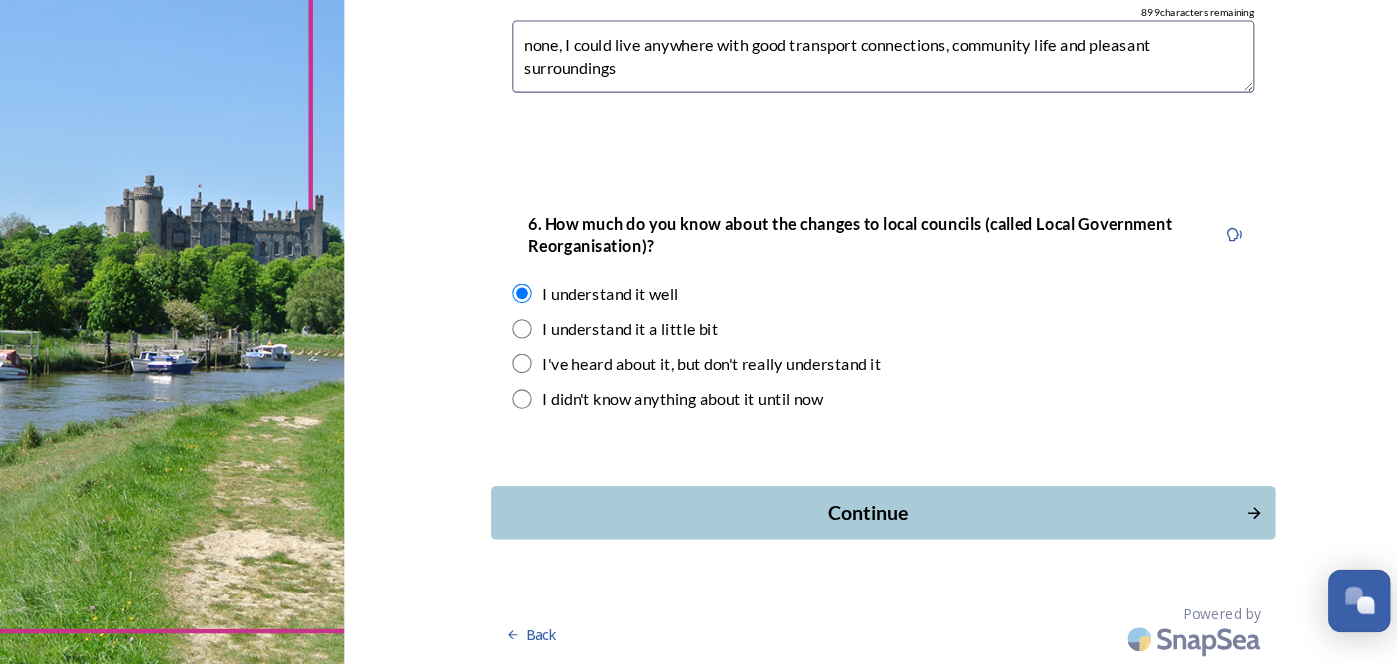 click on "Continue" at bounding box center [882, 523] 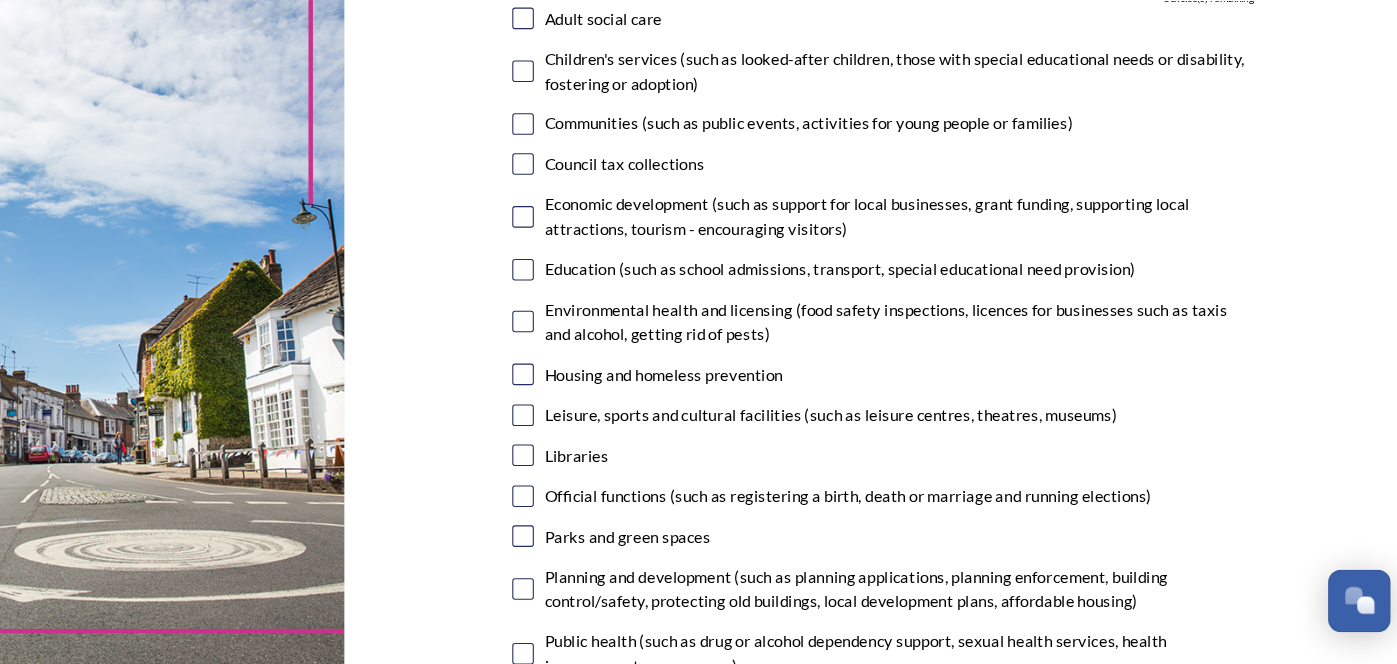 scroll, scrollTop: 233, scrollLeft: 0, axis: vertical 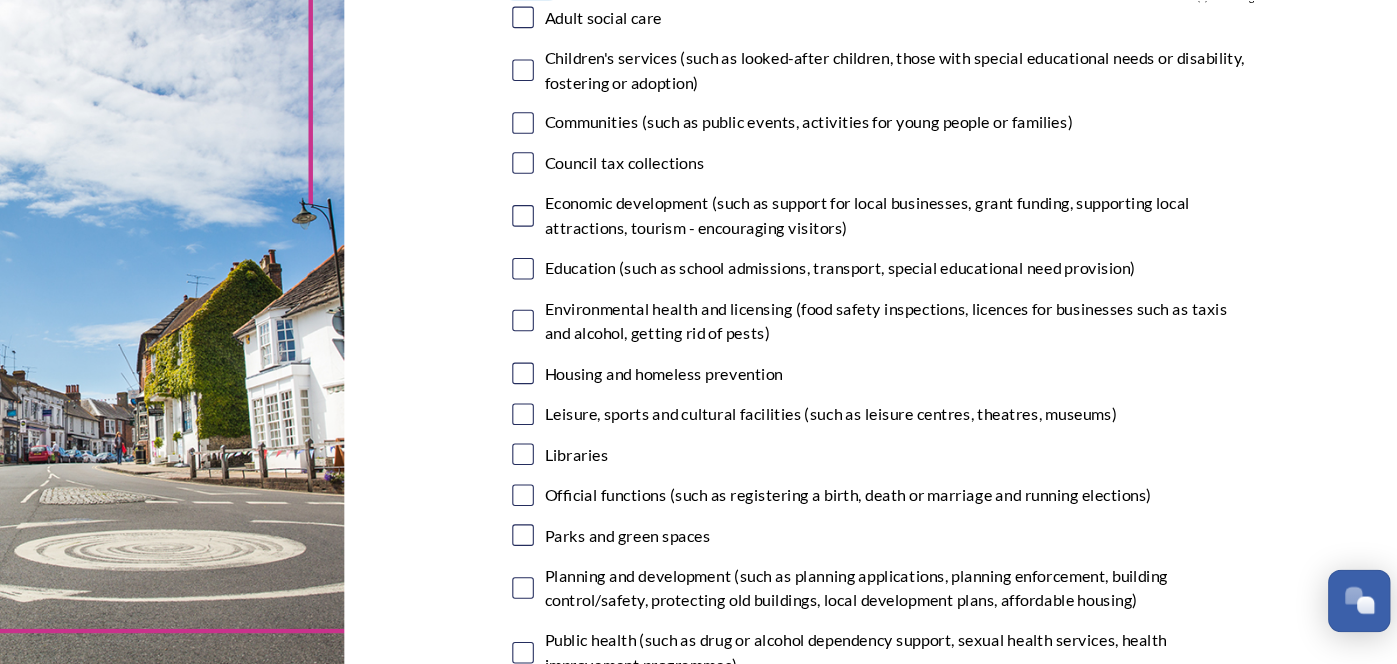 click on "Back" at bounding box center [570, 29] 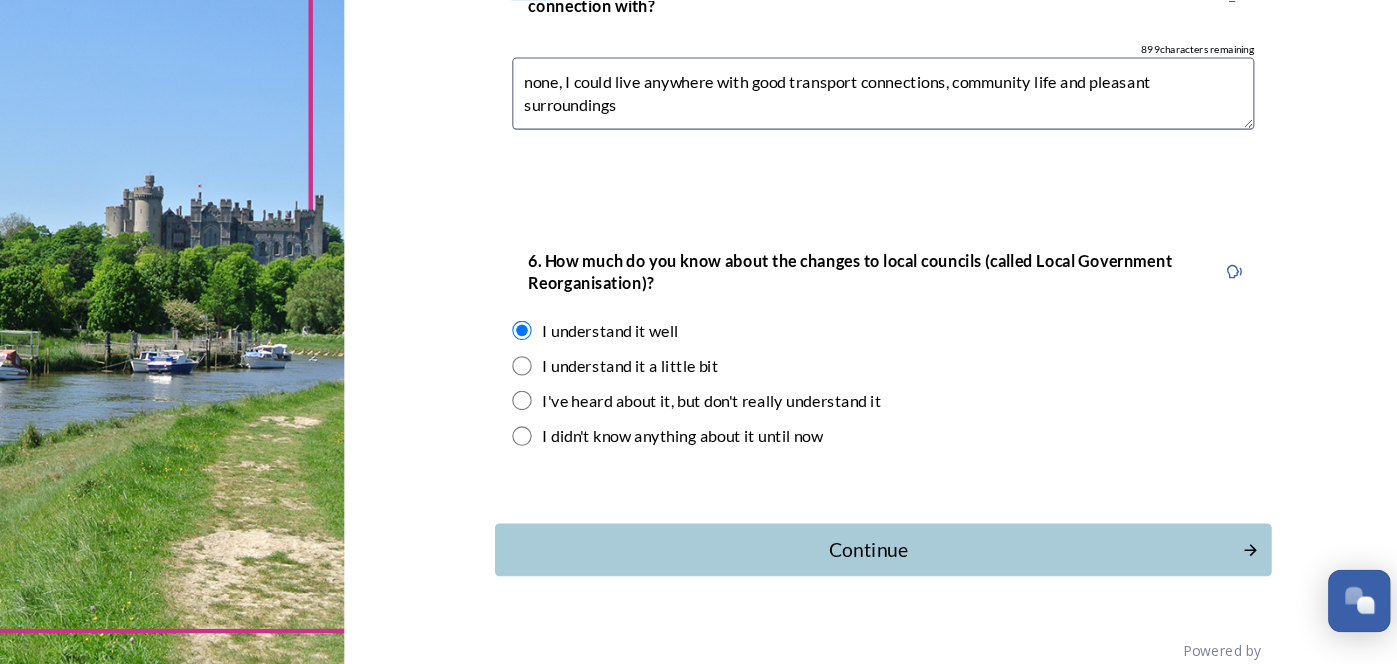 scroll, scrollTop: 1953, scrollLeft: 0, axis: vertical 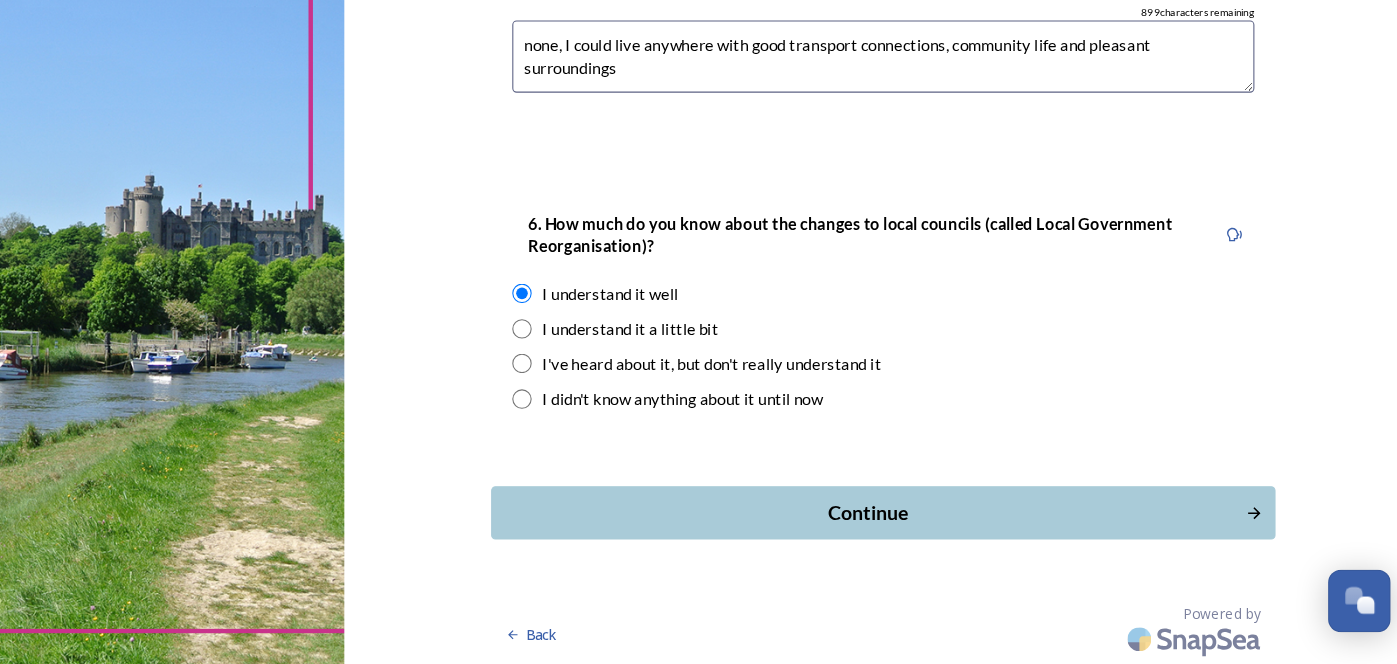 click on "Continue" at bounding box center (882, 523) 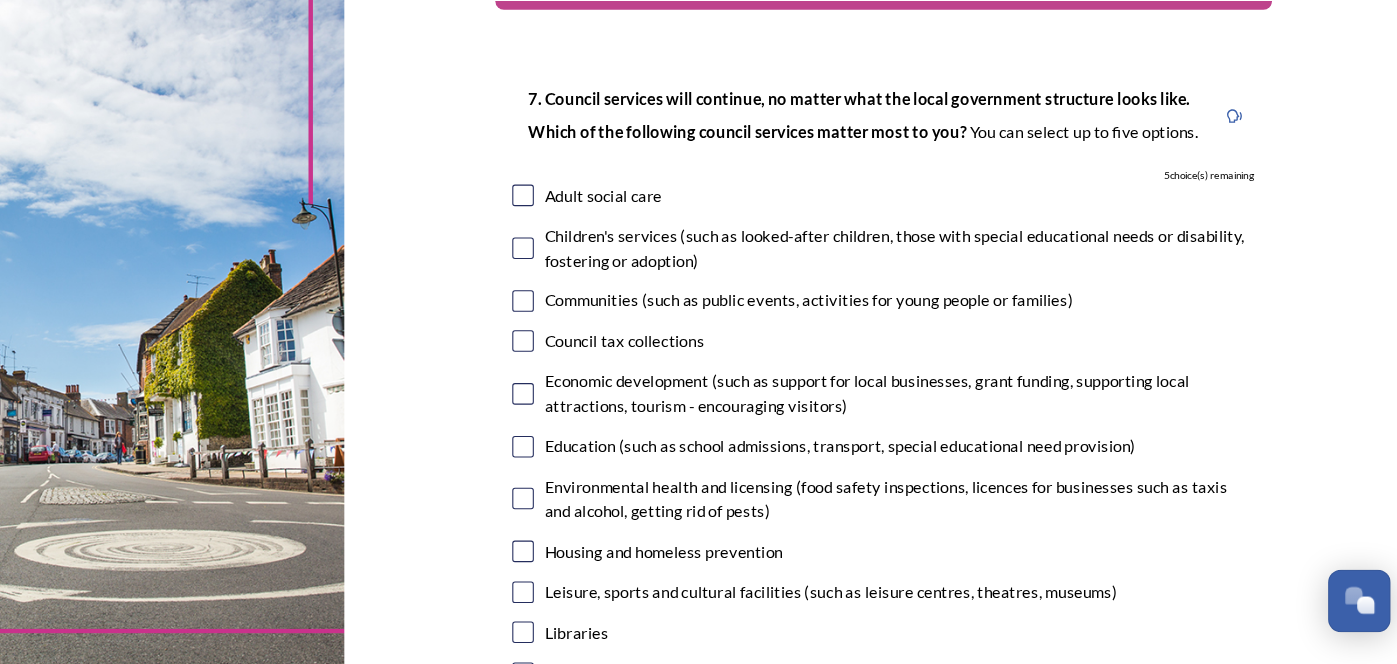 scroll, scrollTop: 69, scrollLeft: 0, axis: vertical 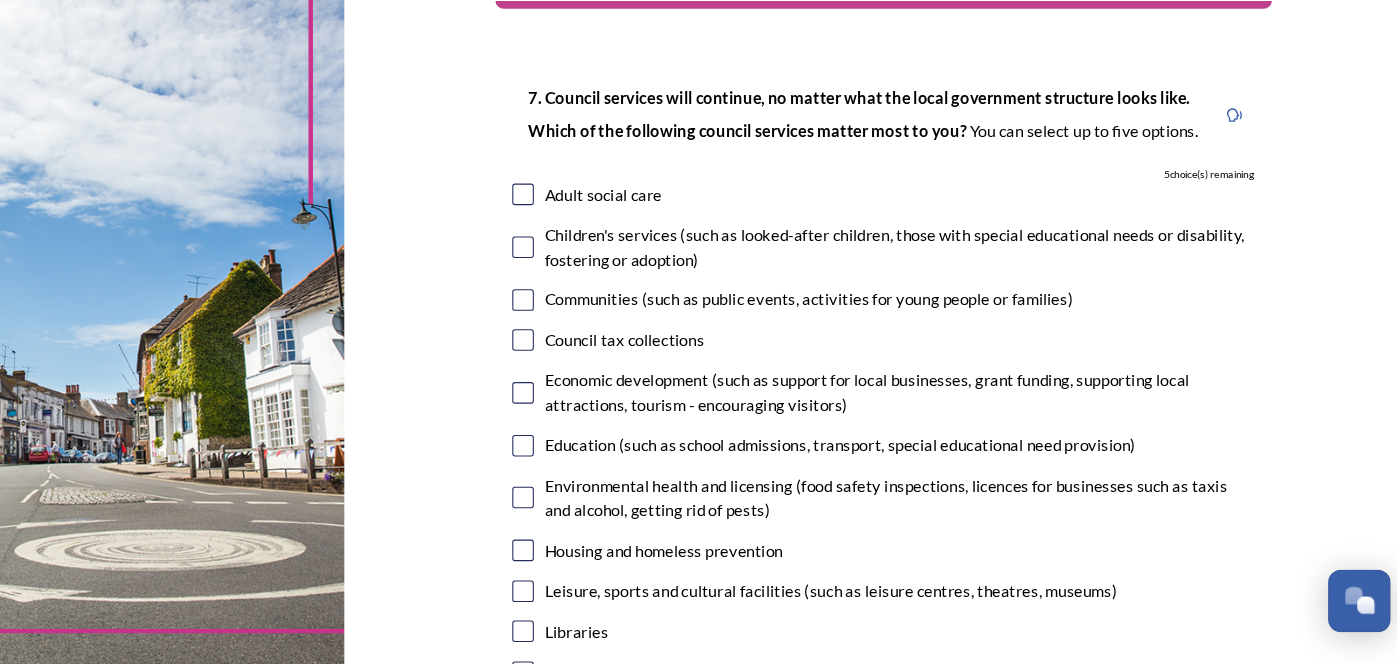 click at bounding box center [563, 228] 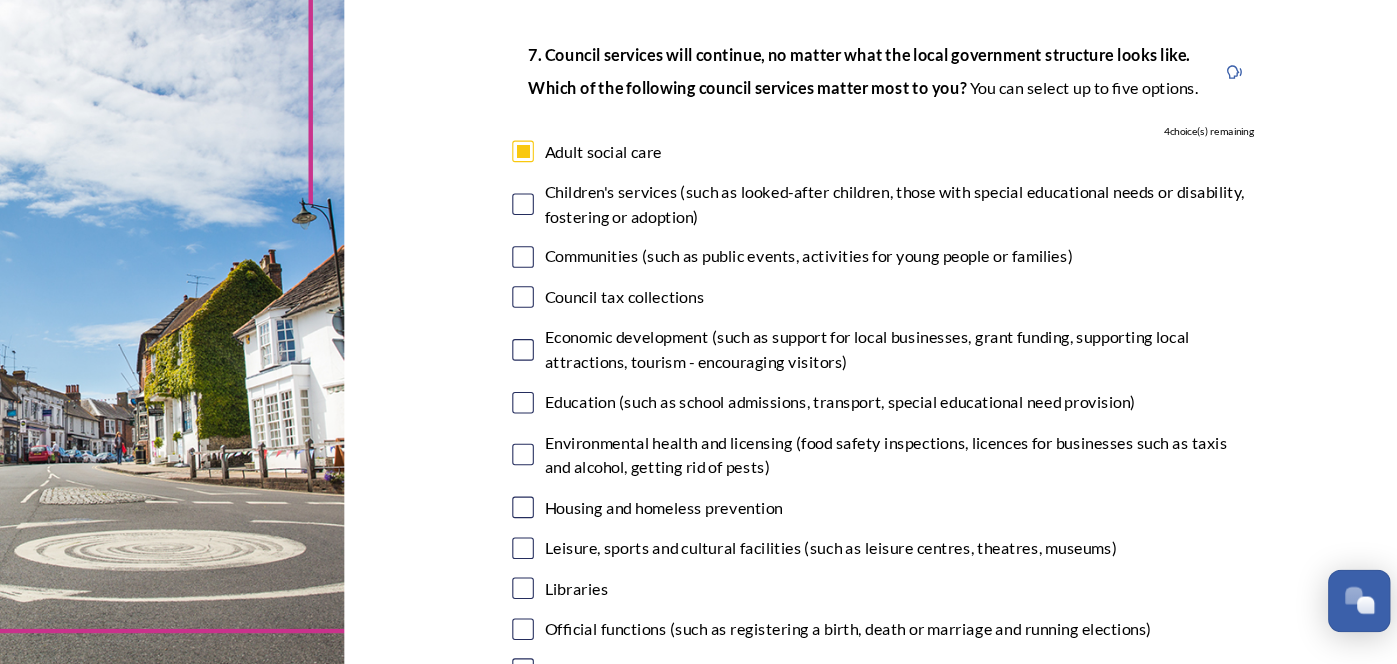 scroll, scrollTop: 110, scrollLeft: 0, axis: vertical 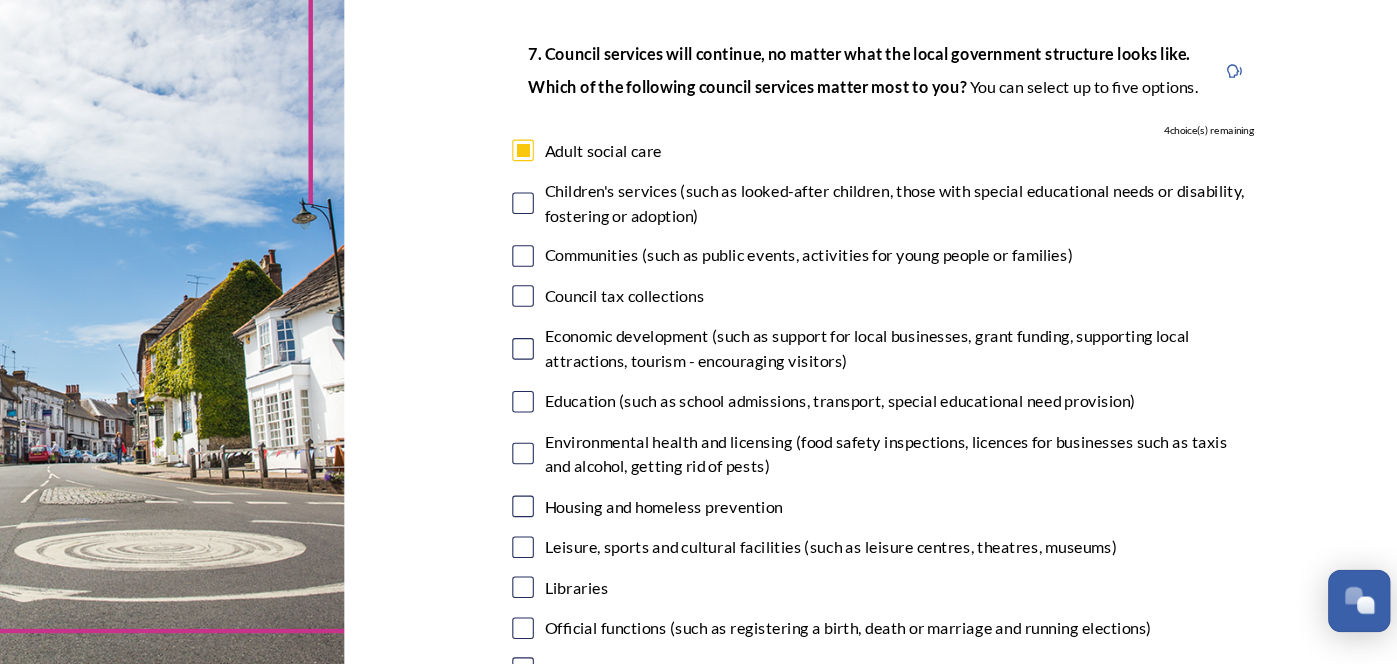 click at bounding box center (563, 236) 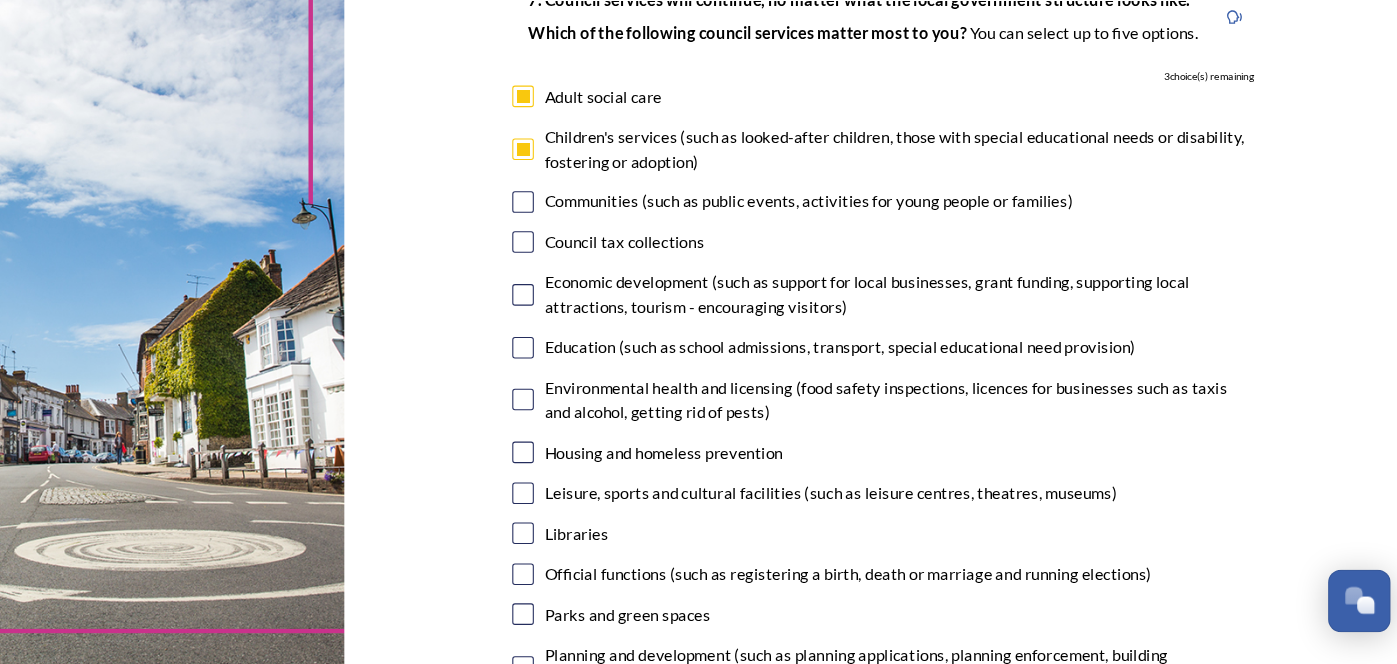 scroll, scrollTop: 166, scrollLeft: 0, axis: vertical 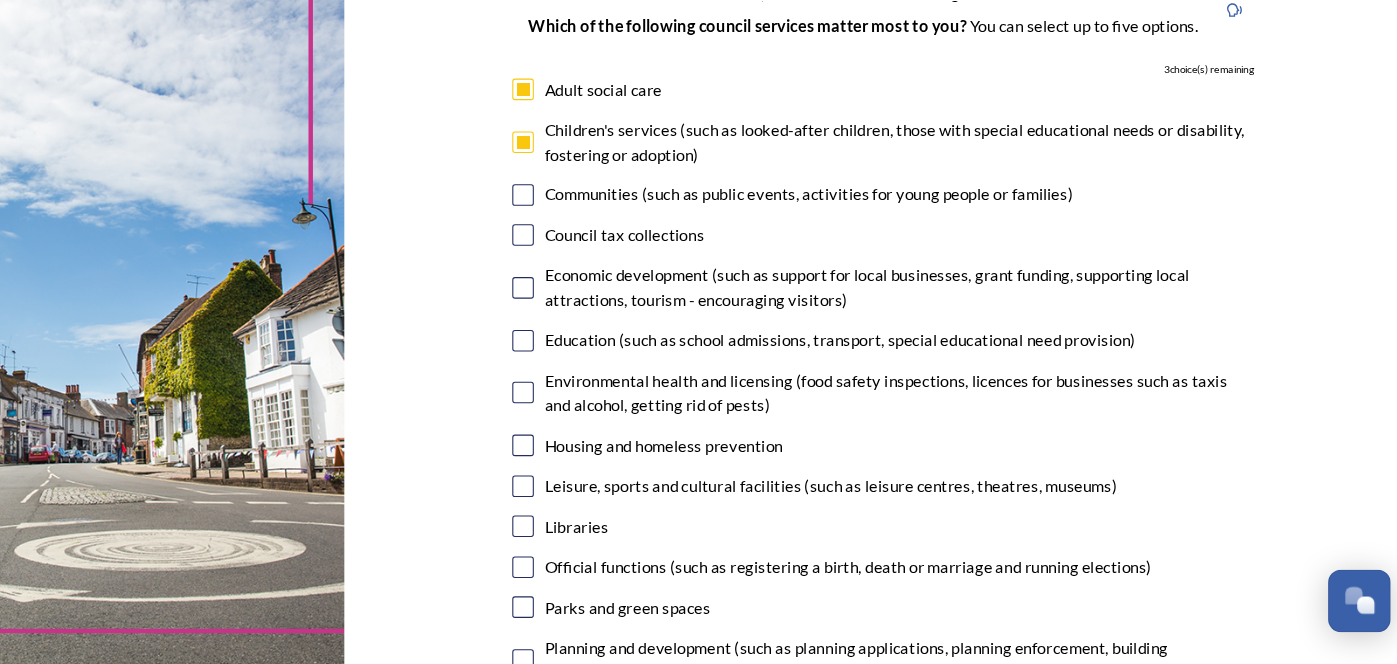 click at bounding box center [563, 229] 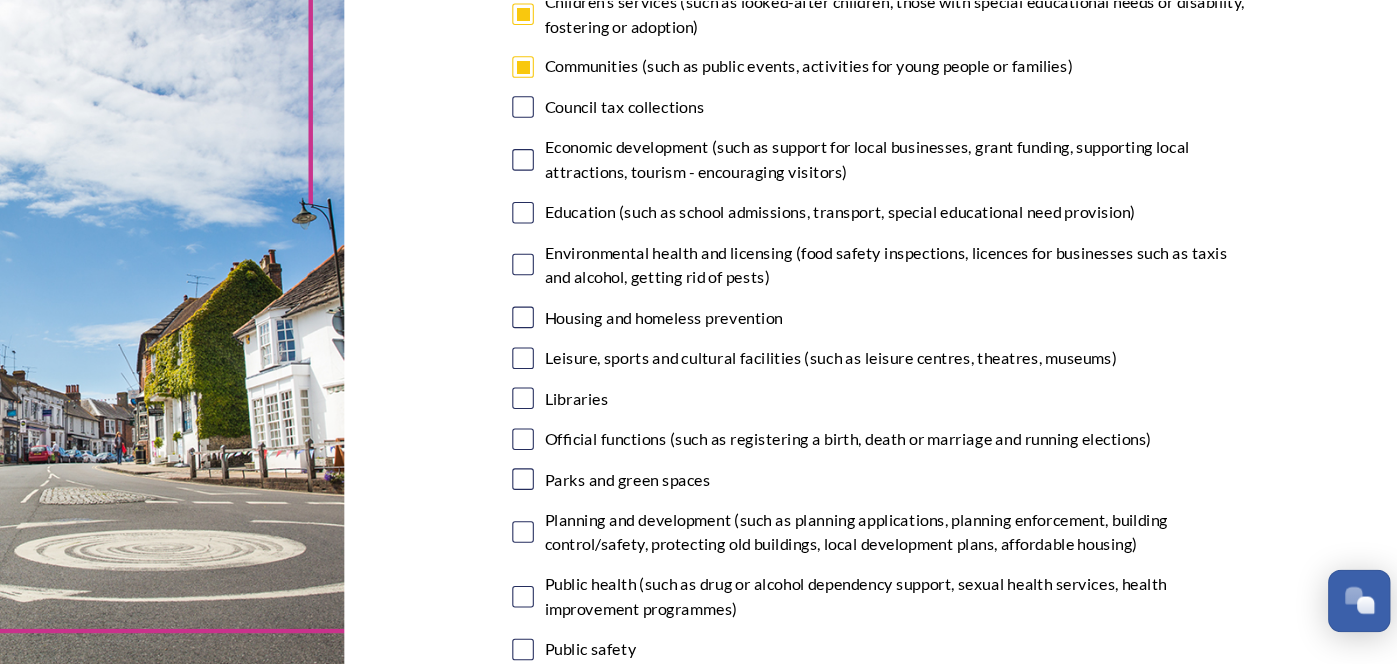 scroll, scrollTop: 286, scrollLeft: 0, axis: vertical 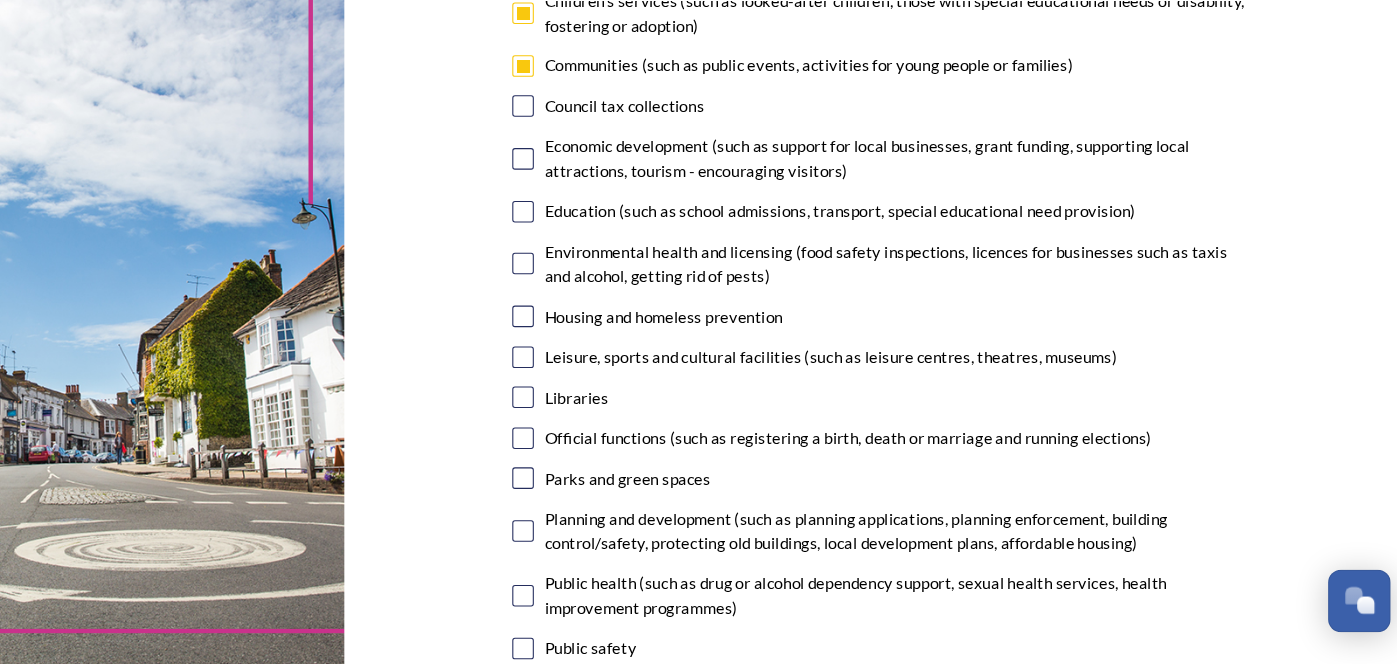 click at bounding box center (563, 292) 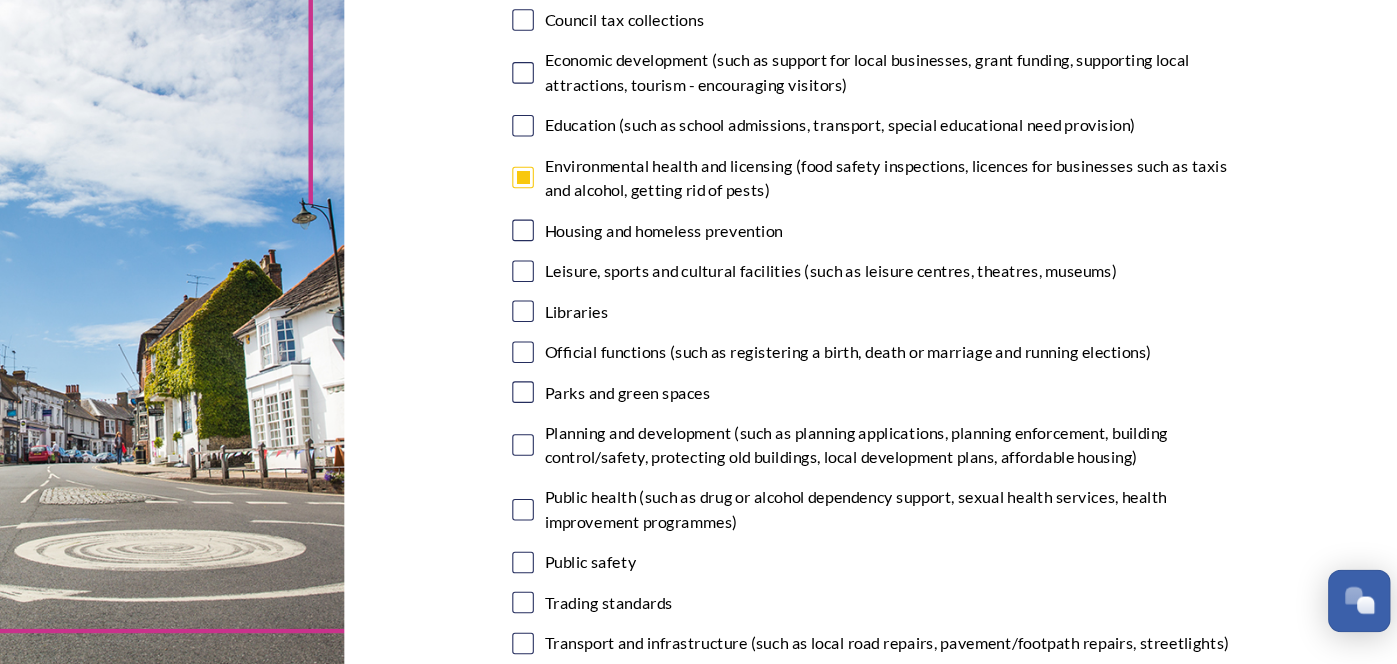 scroll, scrollTop: 367, scrollLeft: 0, axis: vertical 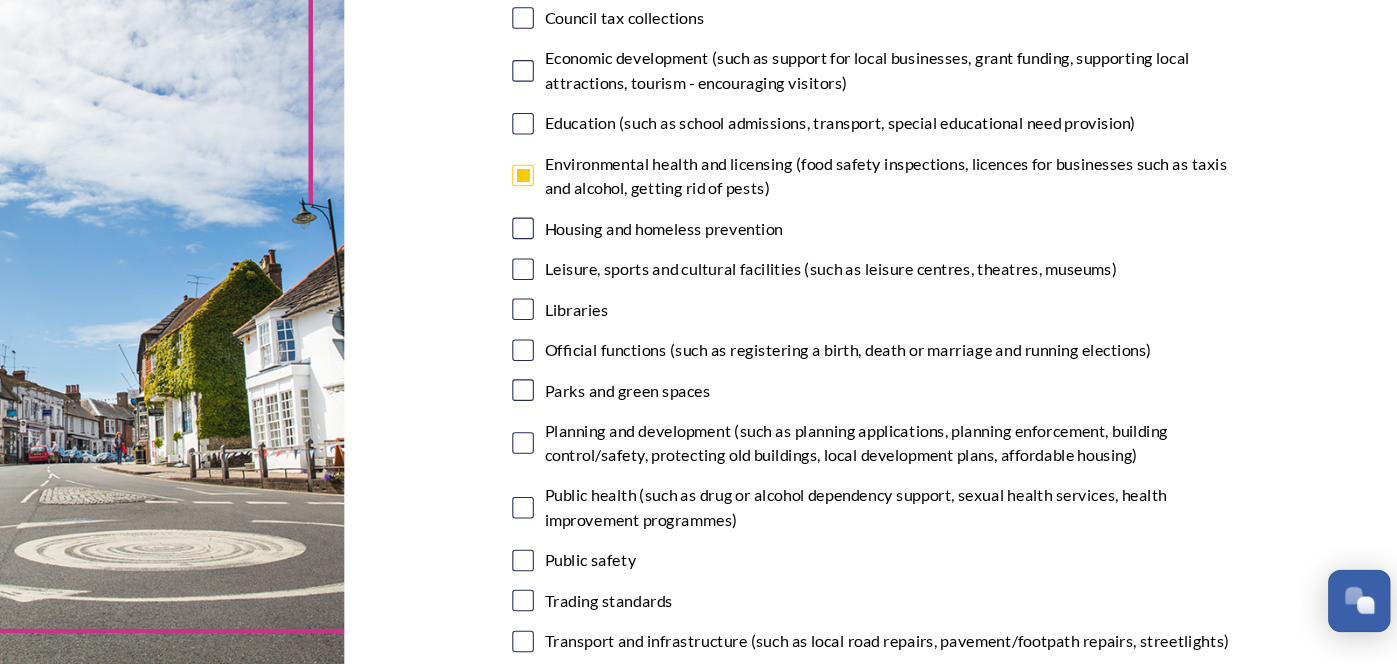 click at bounding box center (563, 260) 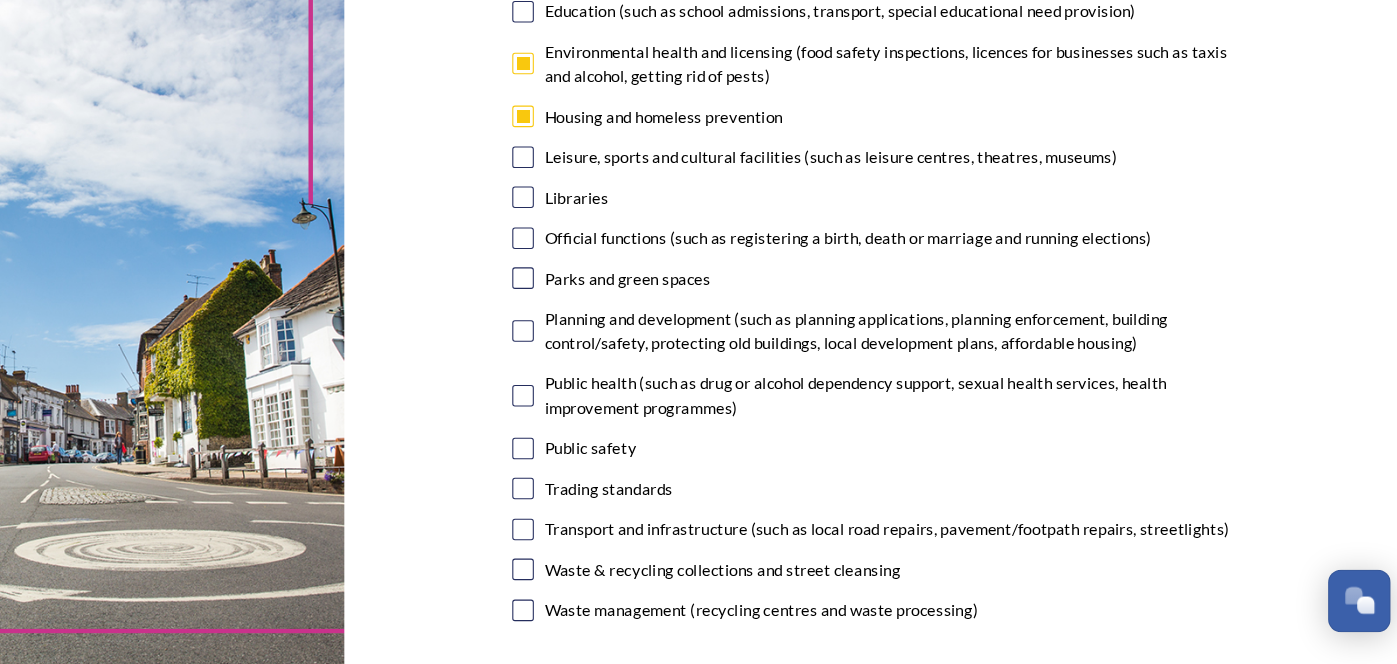 scroll, scrollTop: 474, scrollLeft: 0, axis: vertical 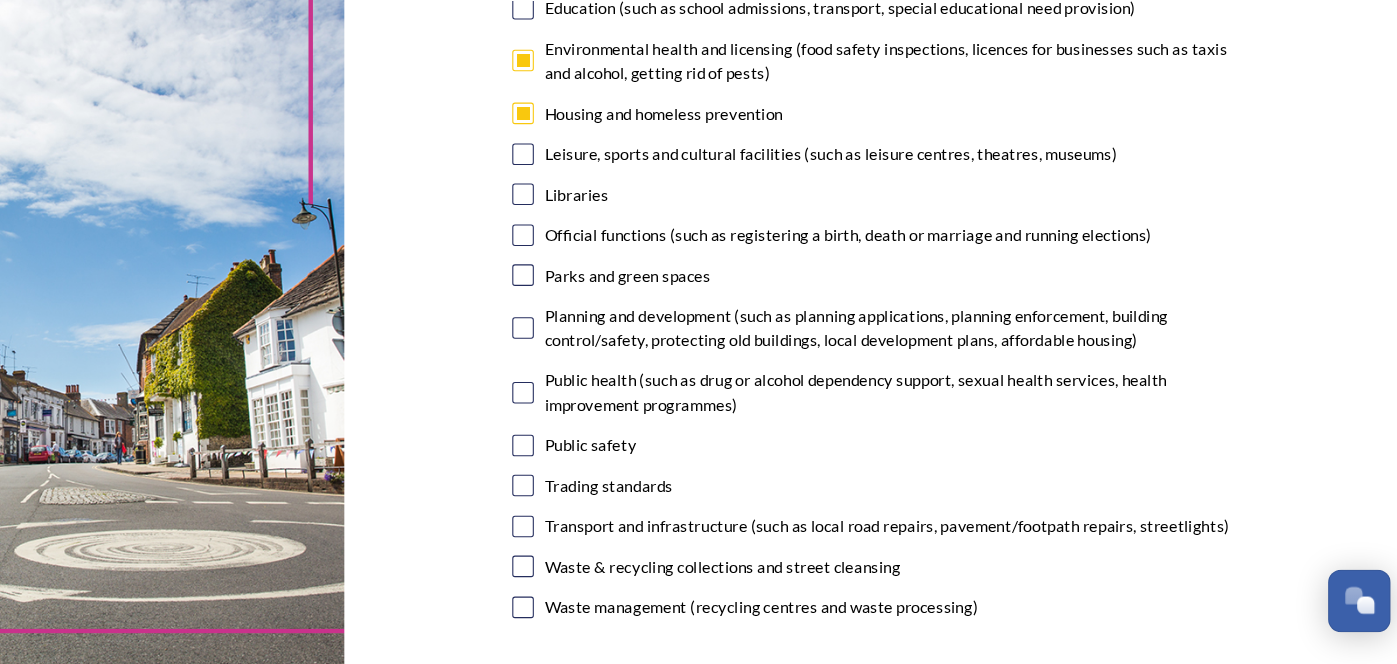 click at bounding box center [563, 191] 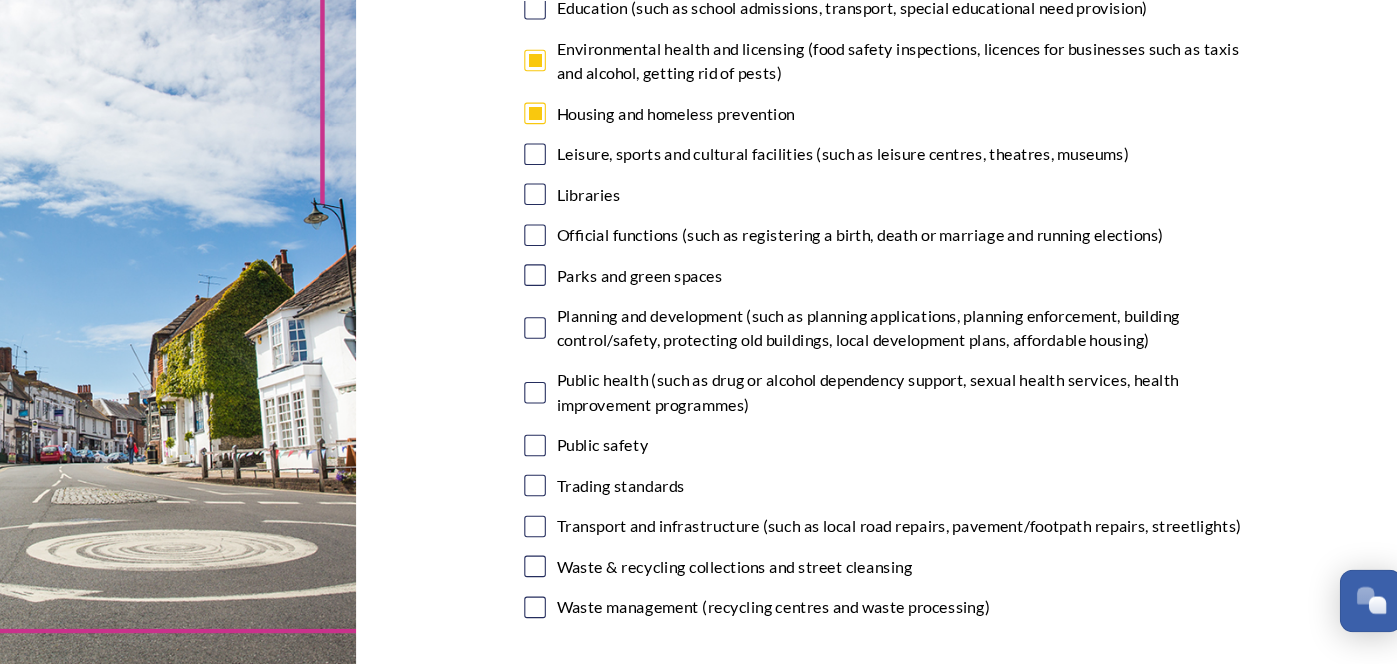 click at bounding box center (563, 191) 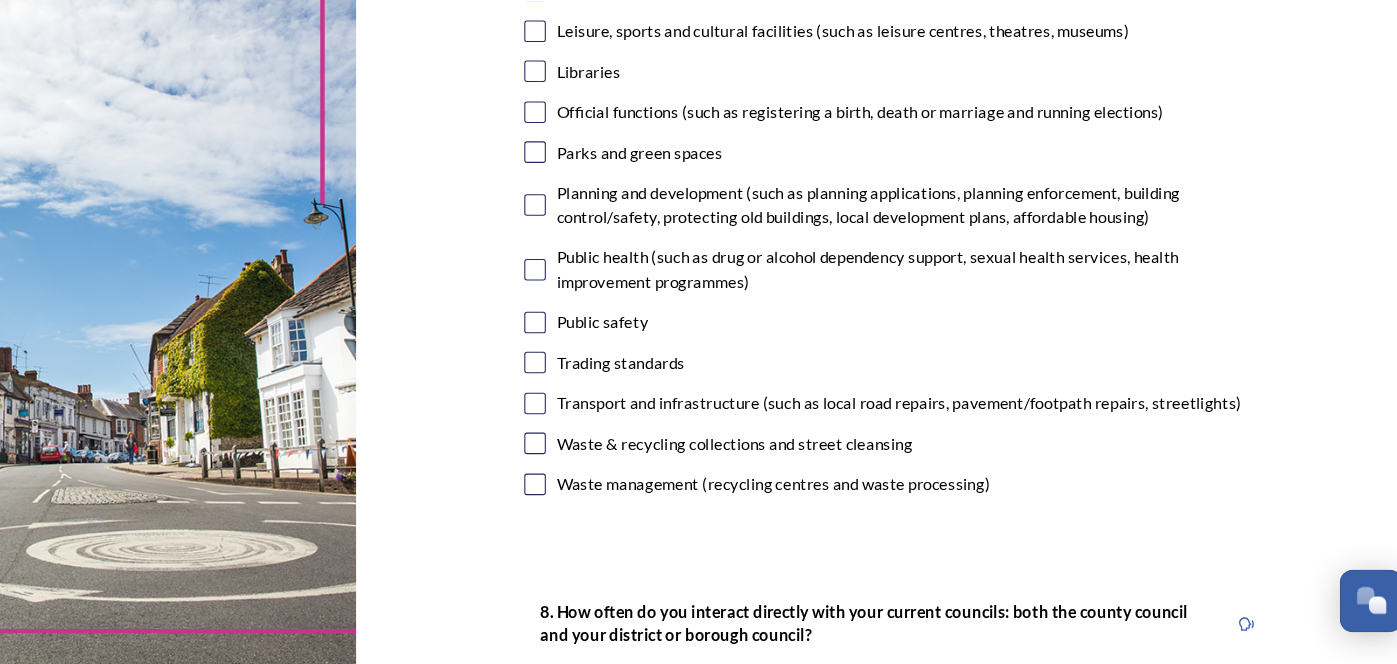 scroll, scrollTop: 594, scrollLeft: 0, axis: vertical 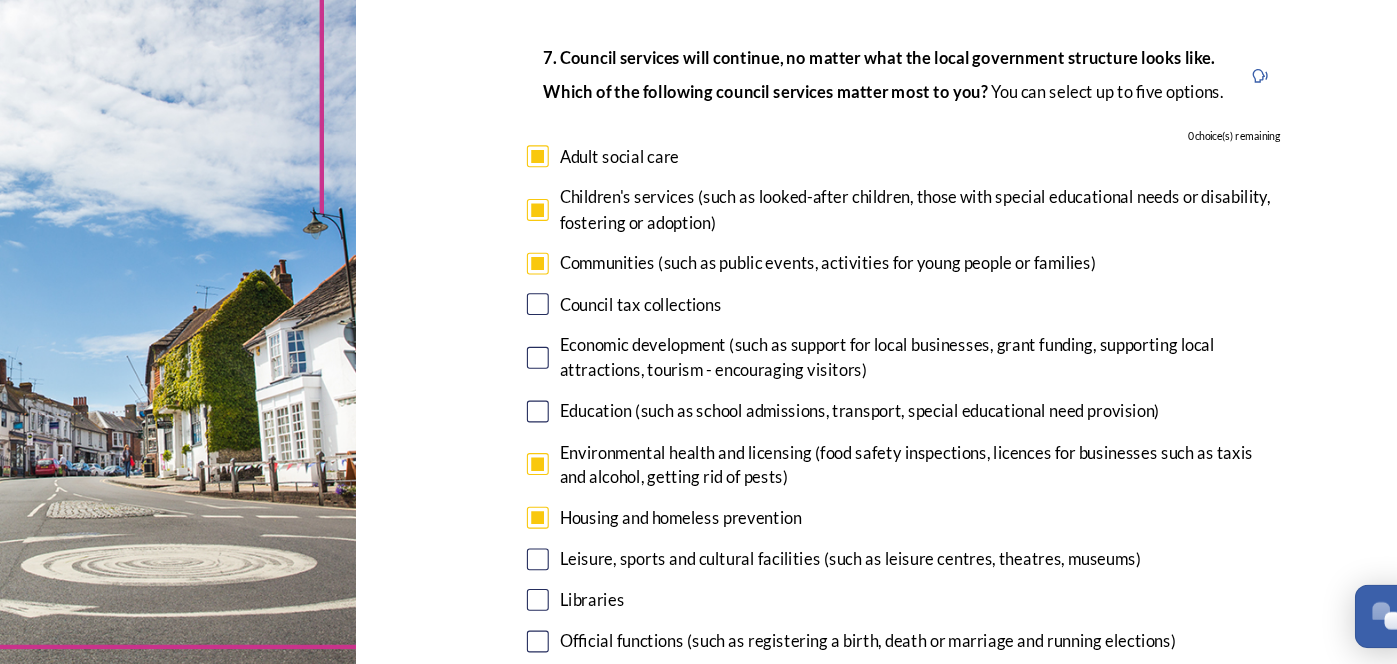 click at bounding box center (563, 234) 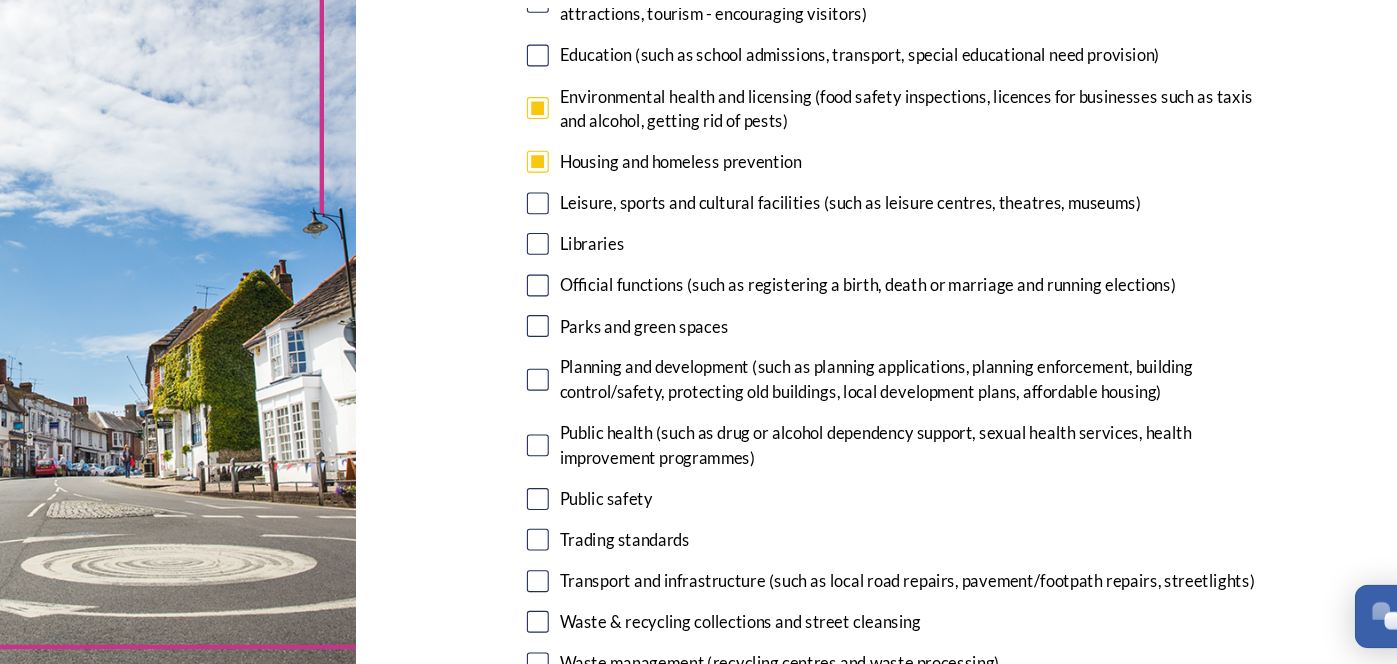scroll, scrollTop: 441, scrollLeft: 0, axis: vertical 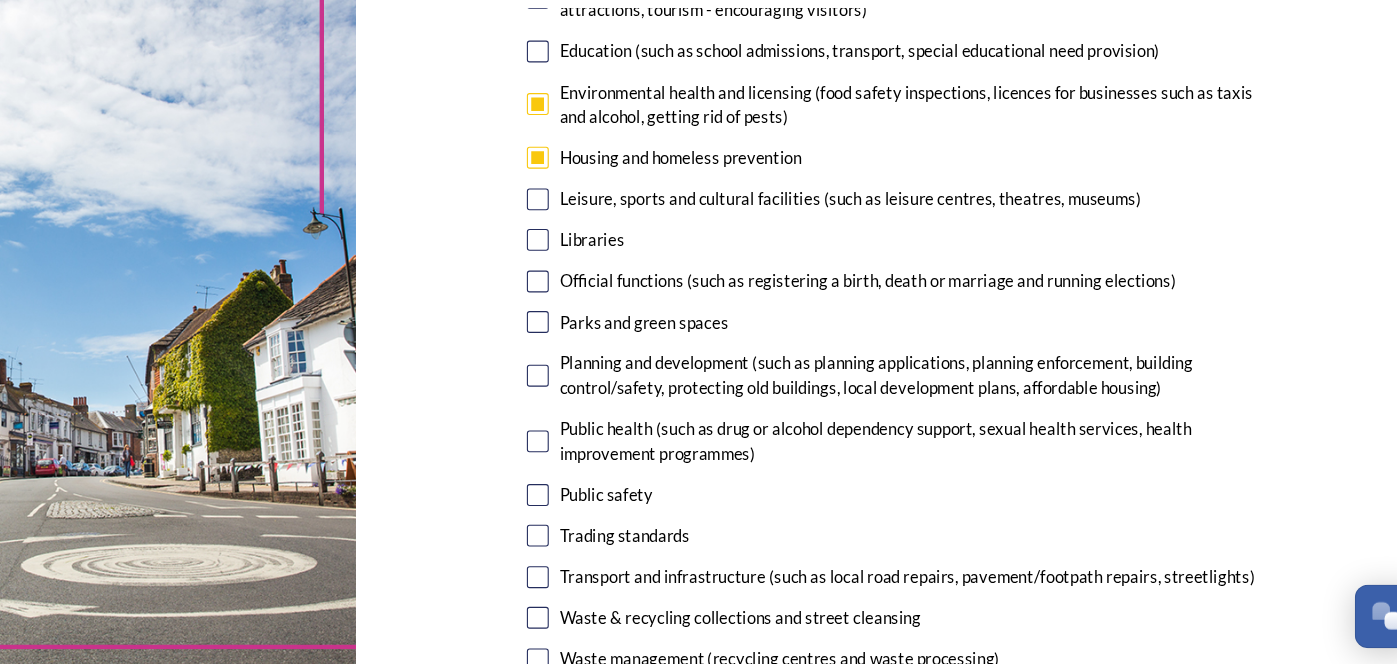 click at bounding box center [563, 137] 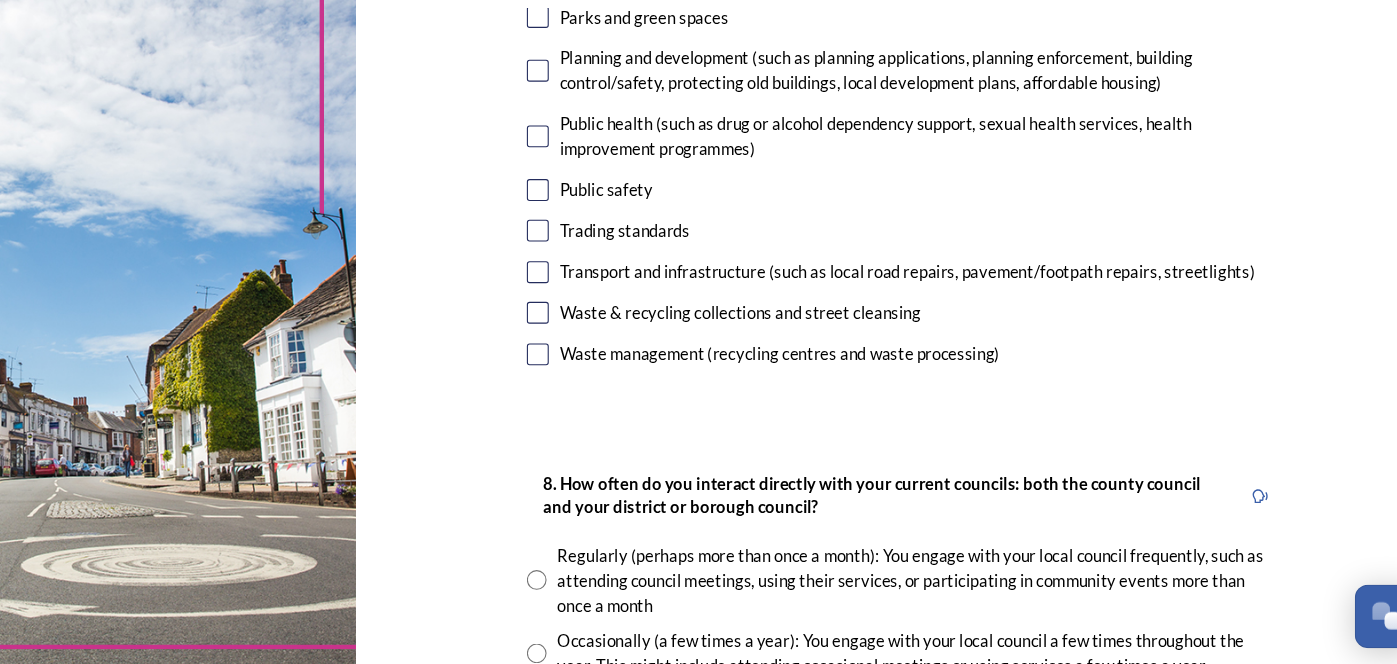 scroll, scrollTop: 720, scrollLeft: 0, axis: vertical 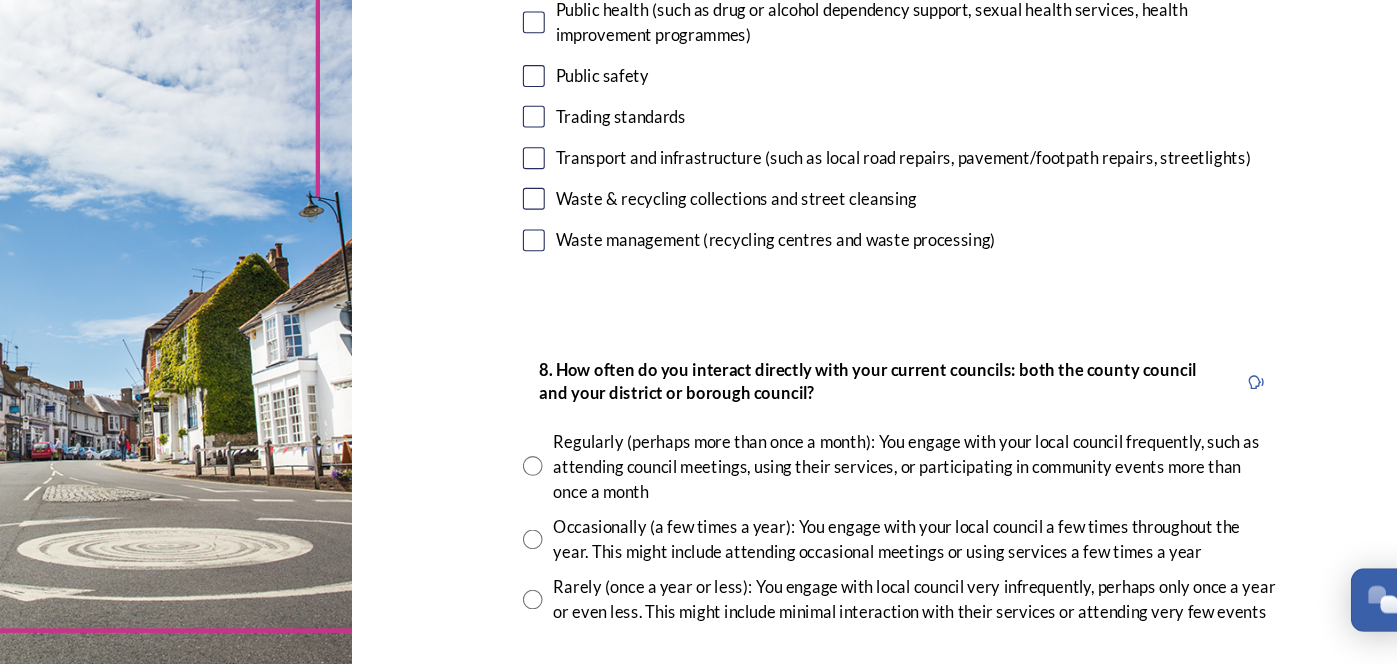 click at bounding box center [563, 202] 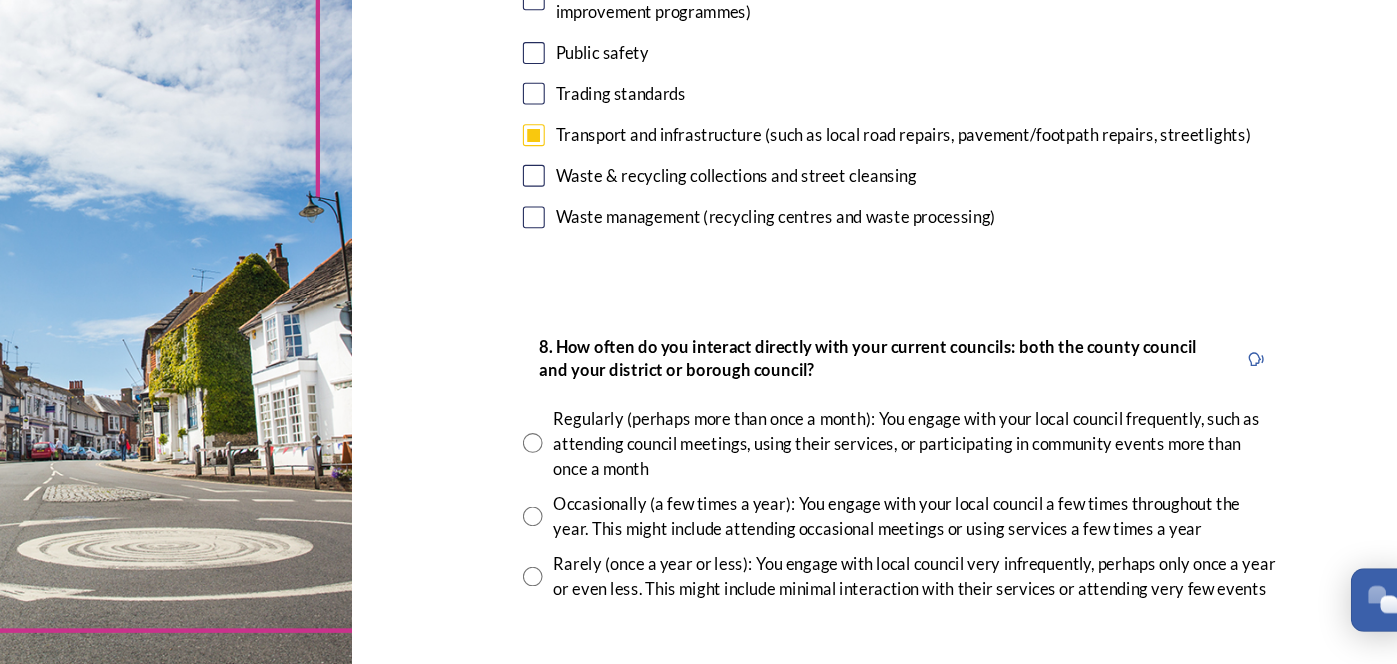 scroll, scrollTop: 829, scrollLeft: 0, axis: vertical 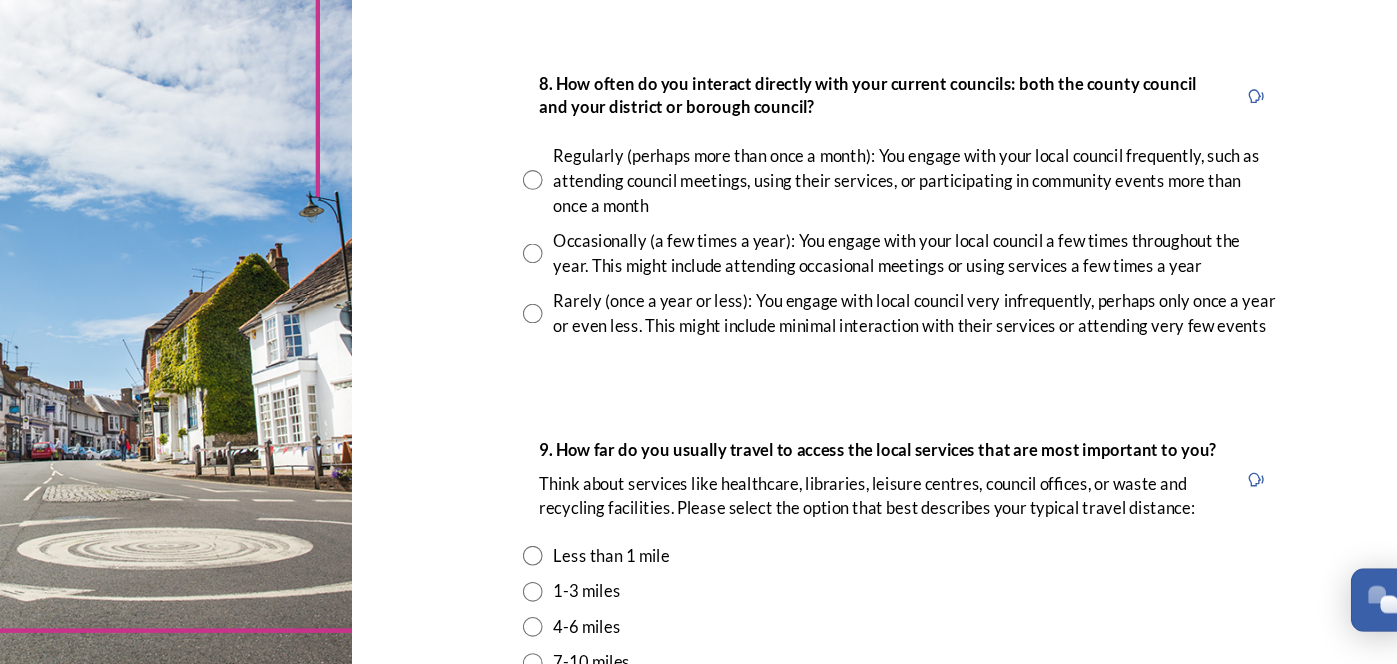 click on "Back Save Your local services 7. Council services will continue, no matter what the local government structure looks like.  ﻿﻿Which of the following council services matter most to you?  You can select up to five options. 0  choice(s) remaining Adult social care   Children's services (such as looked-after children, those with special educational needs or disability, fostering or adoption) Communities (such as public events, activities for young people or families) Council tax collections Economic development (such as support for local businesses, grant funding, supporting local attractions, tourism - encouraging visitors)  Education (such as school admissions, transport, special educational need provision)  Environmental health and licensing (food safety inspections, licences for businesses such as taxis and alcohol, getting rid of pests) Housing and homeless prevention Leisure, sports and cultural facilities (such as leisure centres, theatres, museums) Libraries Parks and green spaces Public safety" at bounding box center [897, 196] 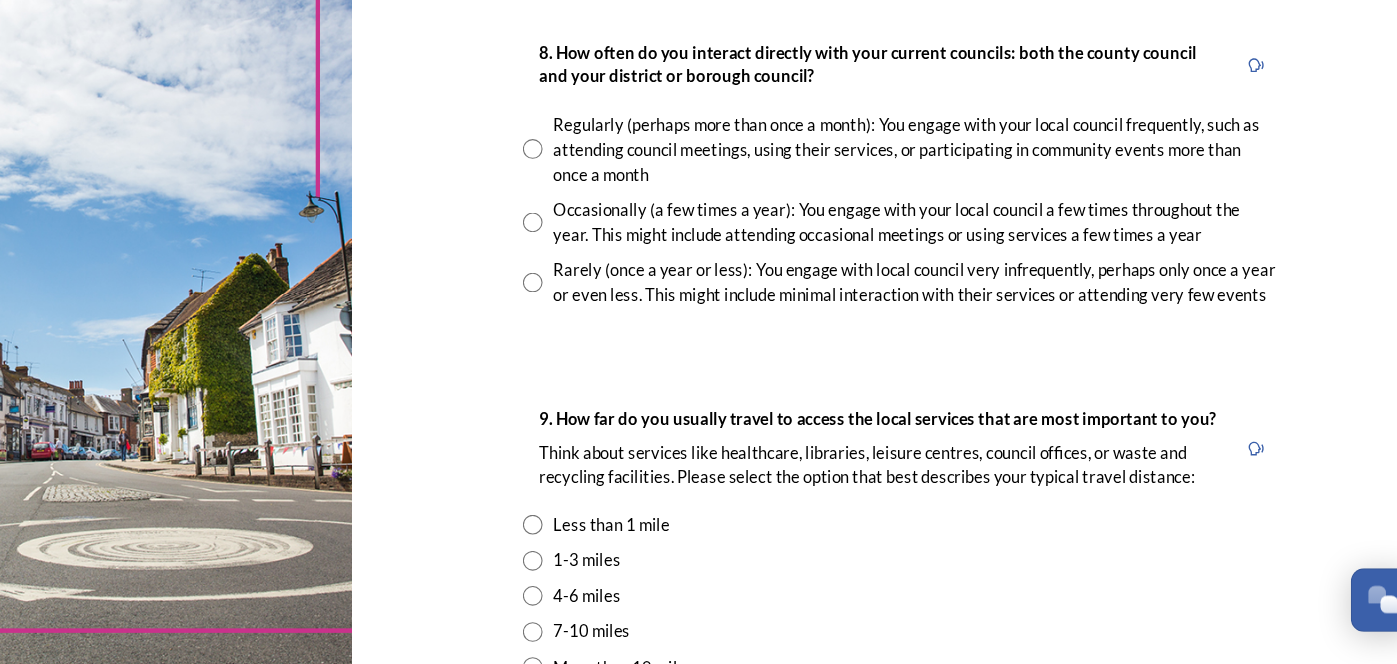 scroll, scrollTop: 1094, scrollLeft: 0, axis: vertical 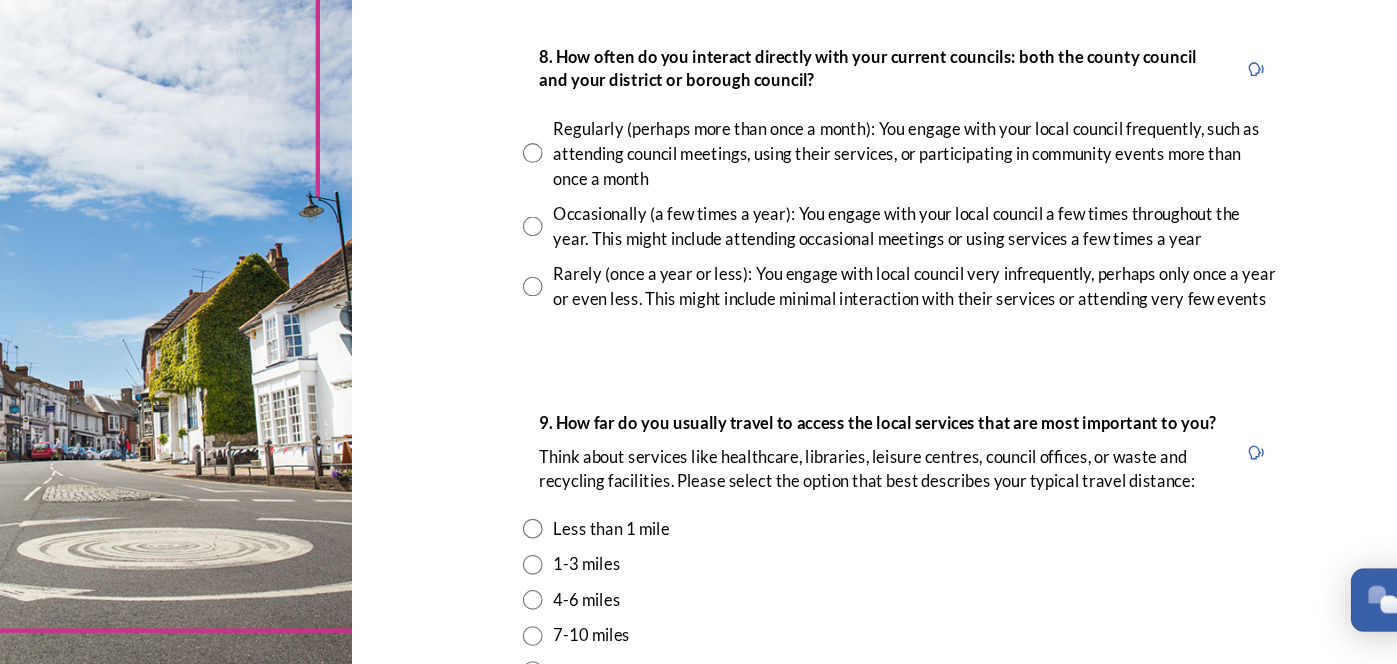 click at bounding box center [562, 264] 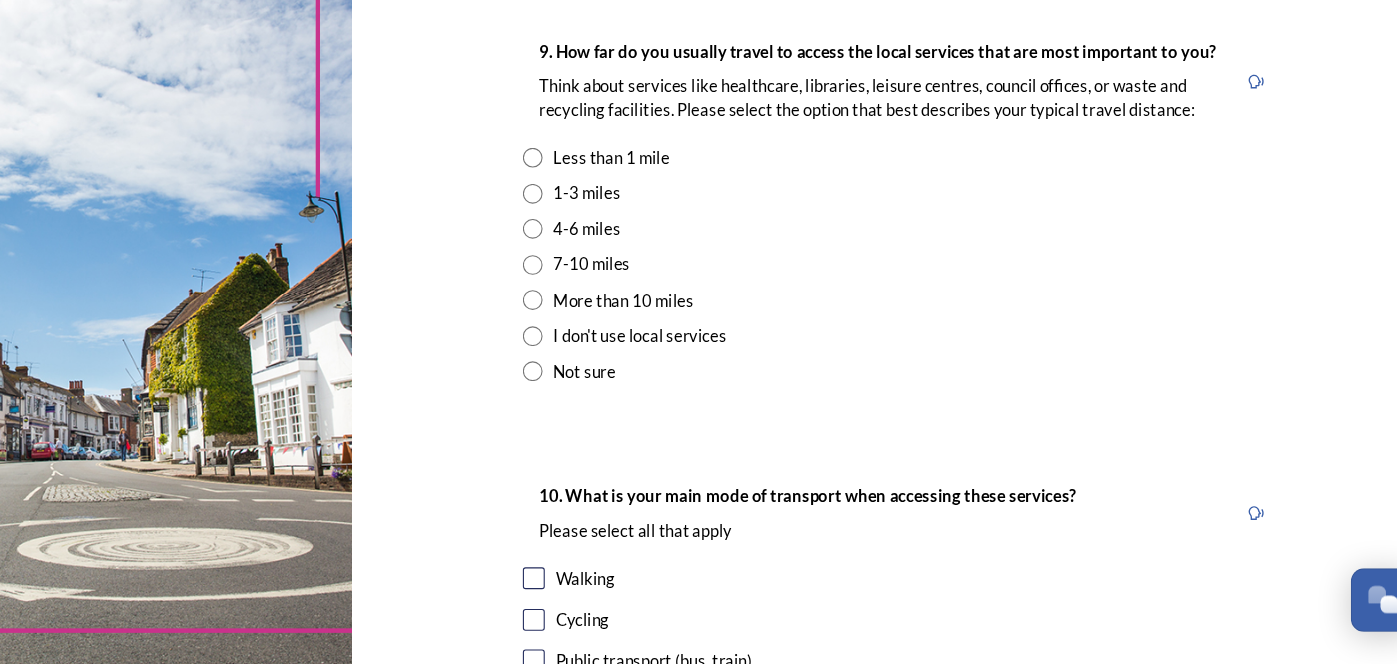 scroll, scrollTop: 1433, scrollLeft: 0, axis: vertical 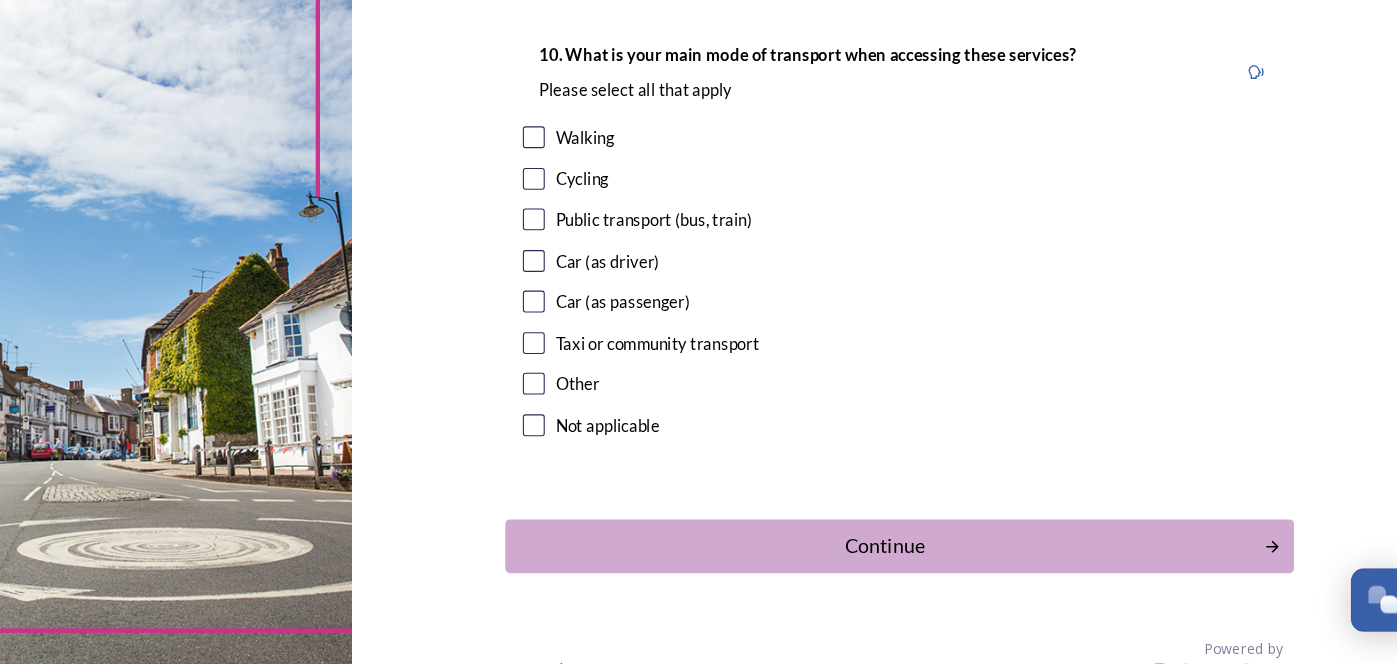 click at bounding box center [563, 182] 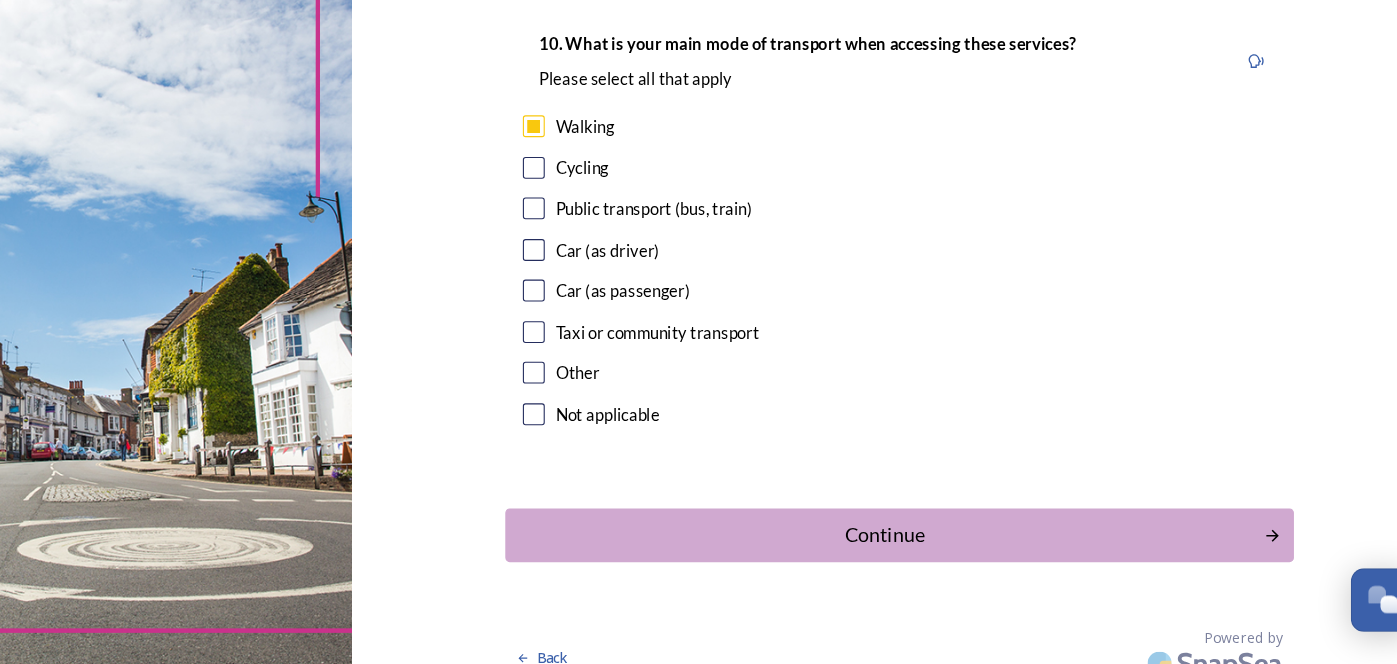 scroll, scrollTop: 1846, scrollLeft: 0, axis: vertical 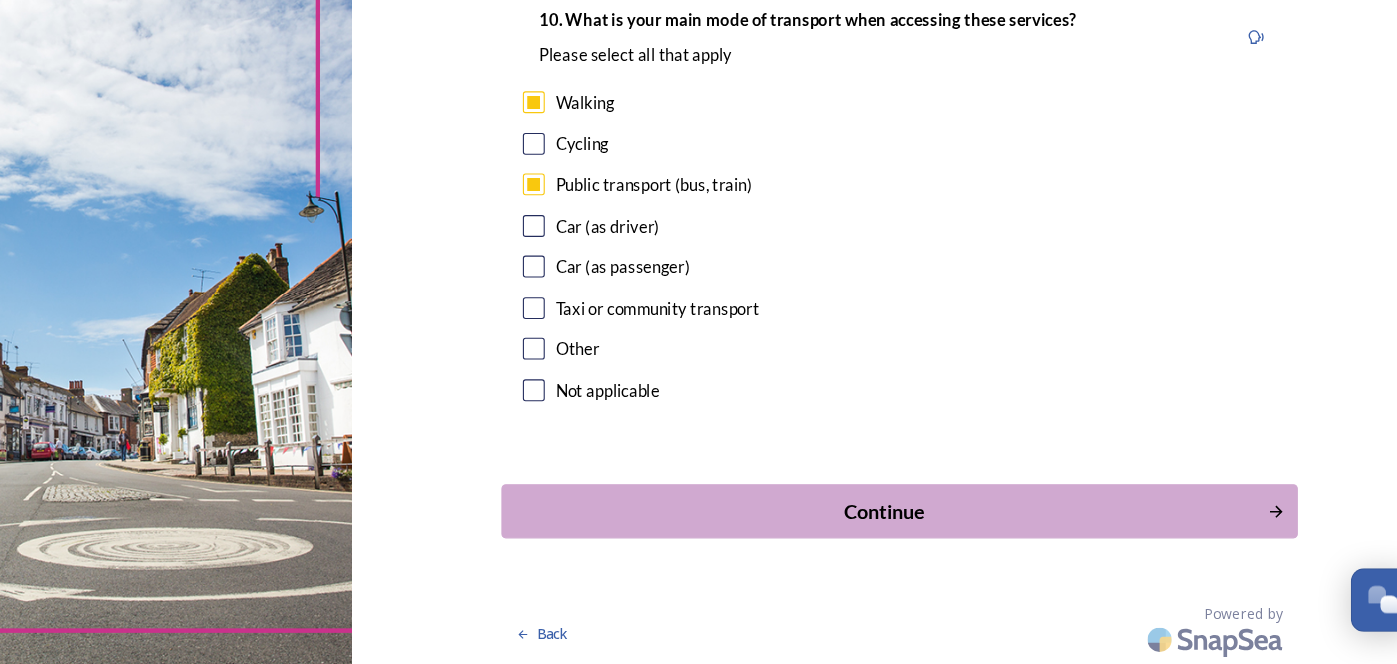 click on "Continue" at bounding box center (882, 523) 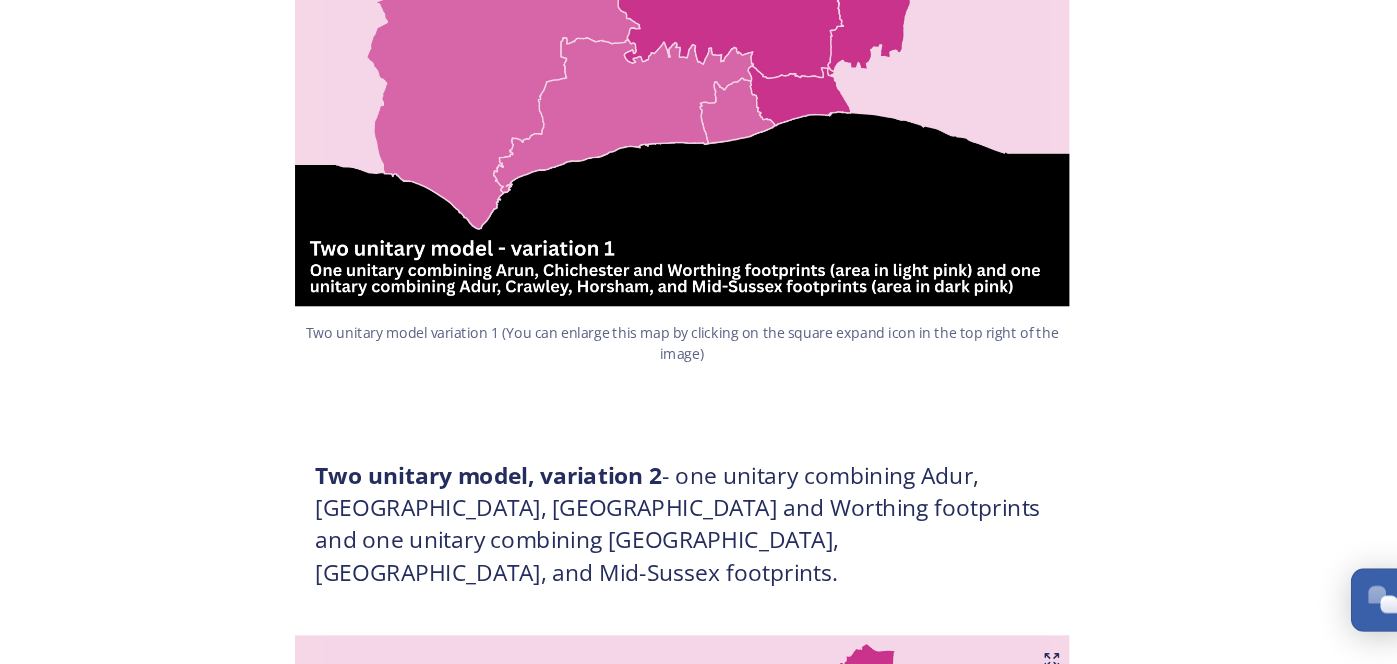 scroll, scrollTop: 1520, scrollLeft: 0, axis: vertical 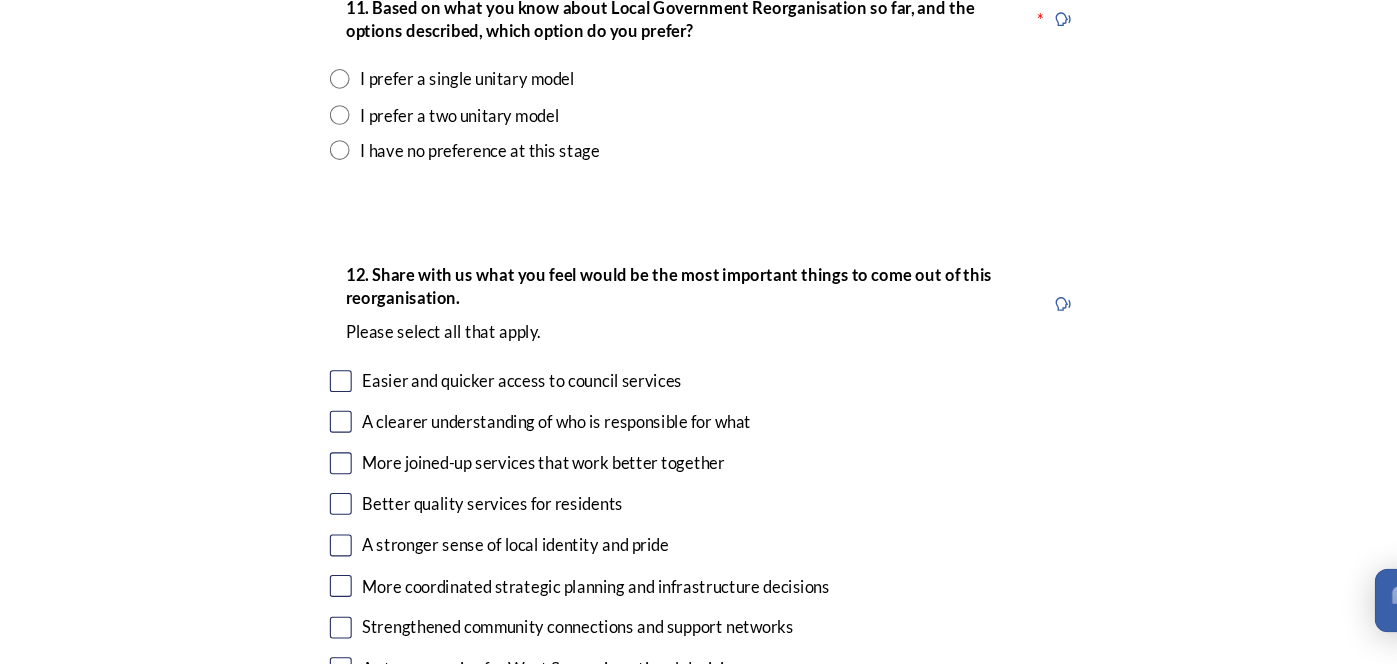 click at bounding box center (364, 194) 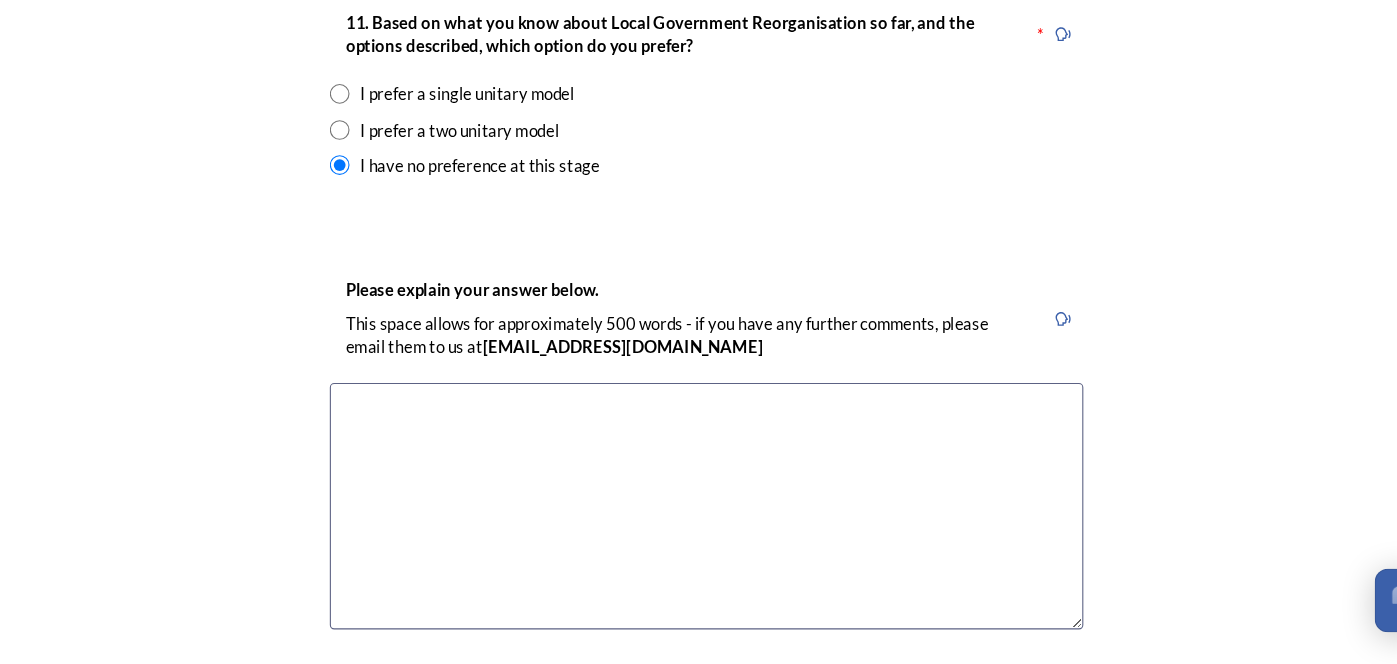 scroll, scrollTop: 2733, scrollLeft: 0, axis: vertical 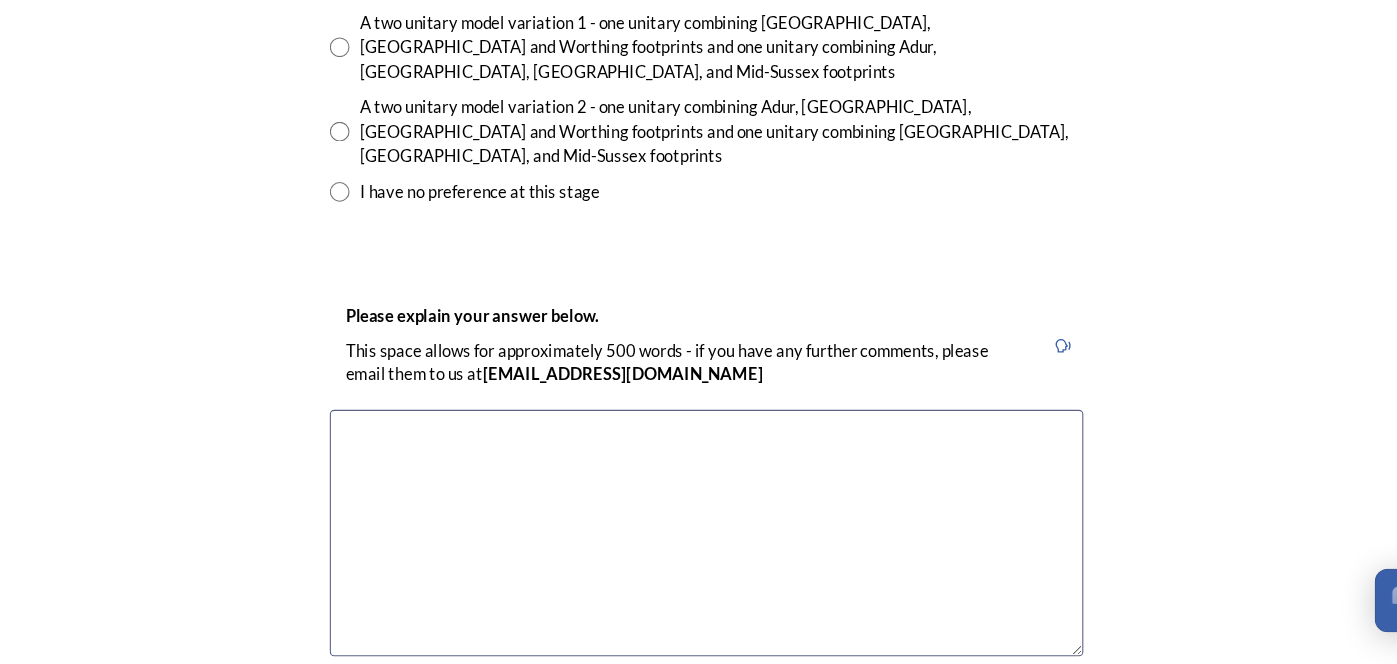 click at bounding box center [364, 177] 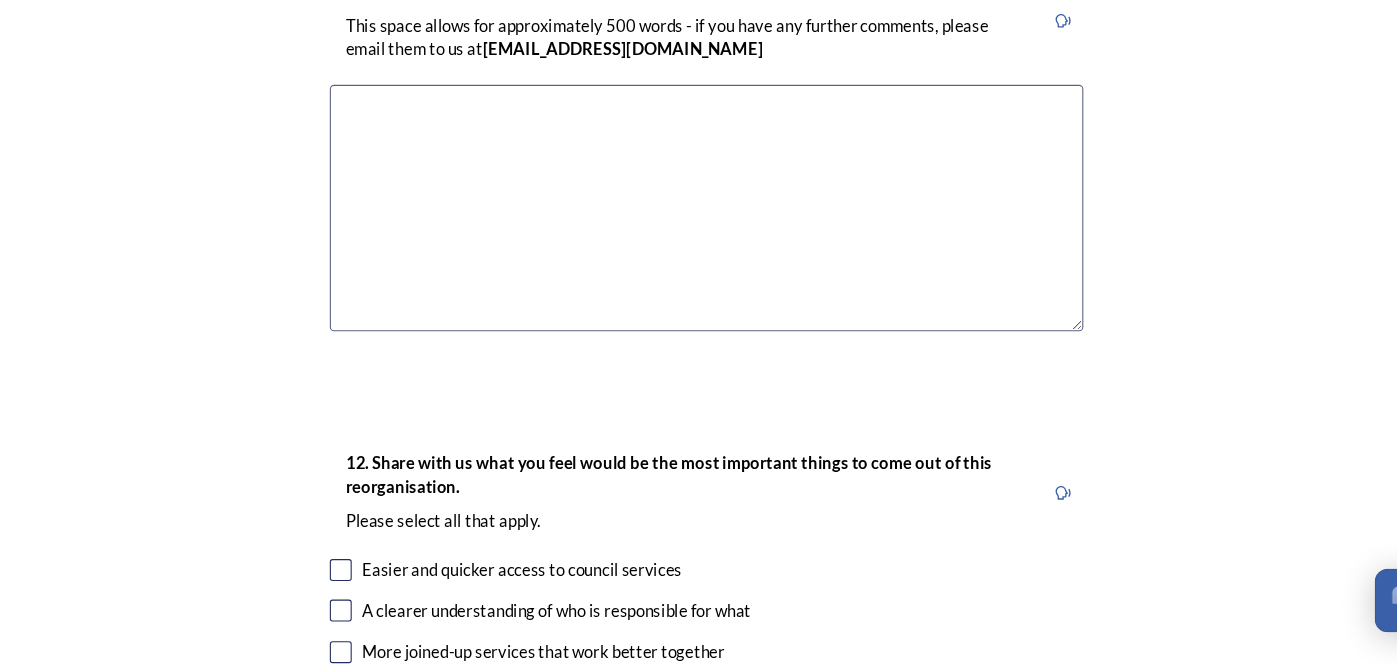 scroll, scrollTop: 3321, scrollLeft: 0, axis: vertical 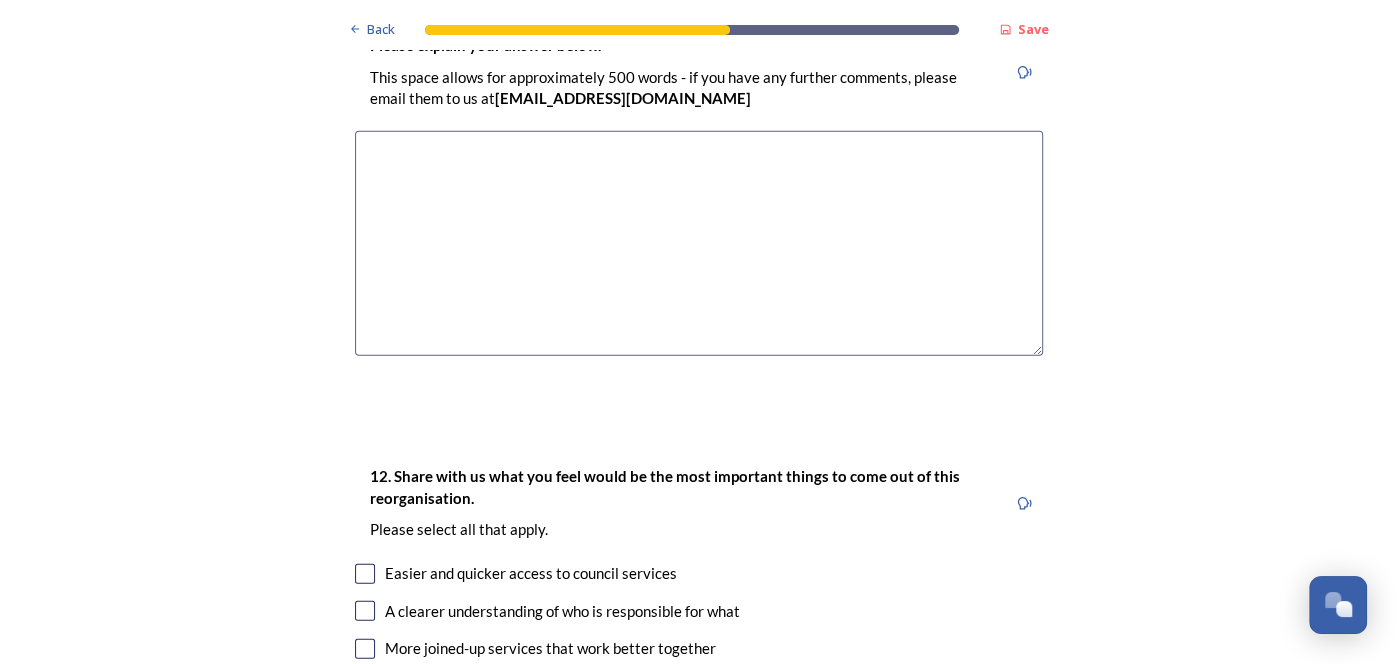click at bounding box center (699, 243) 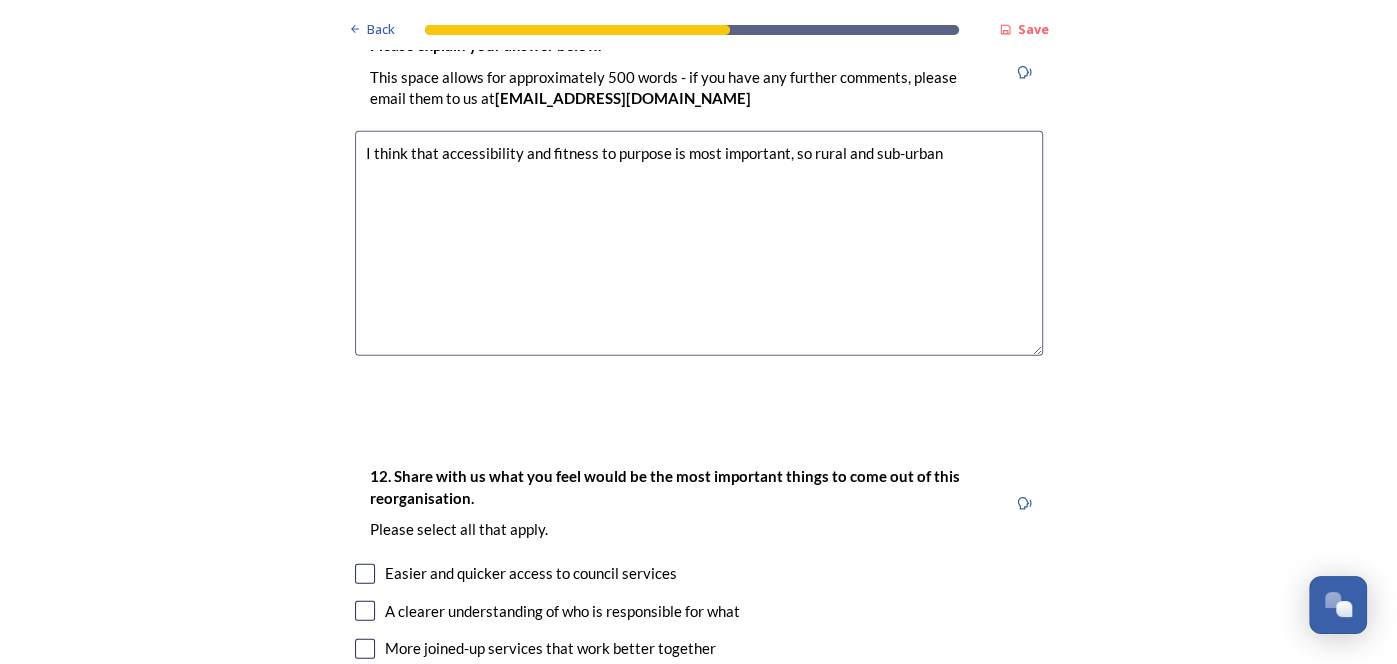 click on "I think that accessibility and fitness to purpose is most important, so rural and sub-urban" at bounding box center (699, 243) 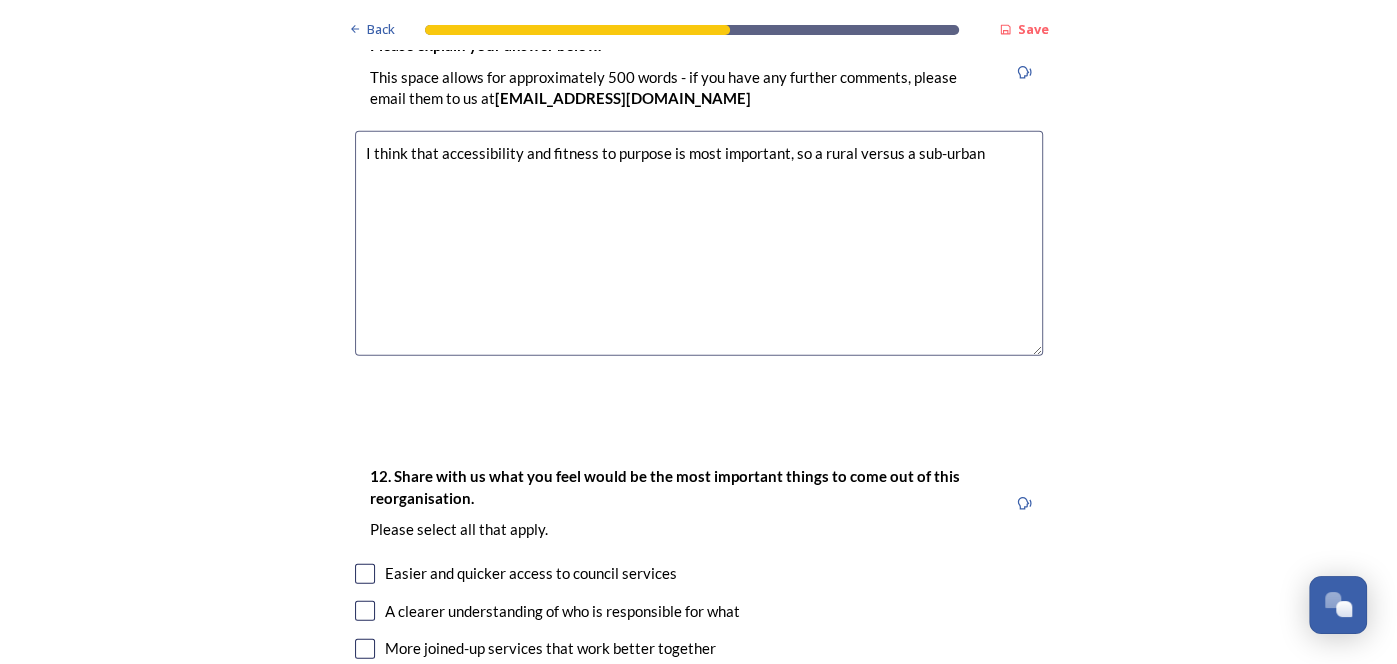 click on "I think that accessibility and fitness to purpose is most important, so a rural versus a sub-urban" at bounding box center [699, 243] 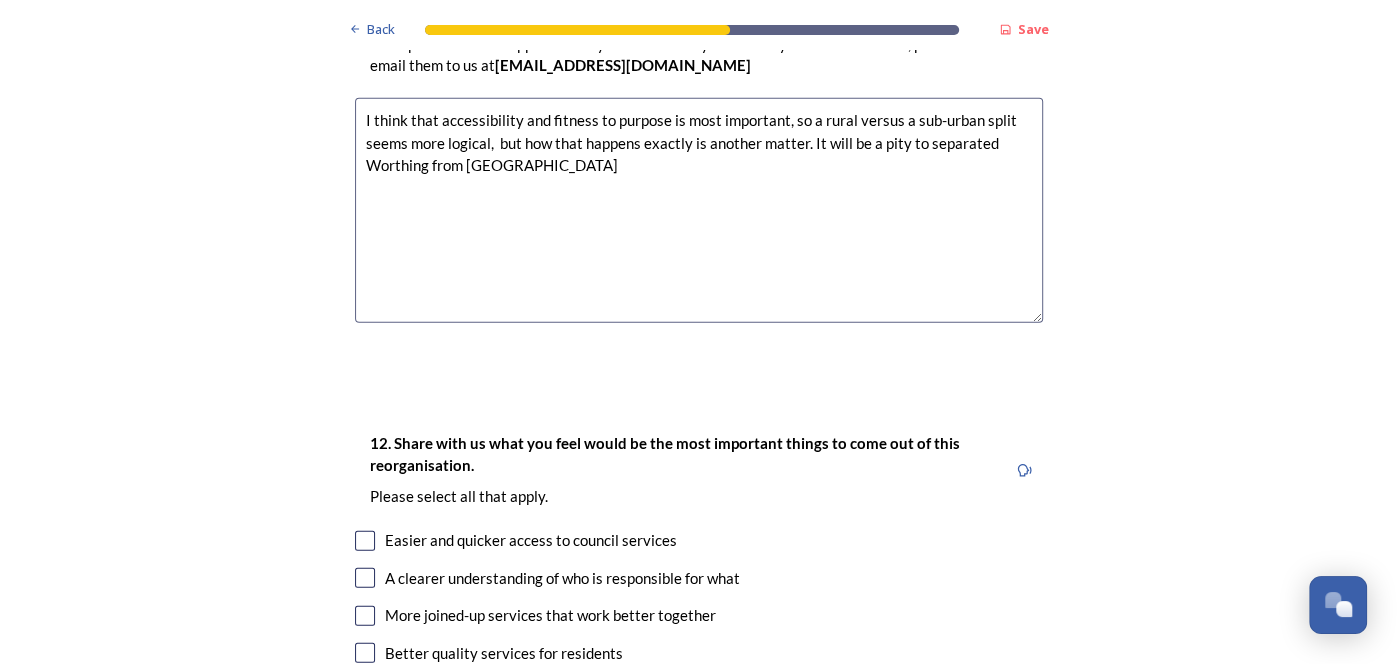 scroll, scrollTop: 3364, scrollLeft: 0, axis: vertical 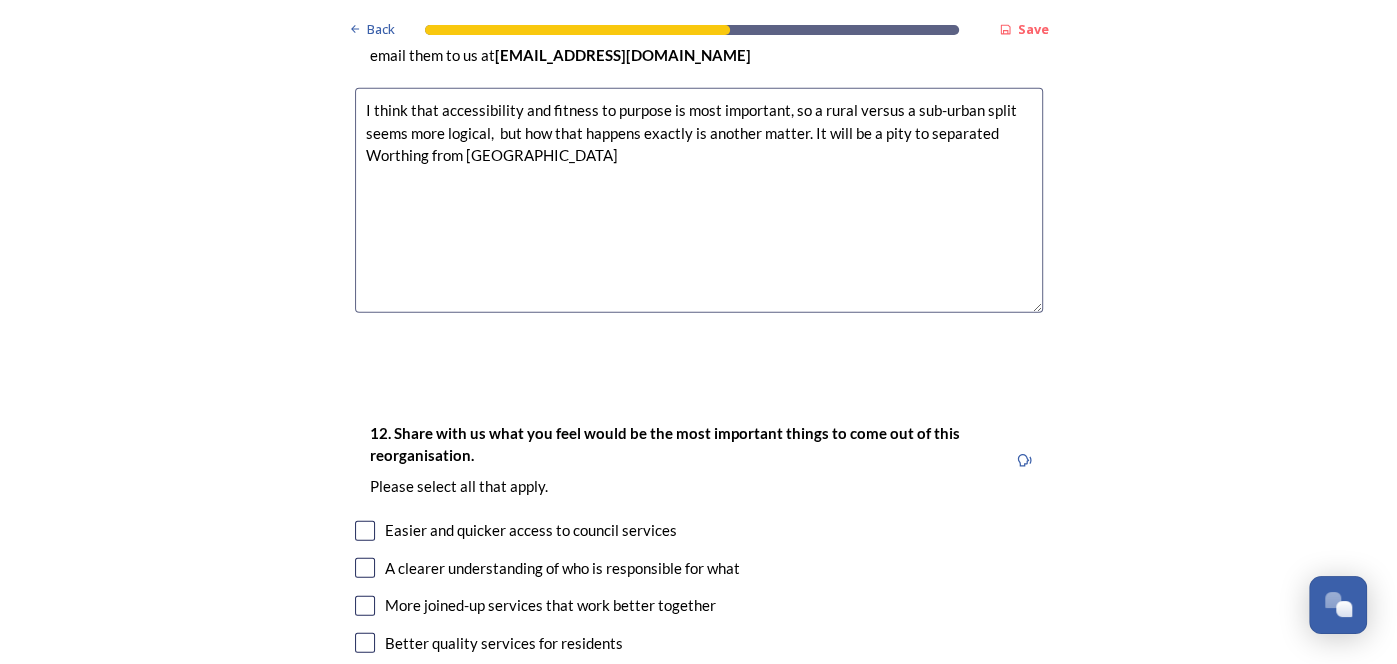 click on "I think that accessibility and fitness to purpose is most important, so a rural versus a sub-urban split seems more logical,  but how that happens exactly is another matter. It will be a pity to separated Worthing from [GEOGRAPHIC_DATA]" at bounding box center (699, 200) 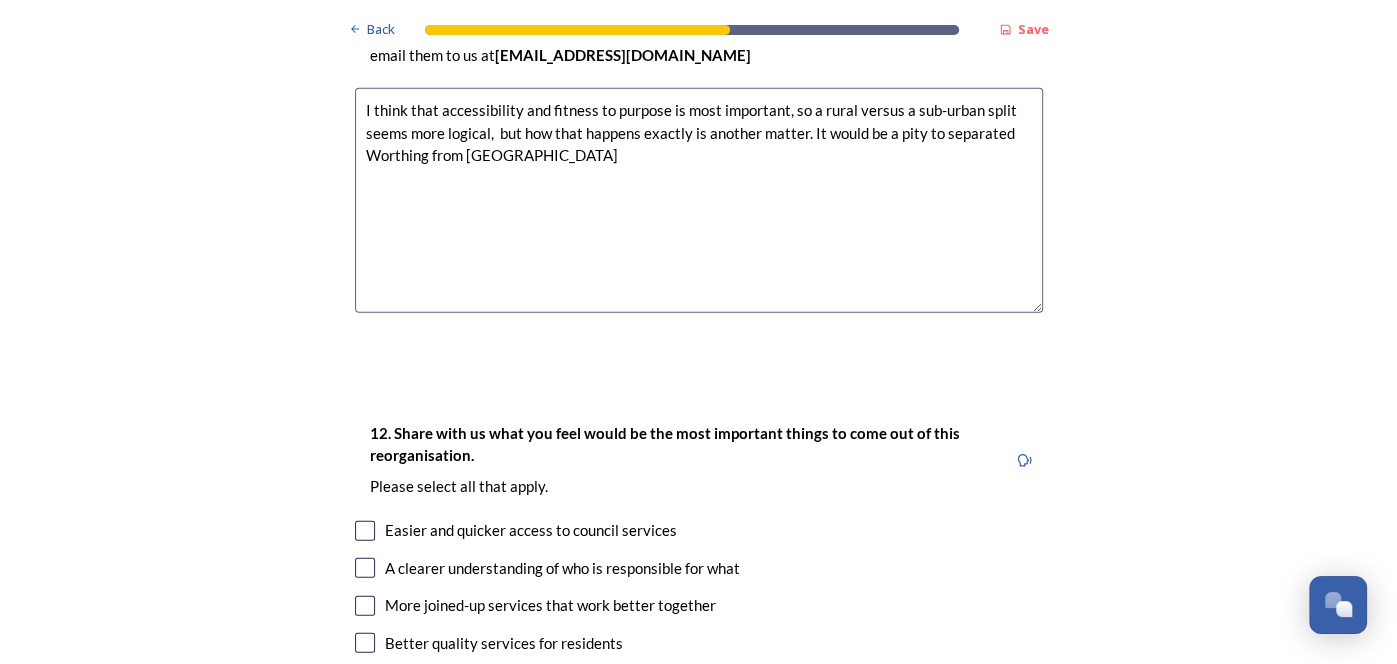 click on "I think that accessibility and fitness to purpose is most important, so a rural versus a sub-urban split seems more logical,  but how that happens exactly is another matter. It would be a pity to separated Worthing from [GEOGRAPHIC_DATA]" at bounding box center [699, 200] 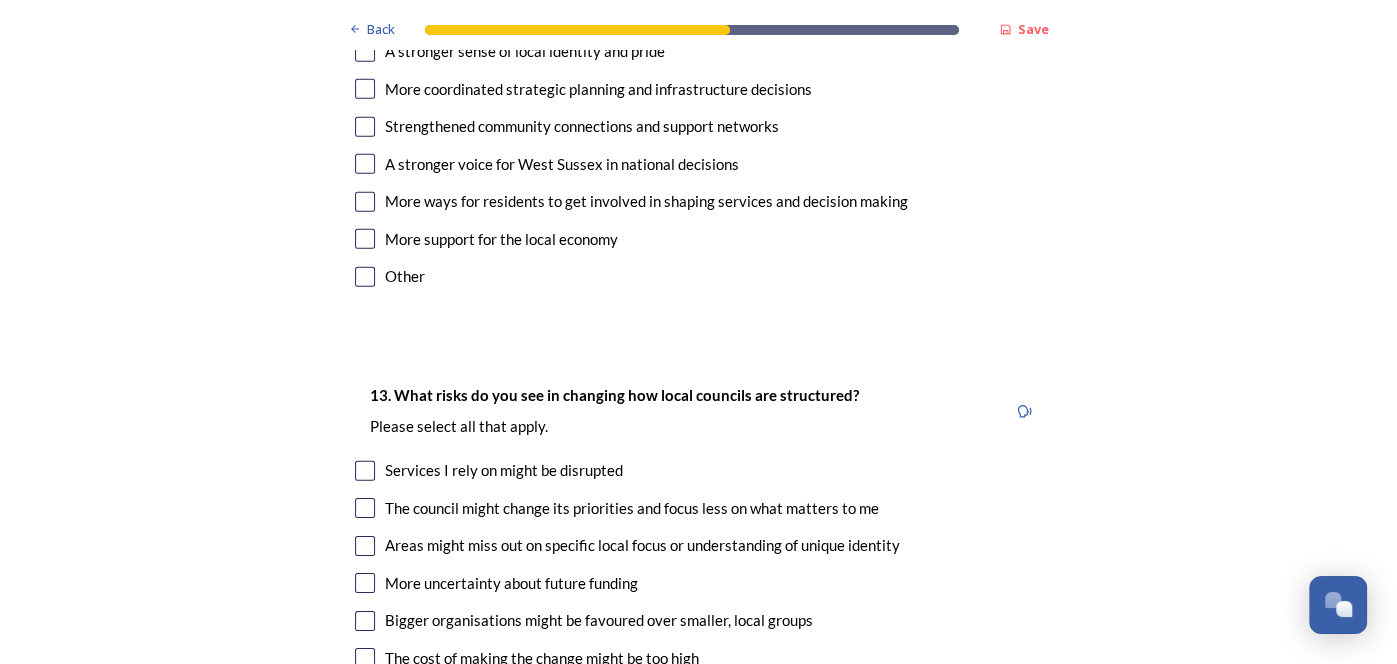 scroll, scrollTop: 3997, scrollLeft: 0, axis: vertical 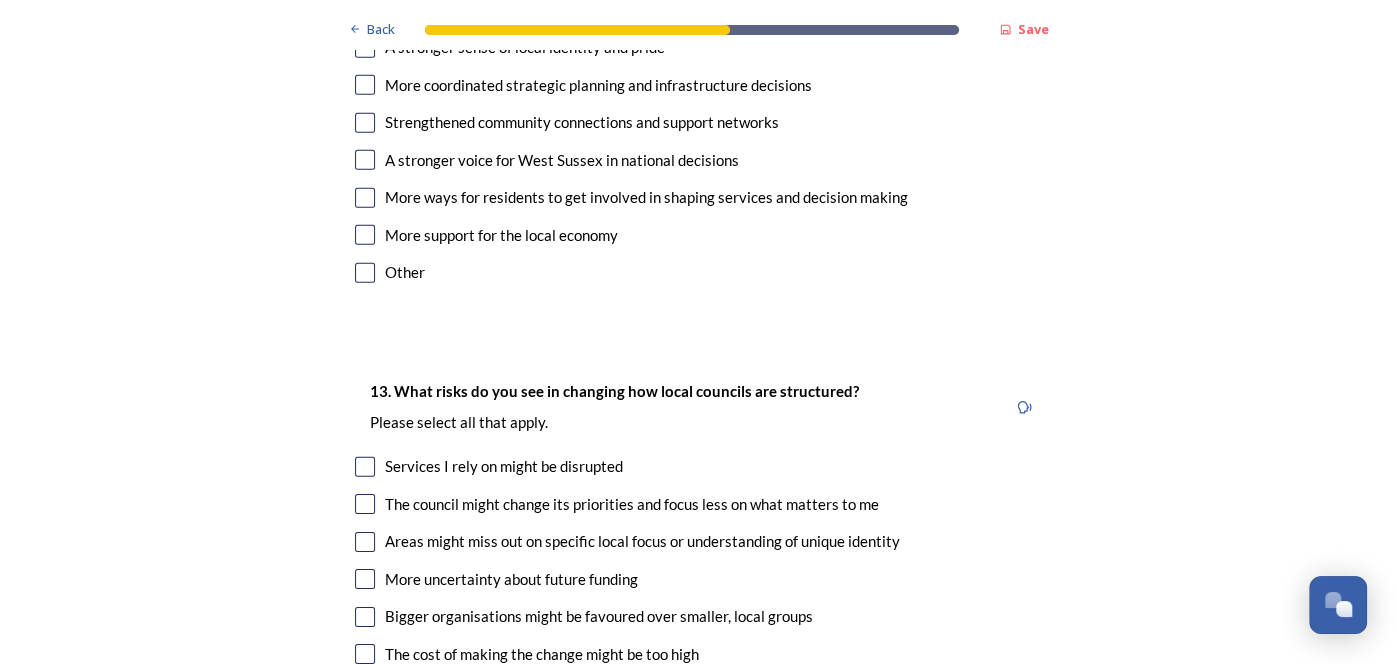 type on "I think that accessibility and fitness to purpose is most important, so a rural versus a sub-urban split seems more logical,  but how that happens exactly is another matter. It would be a pity to separated Worthing from [GEOGRAPHIC_DATA], given the strong links existing." 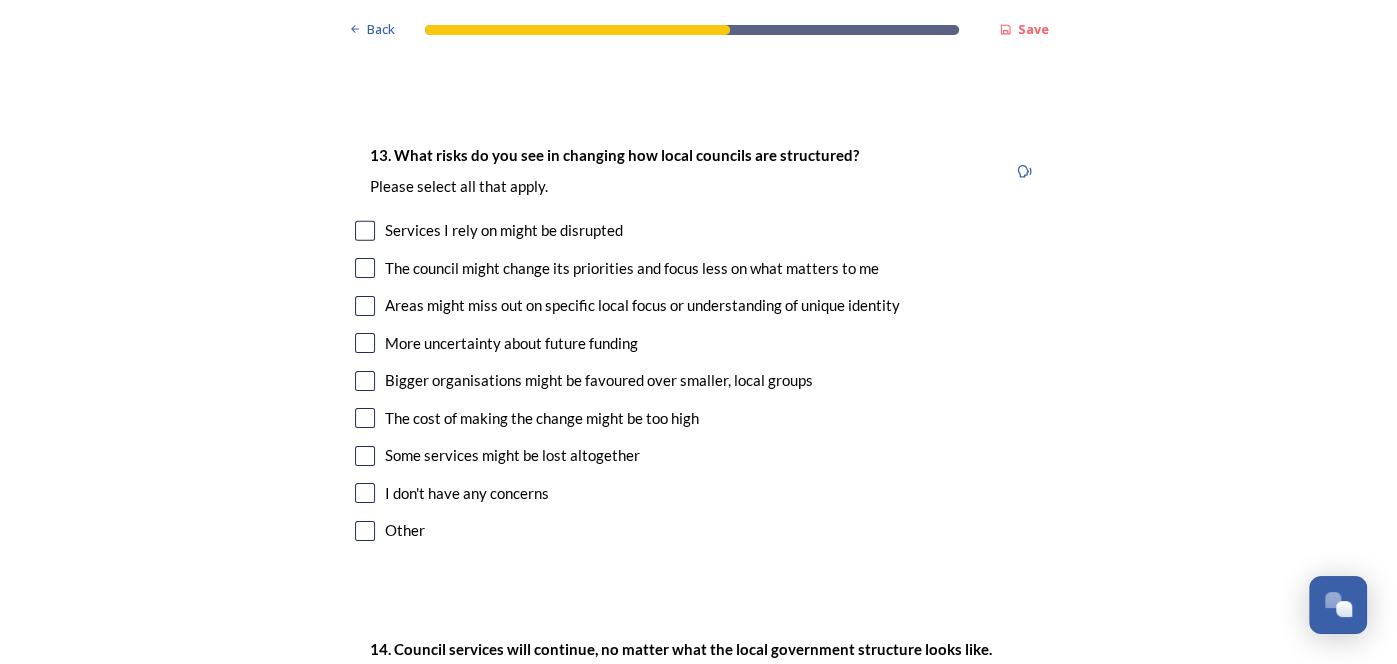 scroll, scrollTop: 4232, scrollLeft: 0, axis: vertical 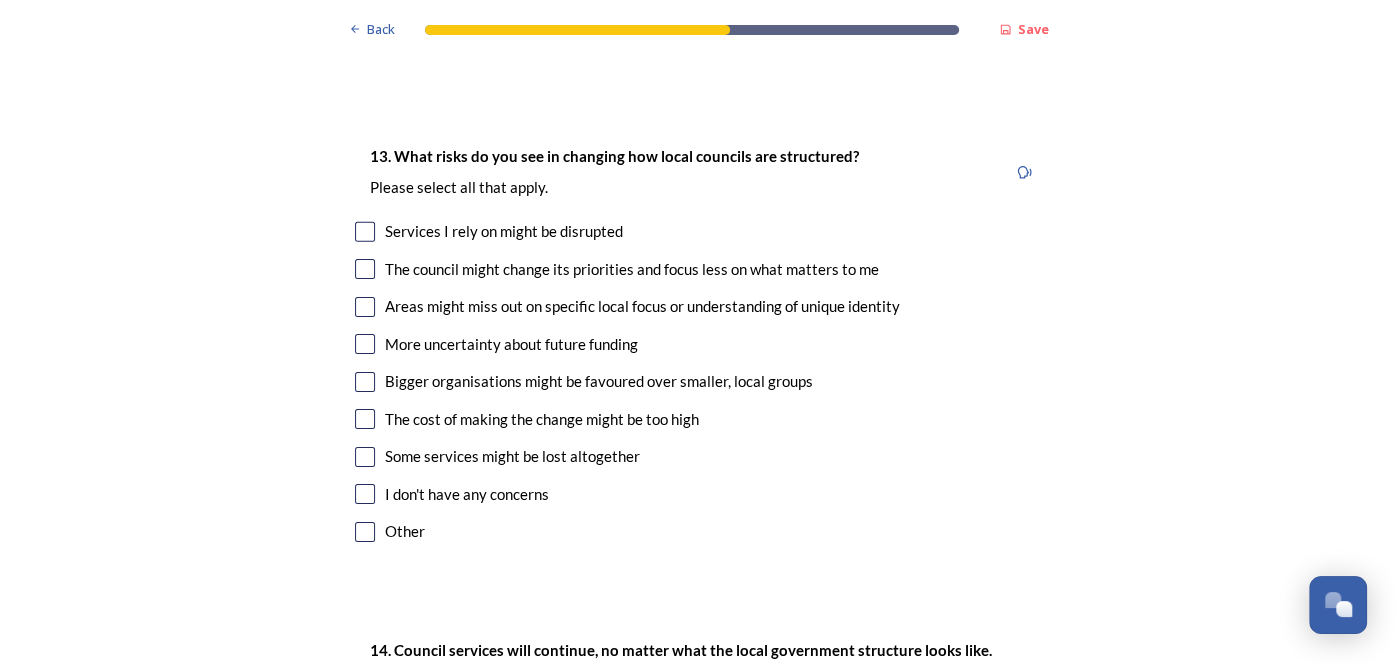 click at bounding box center [365, -75] 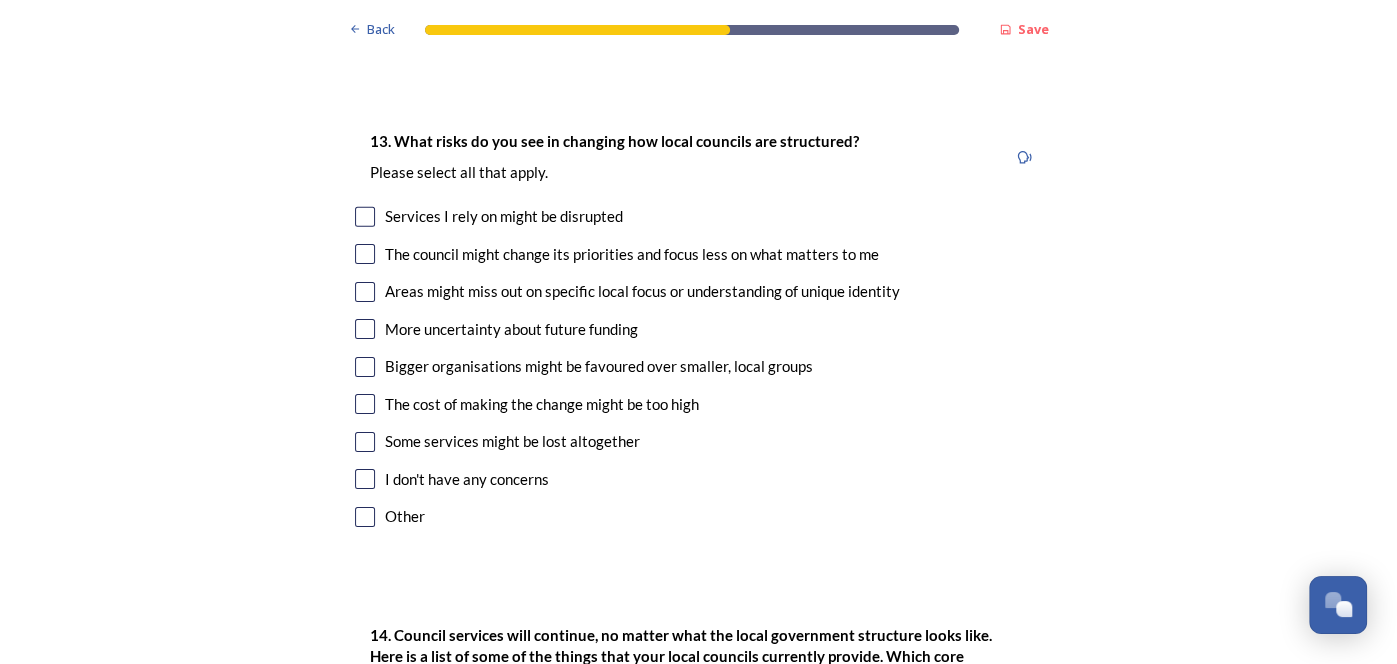 scroll, scrollTop: 4260, scrollLeft: 0, axis: vertical 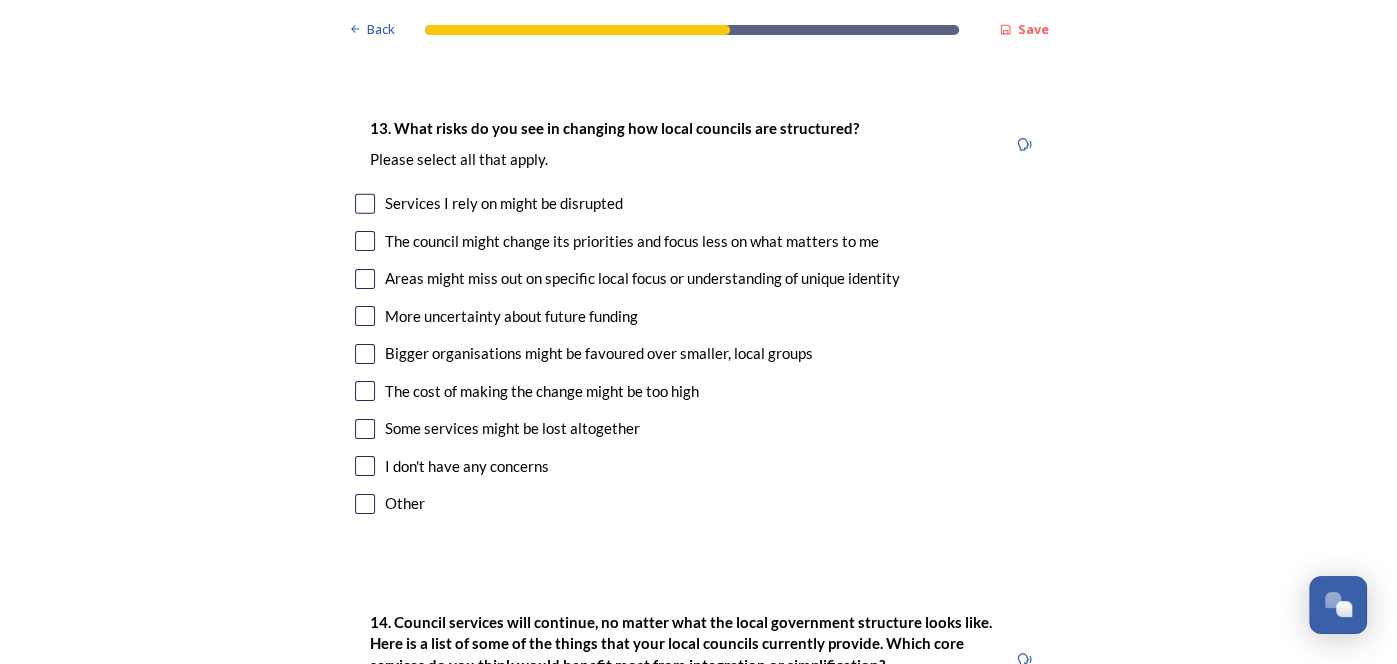 click at bounding box center (365, -28) 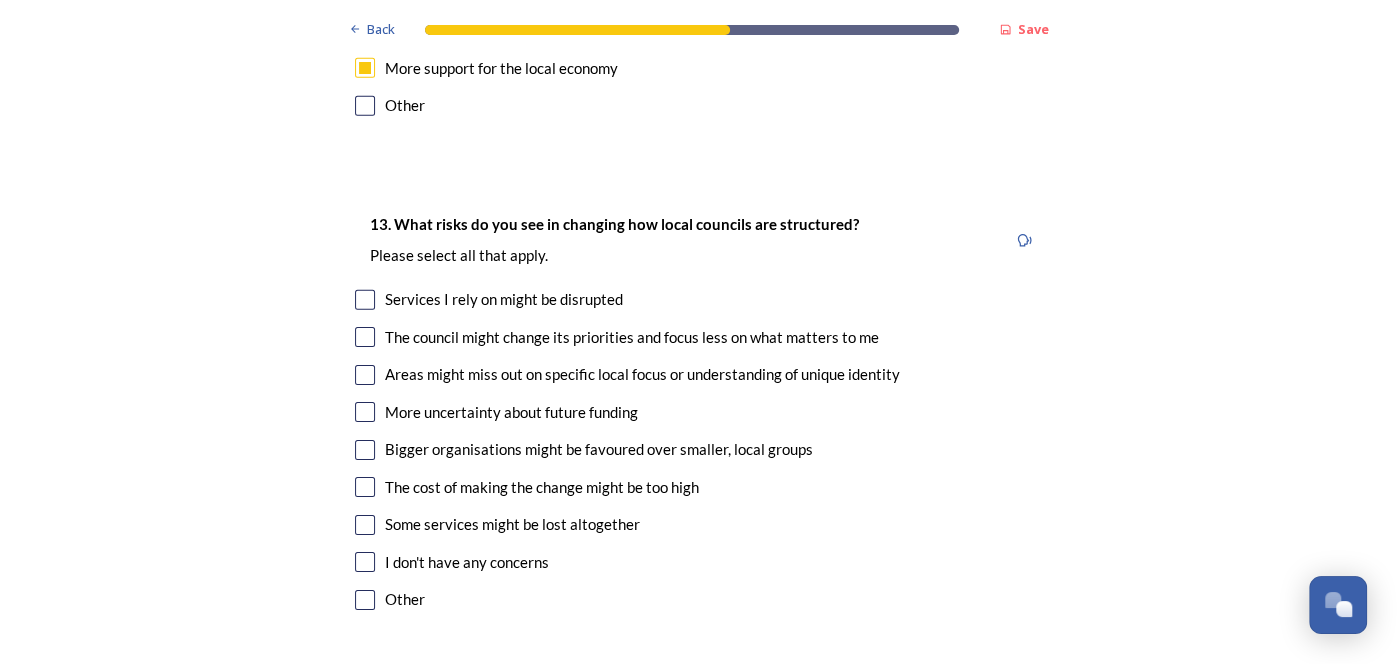 scroll, scrollTop: 4180, scrollLeft: 0, axis: vertical 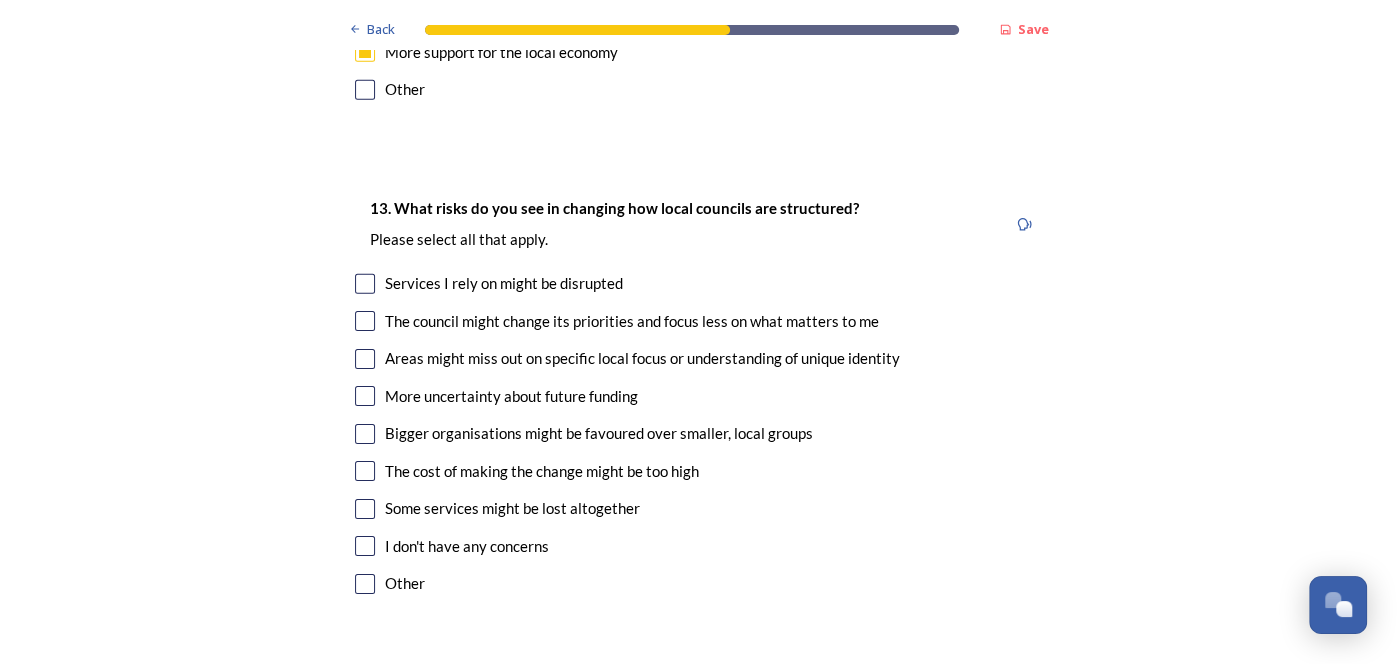 click at bounding box center [365, -60] 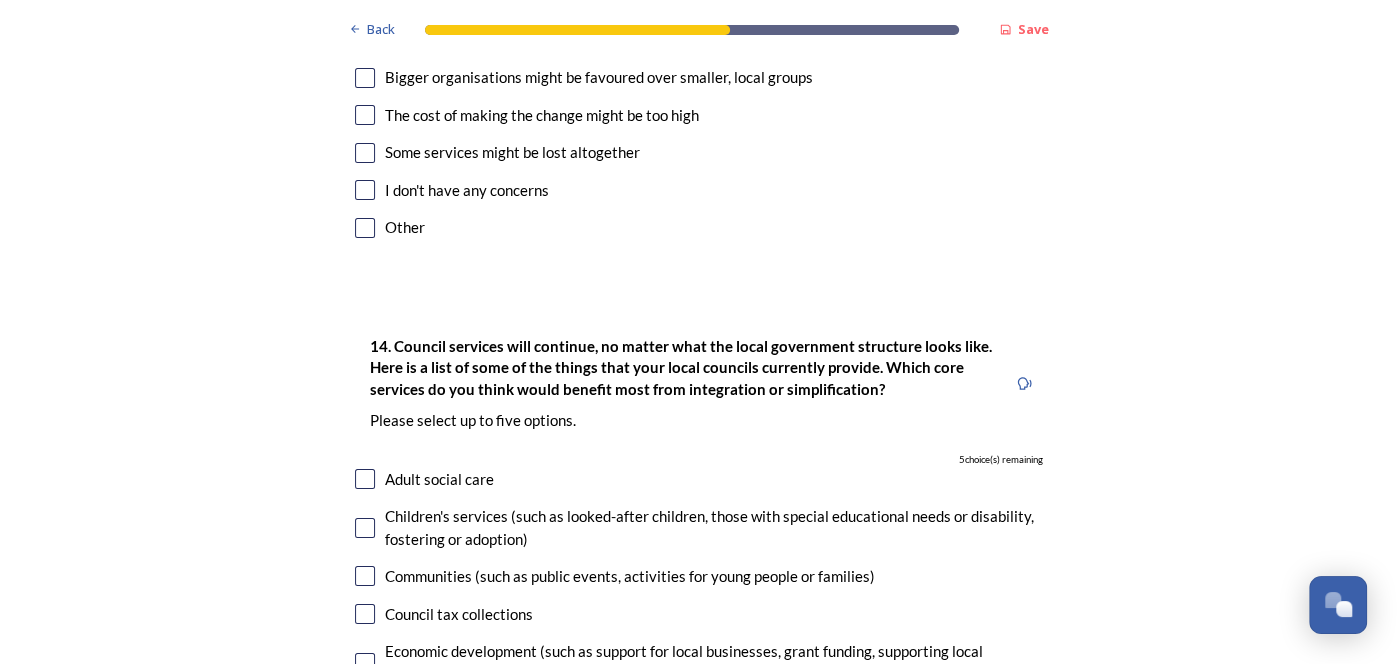 scroll, scrollTop: 4537, scrollLeft: 0, axis: vertical 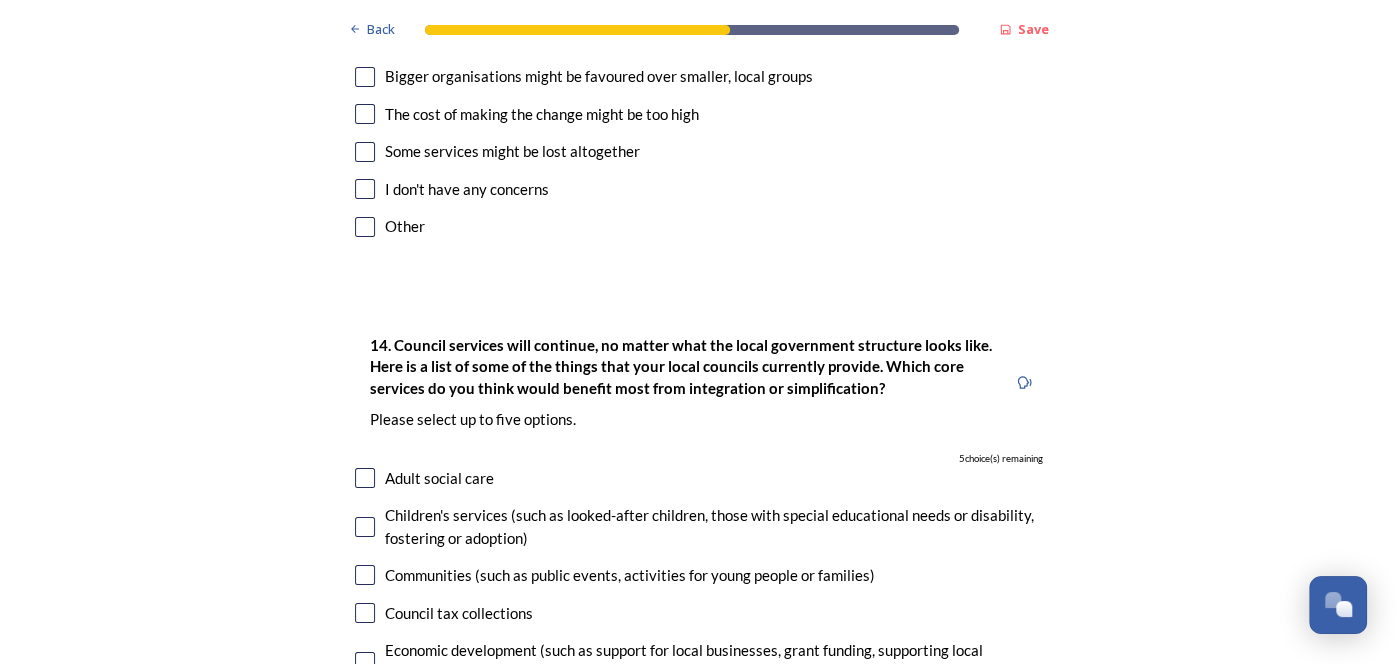 click at bounding box center (365, 2) 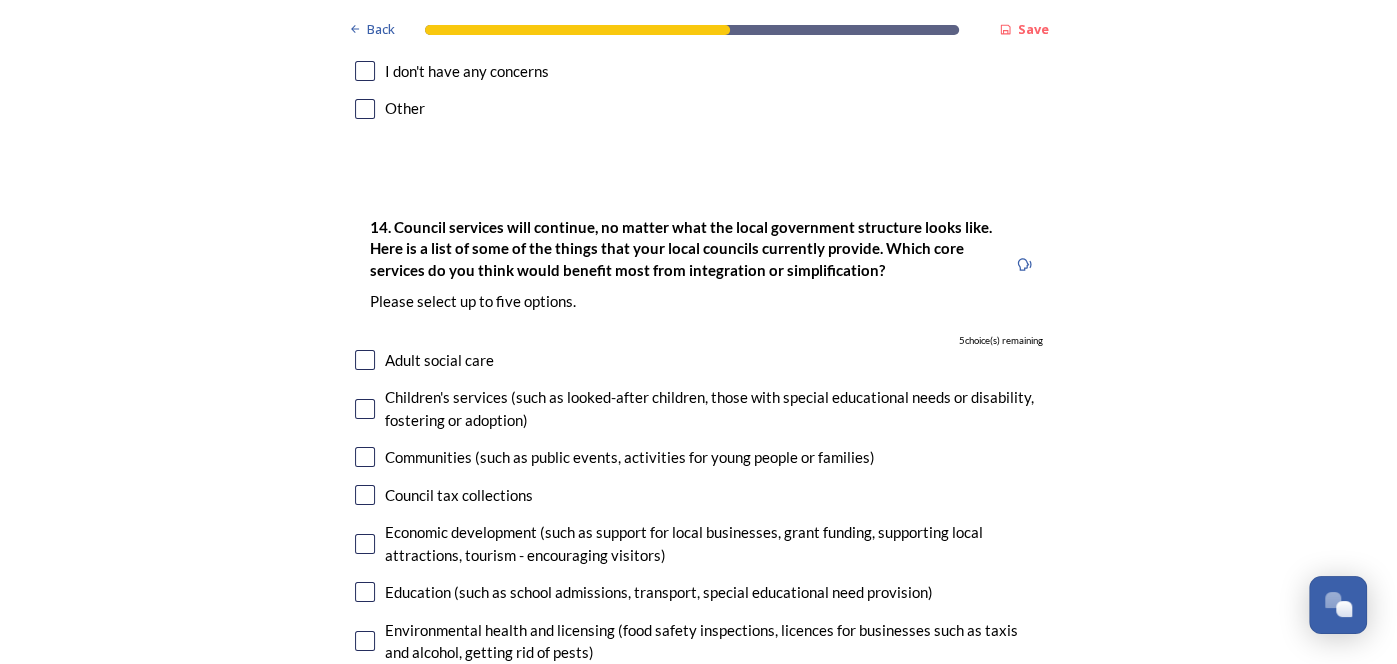 scroll, scrollTop: 4656, scrollLeft: 0, axis: vertical 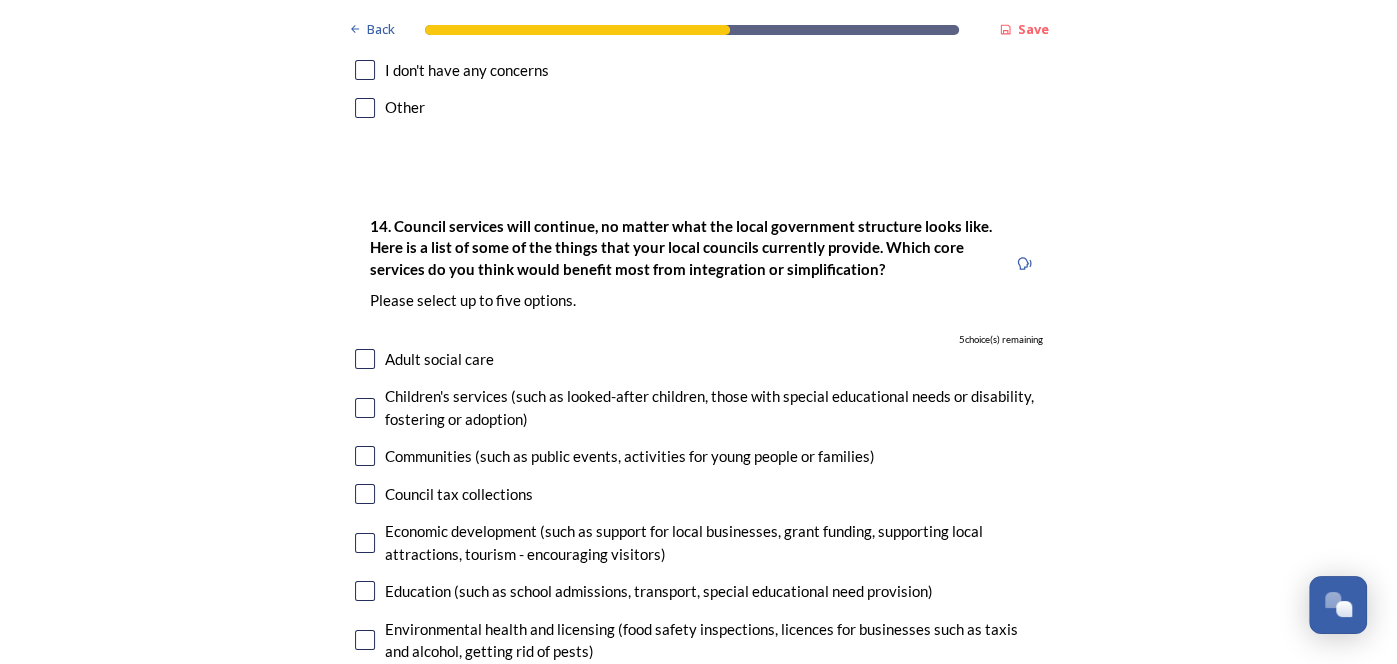 click at bounding box center (365, -42) 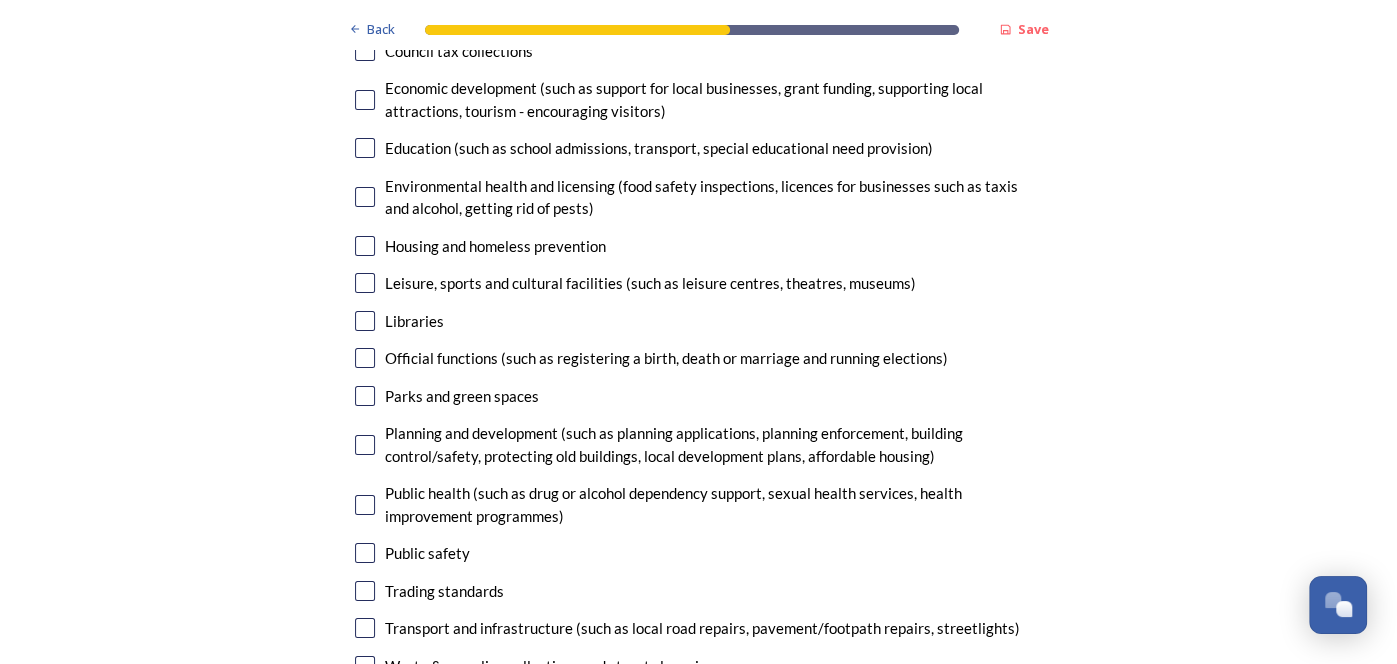 scroll, scrollTop: 5124, scrollLeft: 0, axis: vertical 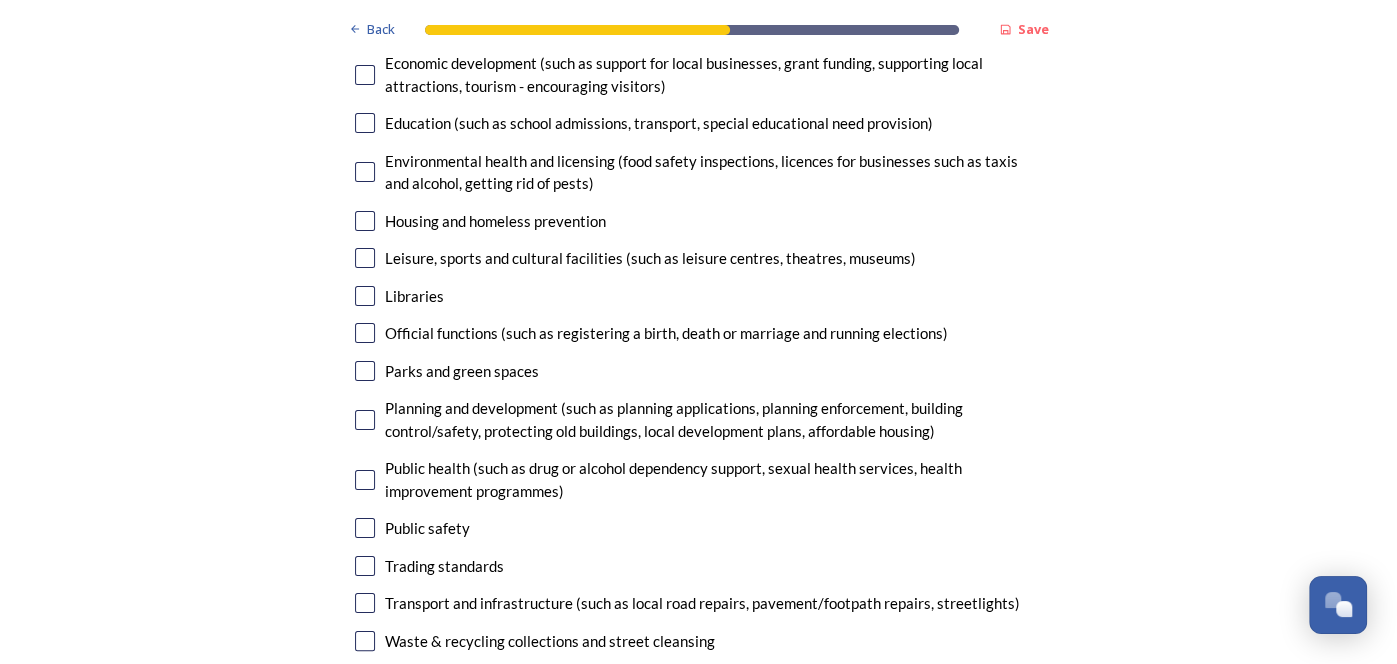 click on "Back Save Prioritising future services As explained on our  Shaping [GEOGRAPHIC_DATA] hub , Local Government Reorganisation for [GEOGRAPHIC_DATA] means that the county, district and borough councils will be replaced with one, or more than one, single-tier council (referred to as a unitary council) to deliver all your services.  Options currently being explored within [GEOGRAPHIC_DATA] are detailed on our  hub , but map visuals can be found below. A single county unitary , bringing the County Council and all seven District and Borough Councils services together to form a new unitary council for [GEOGRAPHIC_DATA]. Single unitary model (You can enlarge this map by clicking on the square expand icon in the top right of the image) Two unitary option, variation 1  -   one unitary combining Arun, [GEOGRAPHIC_DATA] and Worthing footprints and one unitary combining Adur, [GEOGRAPHIC_DATA], [GEOGRAPHIC_DATA], and Mid-Sussex footprints. Two unitary model variation 1 (You can enlarge this map by clicking on the square expand icon in the top right of the image) * Other 5" at bounding box center [698, -1630] 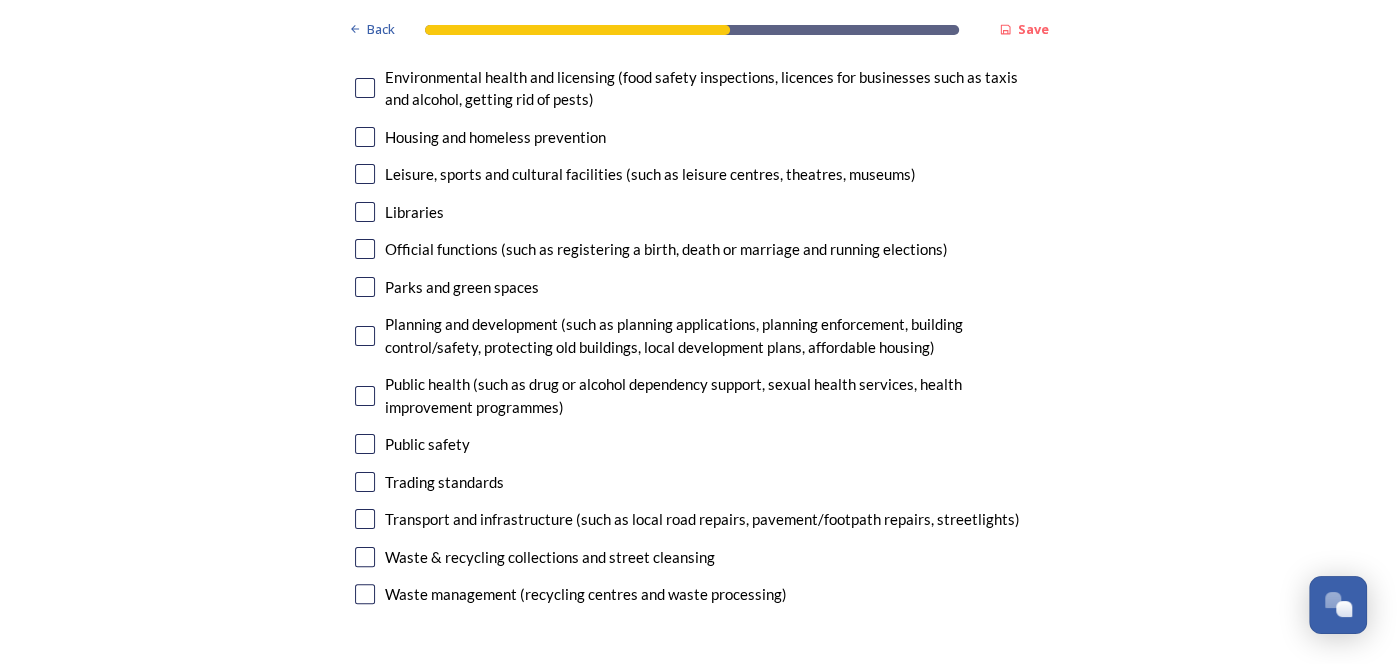scroll, scrollTop: 5211, scrollLeft: 0, axis: vertical 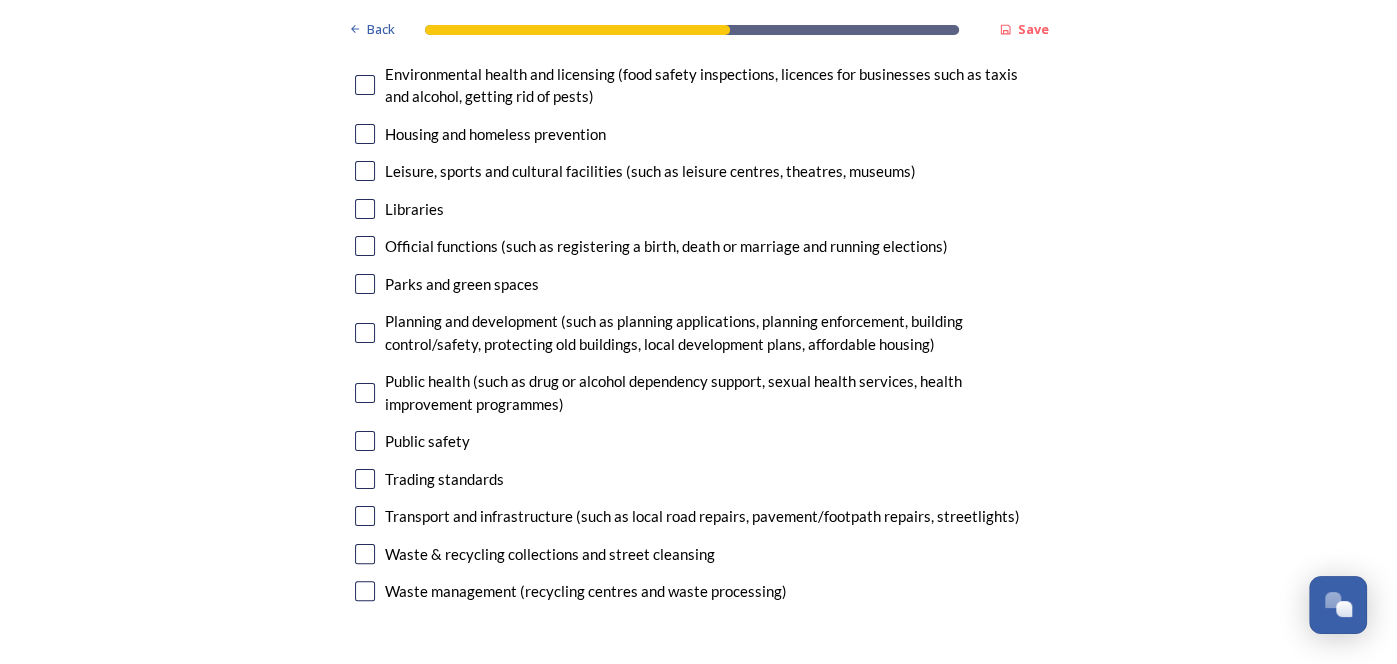 click at bounding box center (365, -12) 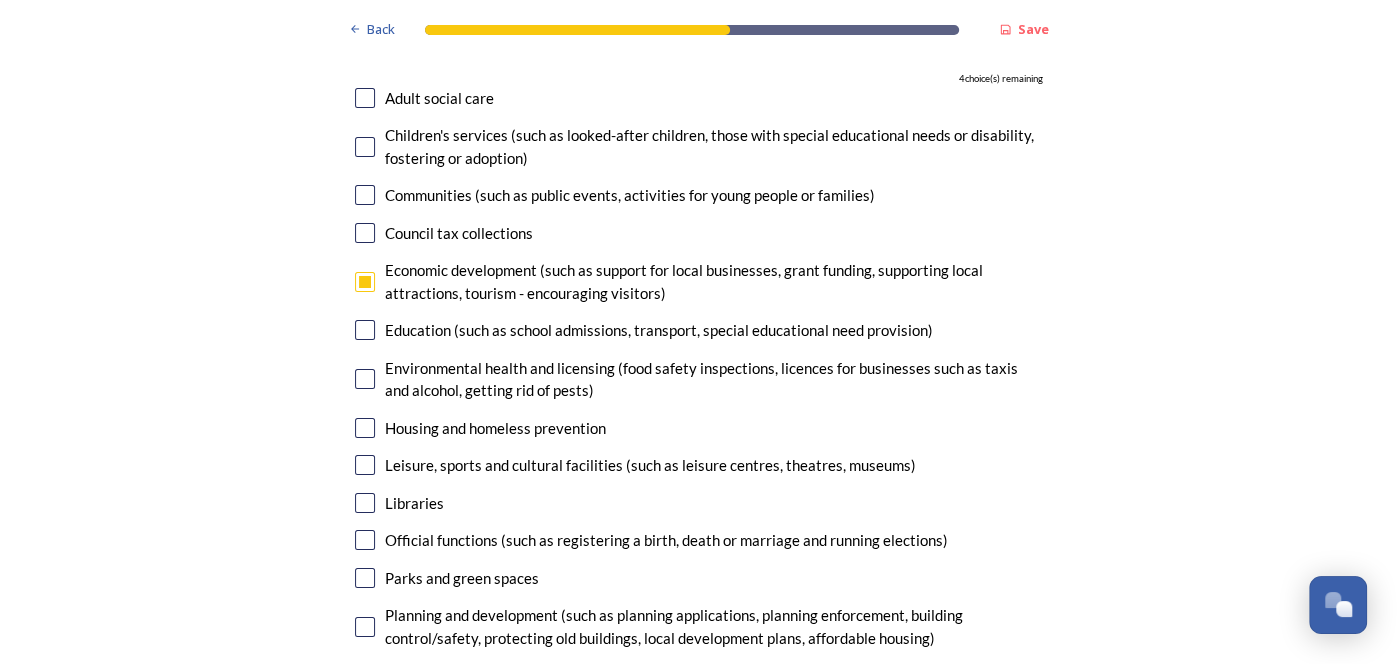 scroll, scrollTop: 4905, scrollLeft: 0, axis: vertical 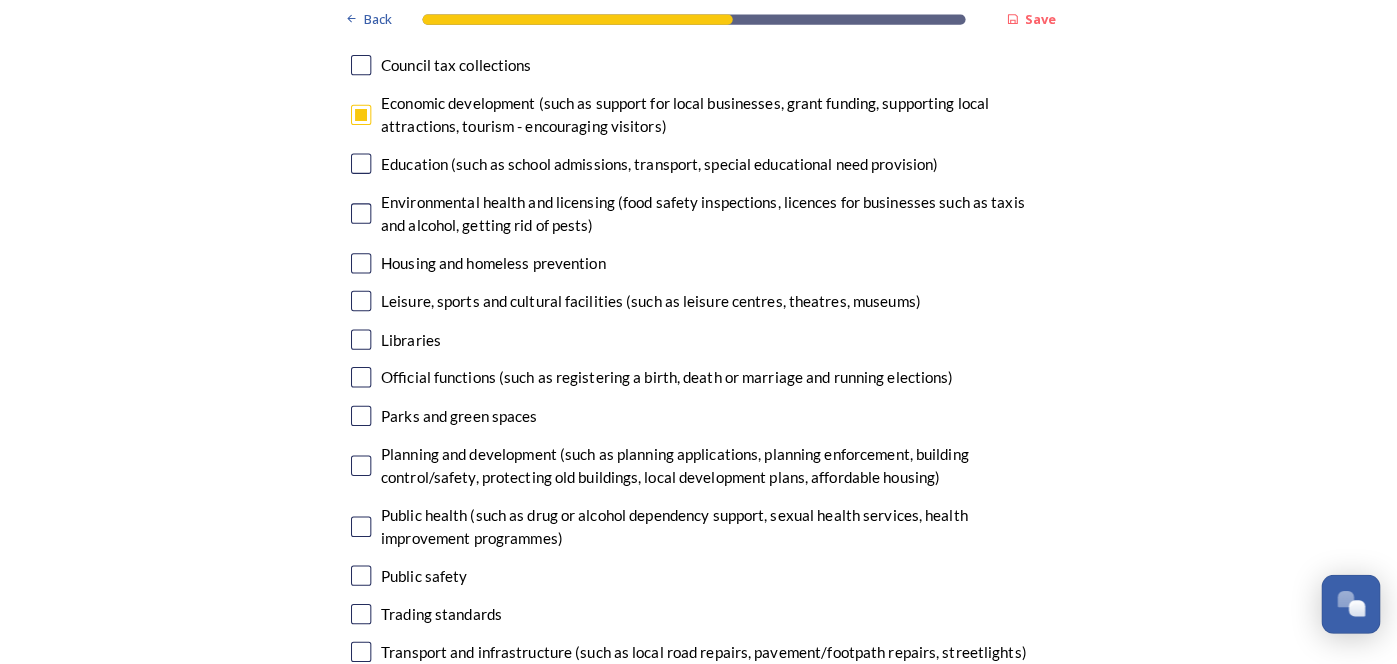 click at bounding box center (365, 172) 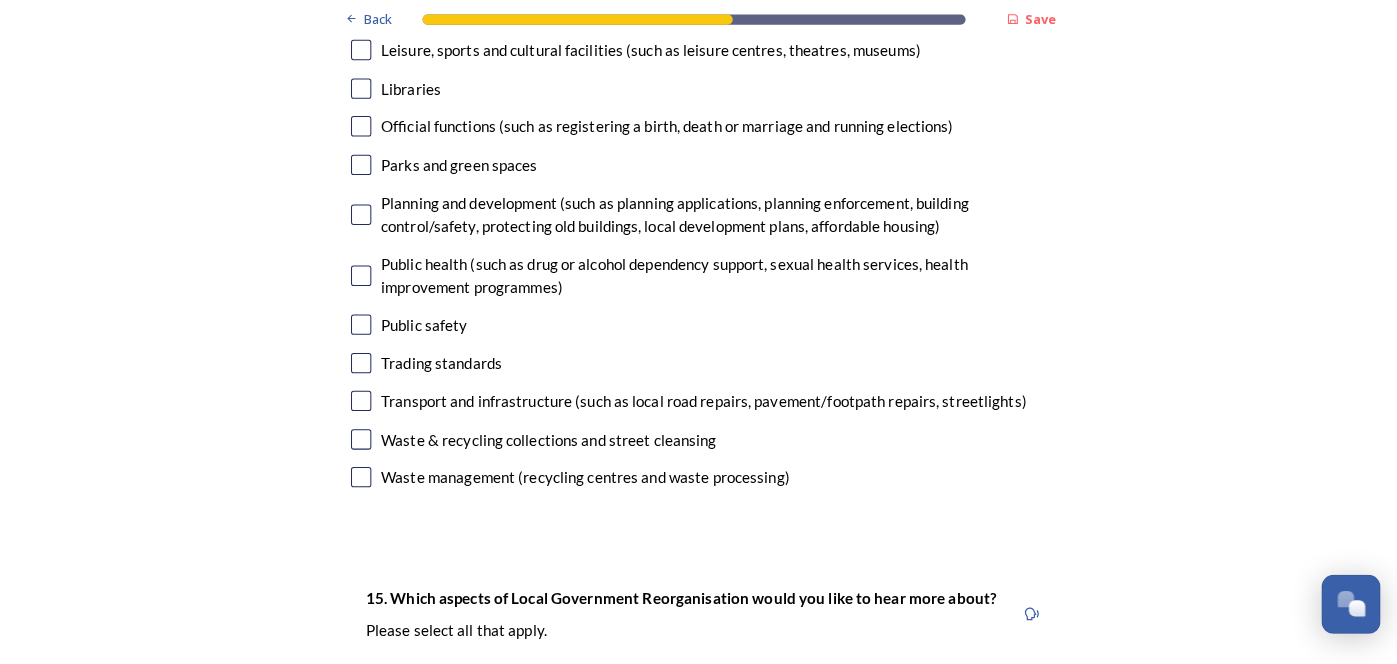 scroll, scrollTop: 5322, scrollLeft: 0, axis: vertical 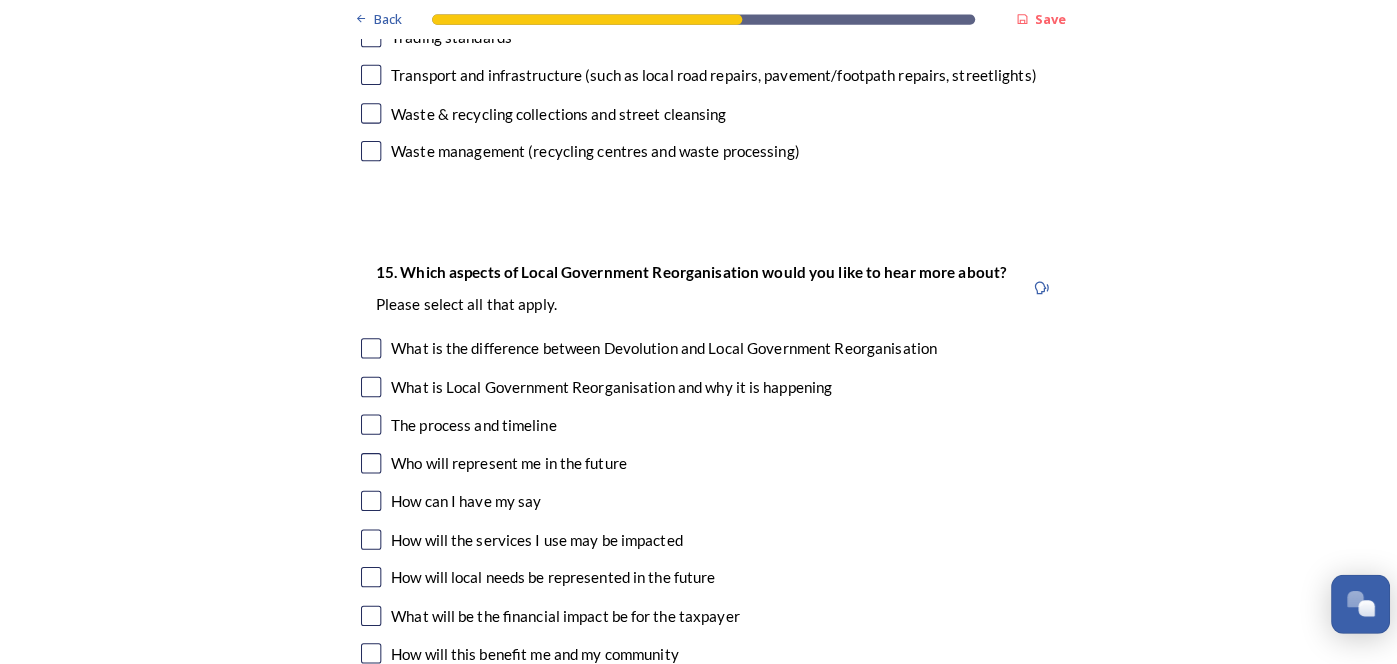 click at bounding box center (365, -99) 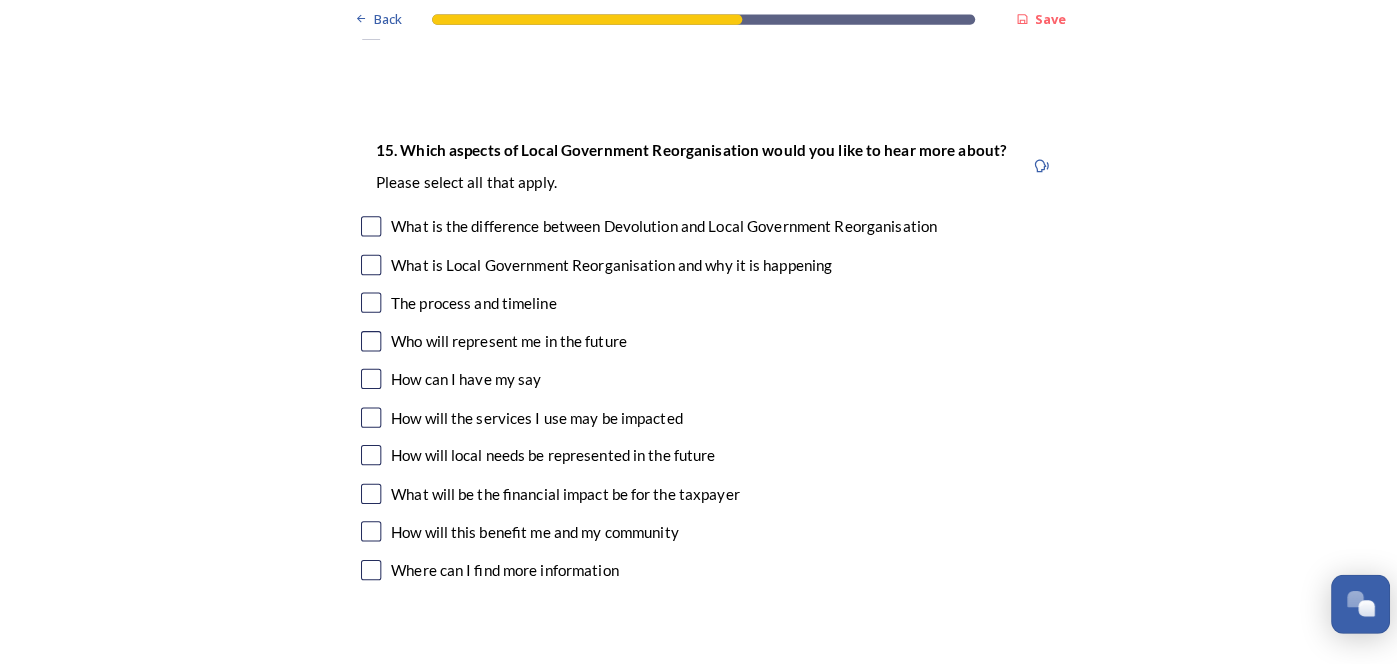 scroll, scrollTop: 5759, scrollLeft: 0, axis: vertical 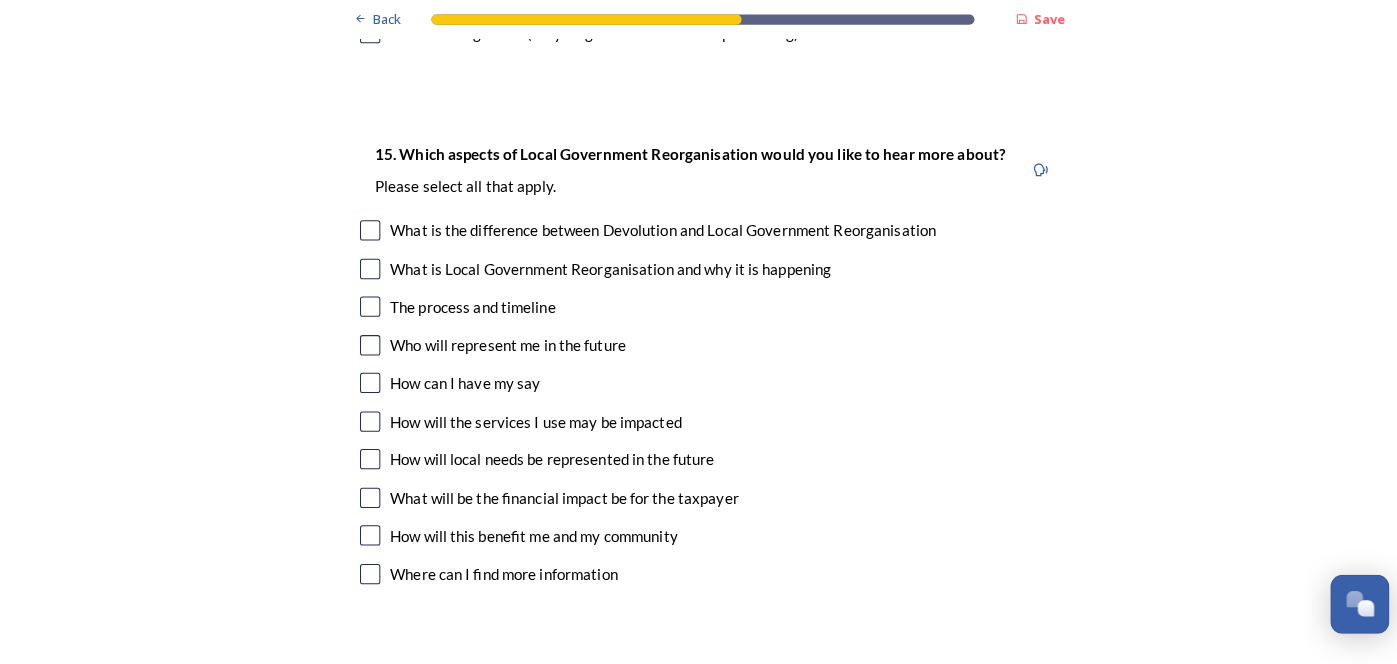 click at bounding box center [365, -32] 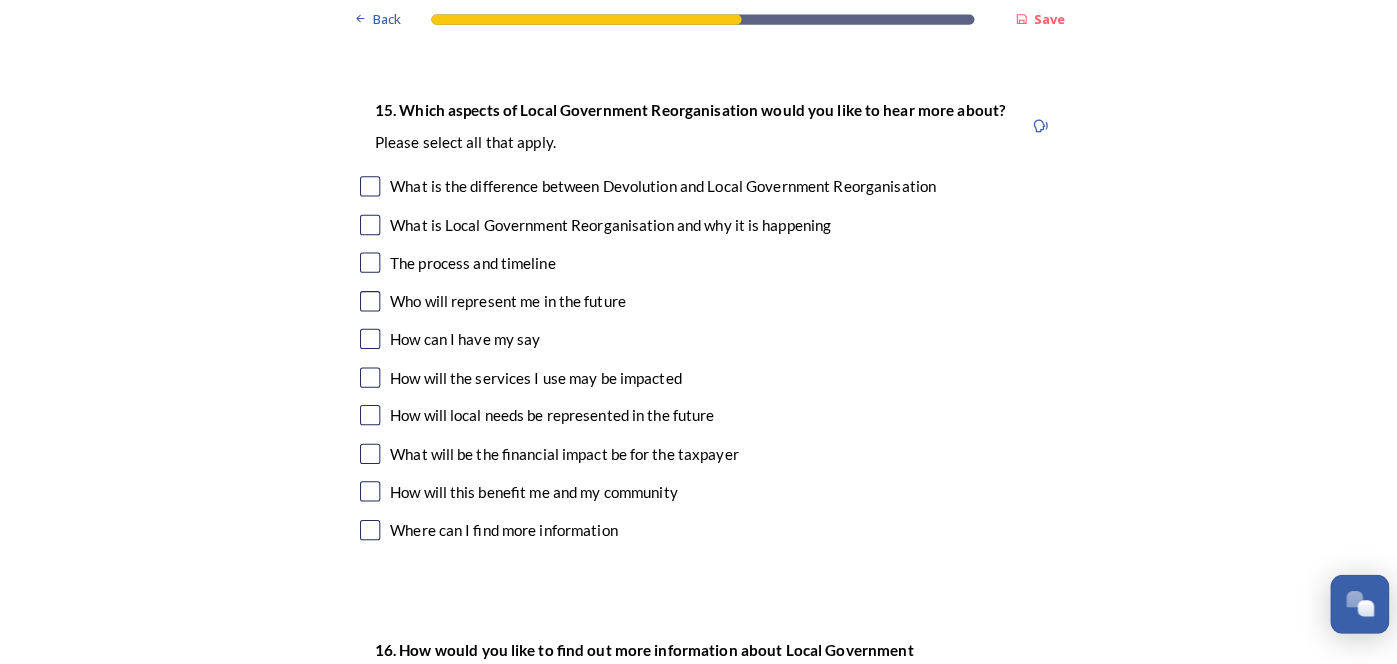 scroll, scrollTop: 5803, scrollLeft: 0, axis: vertical 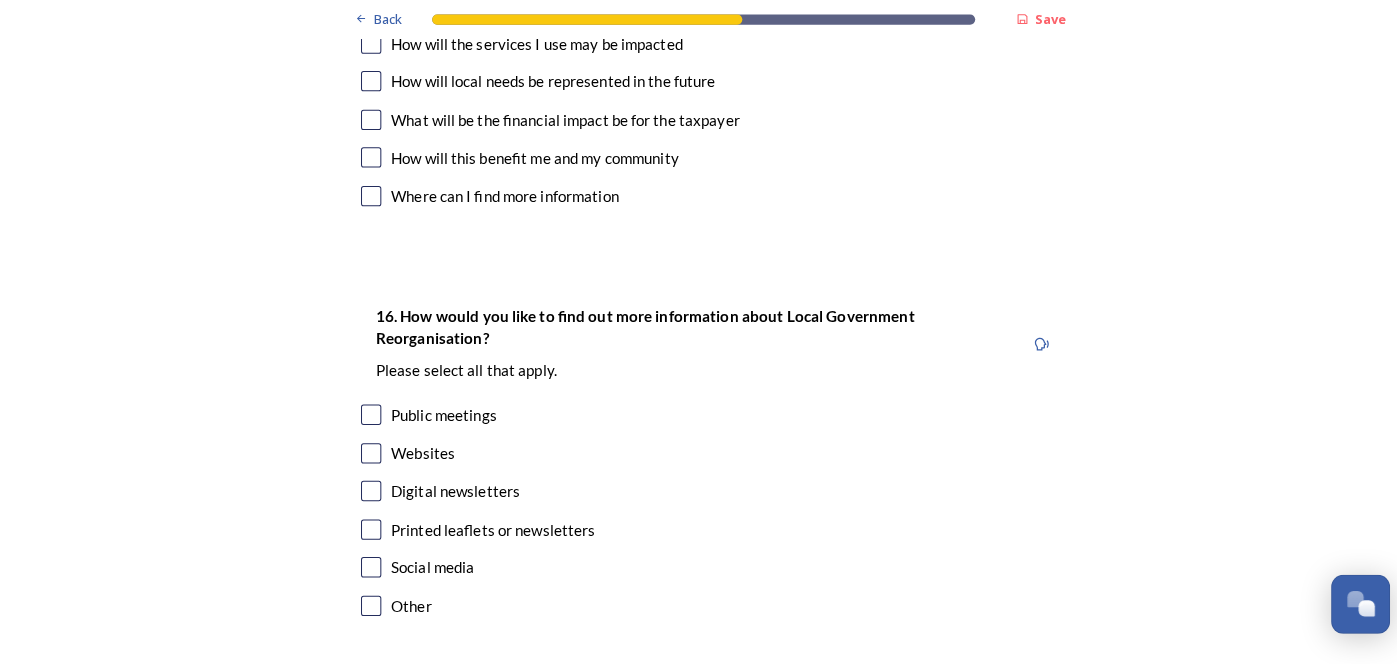 click at bounding box center (365, -59) 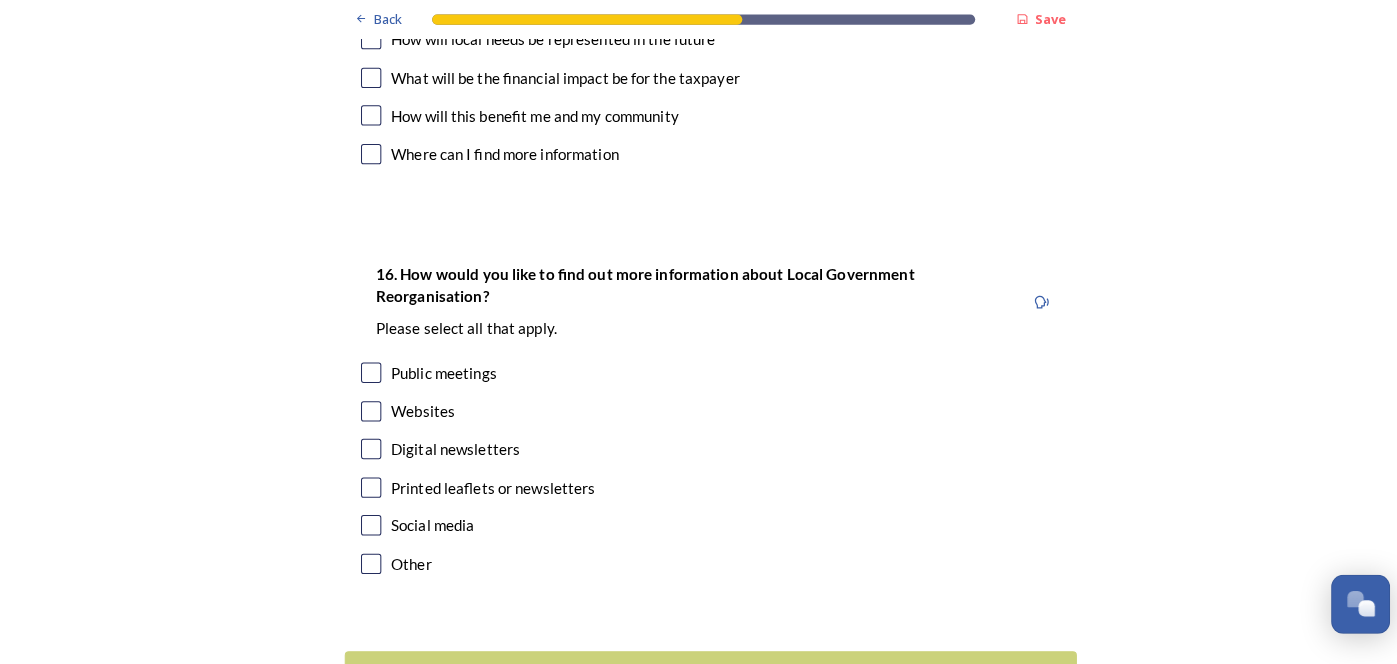 scroll, scrollTop: 6175, scrollLeft: 0, axis: vertical 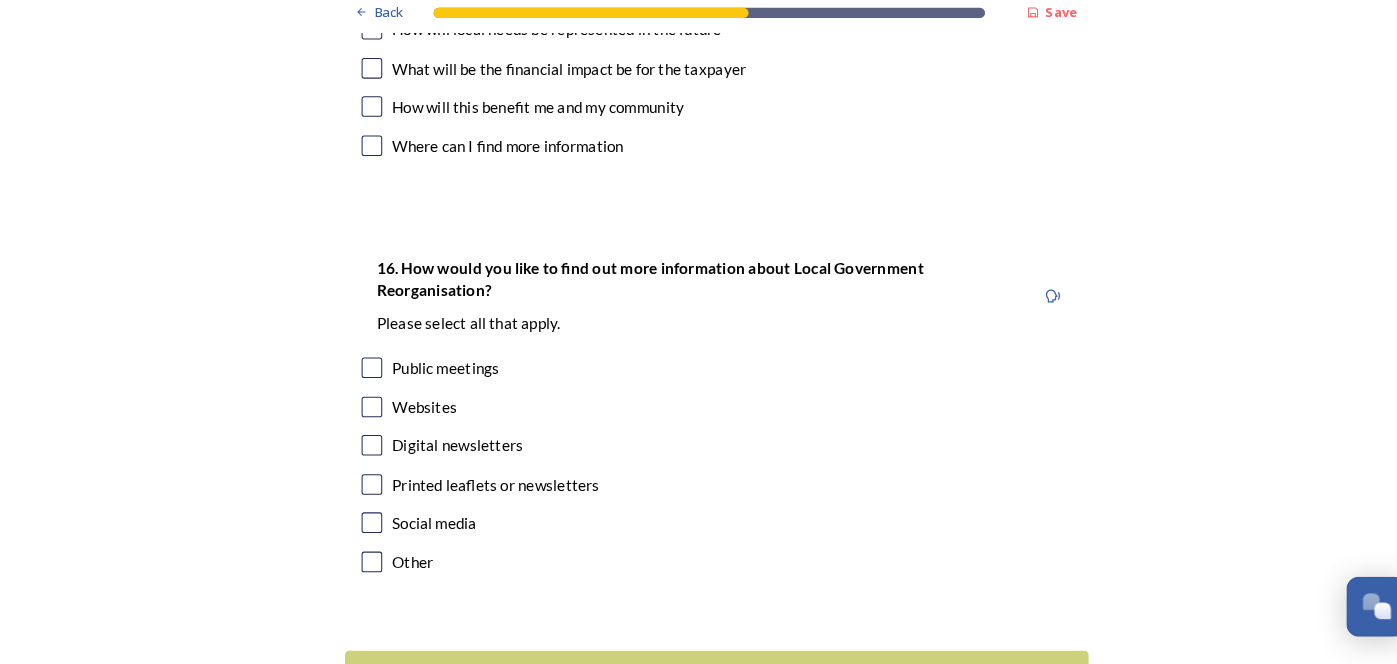 click at bounding box center (365, -66) 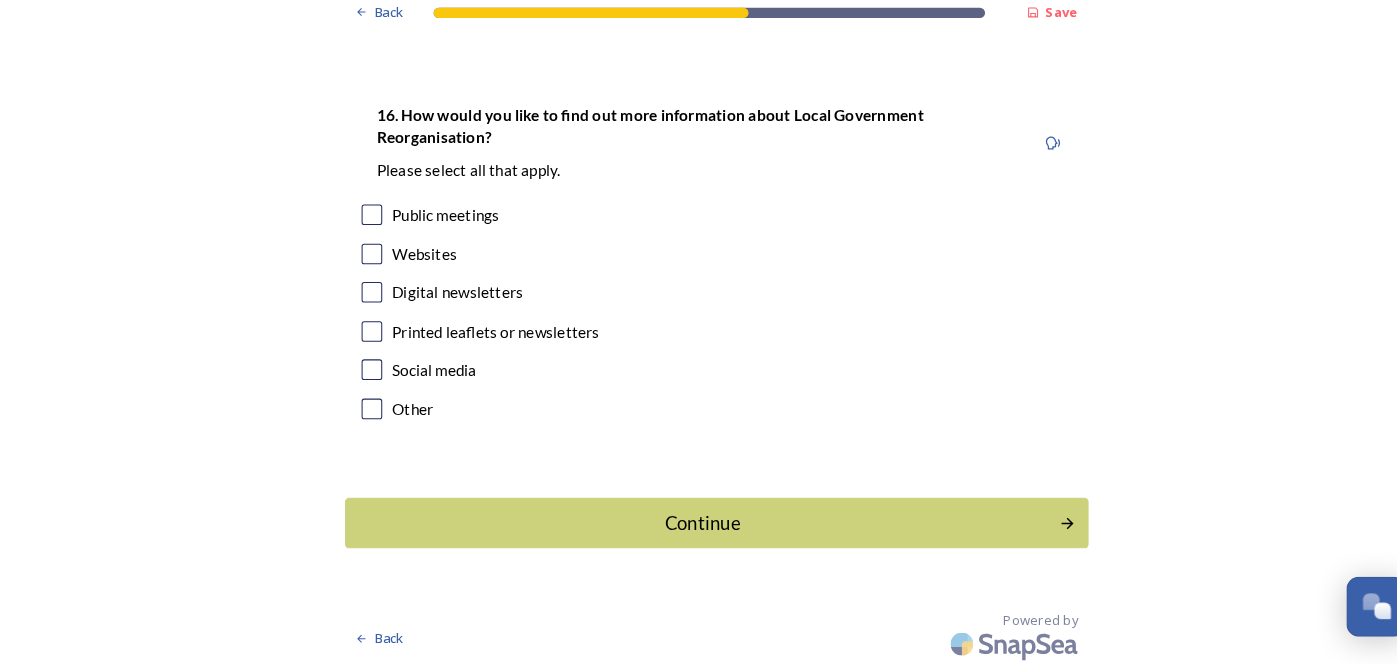scroll, scrollTop: 6524, scrollLeft: 0, axis: vertical 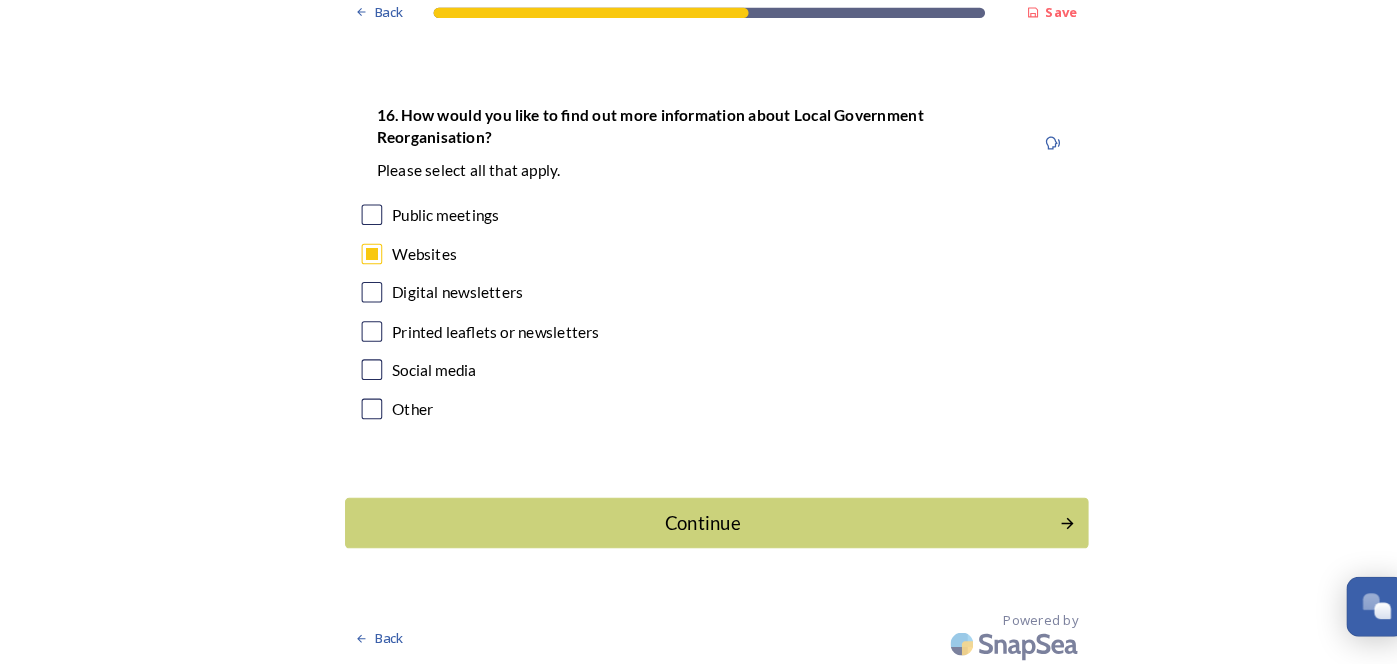 click at bounding box center (365, 300) 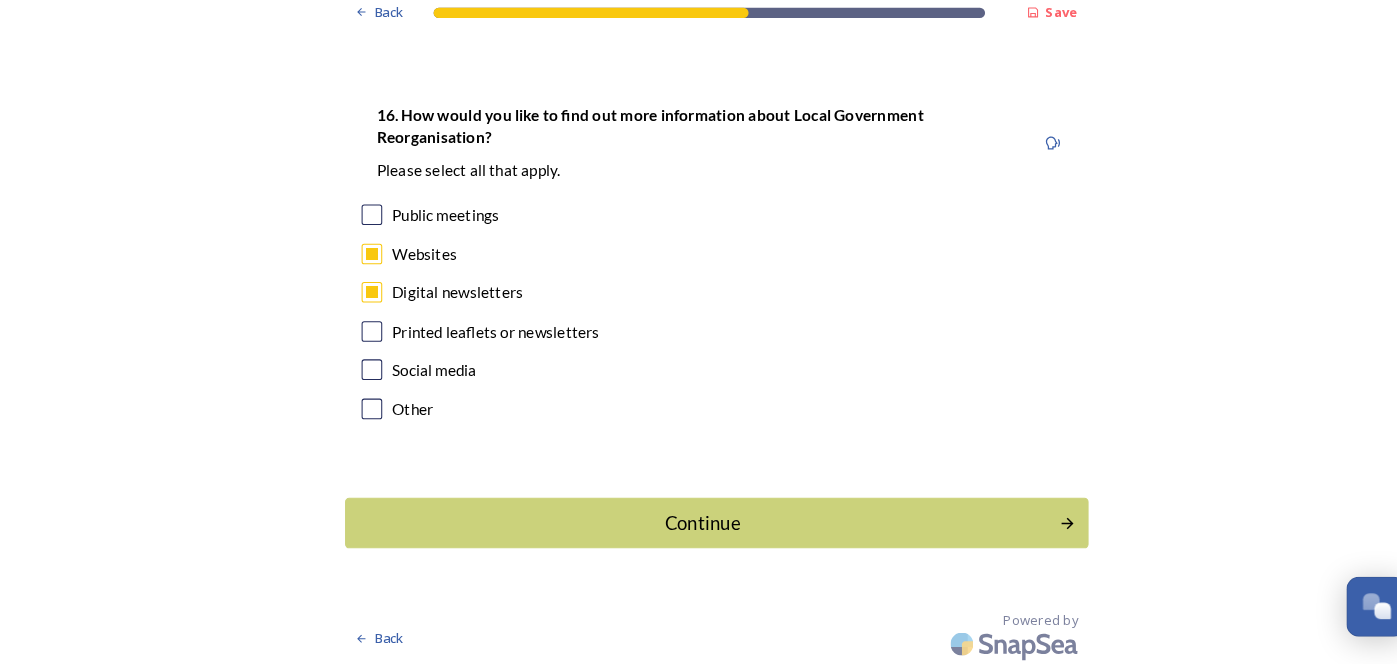 click on "Printed leaflets or newsletters" at bounding box center (699, 338) 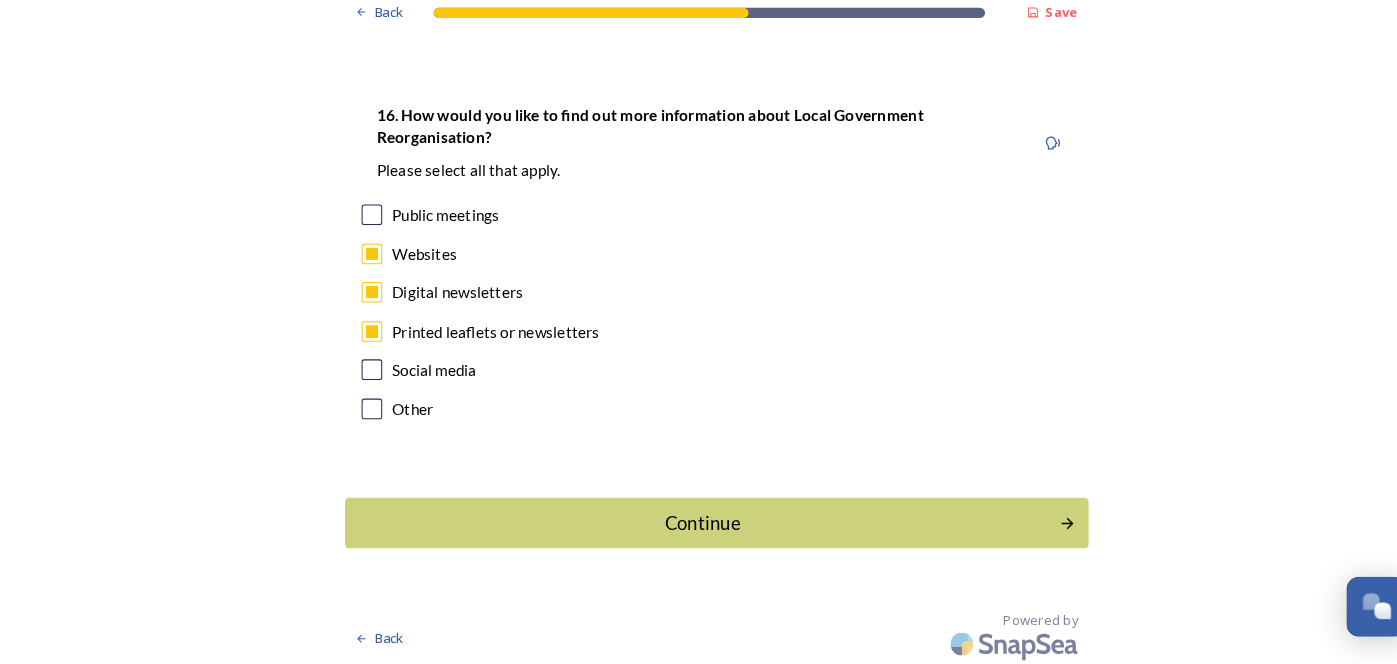 checkbox on "true" 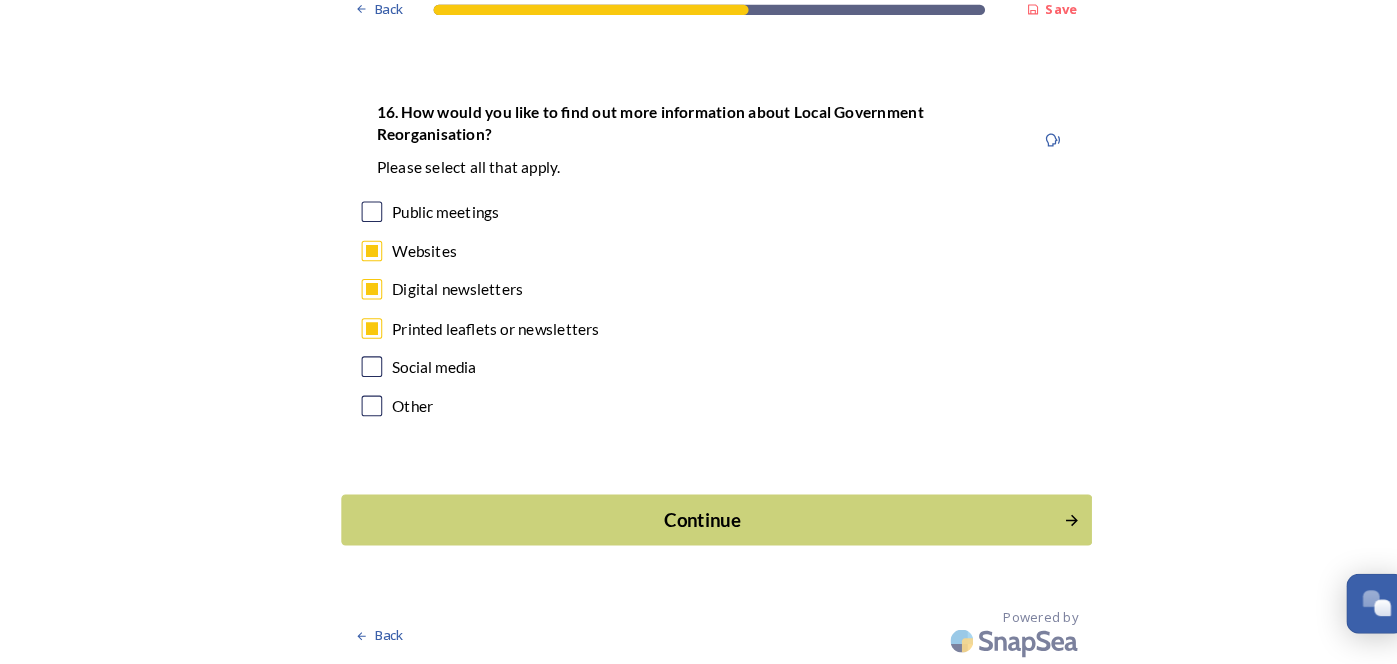 click on "Continue" at bounding box center [684, 523] 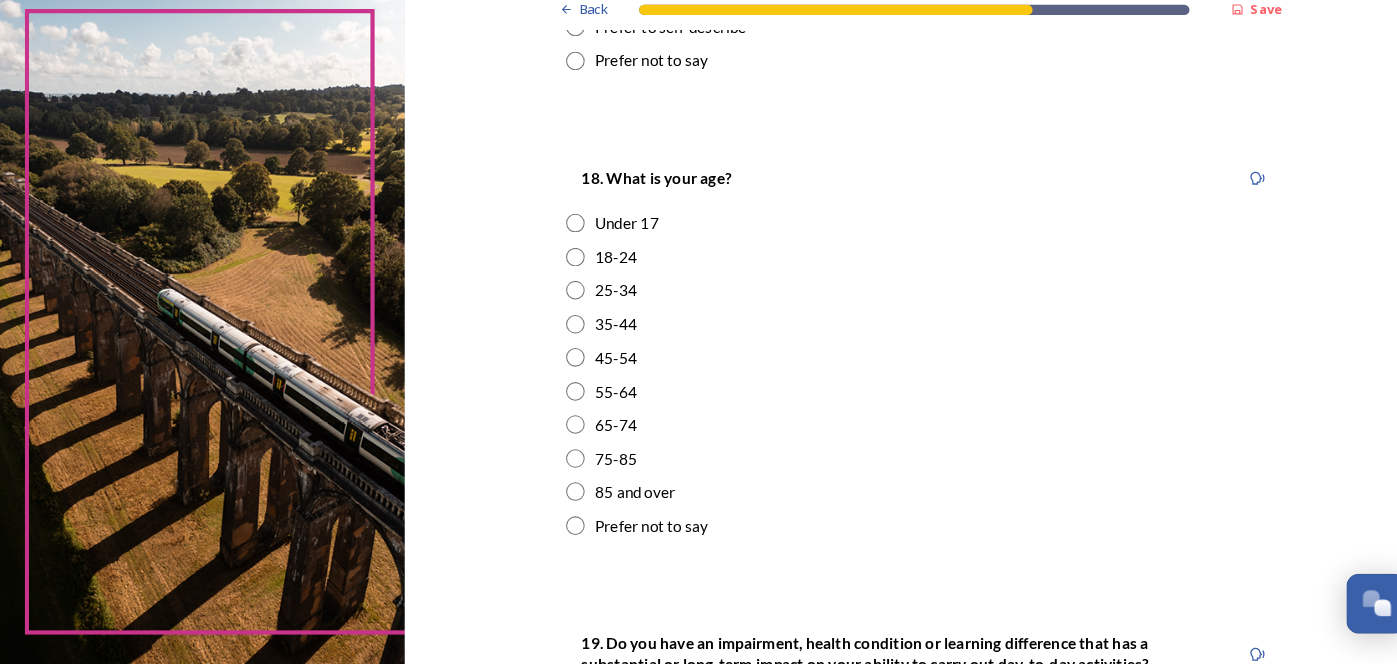 scroll, scrollTop: 503, scrollLeft: 0, axis: vertical 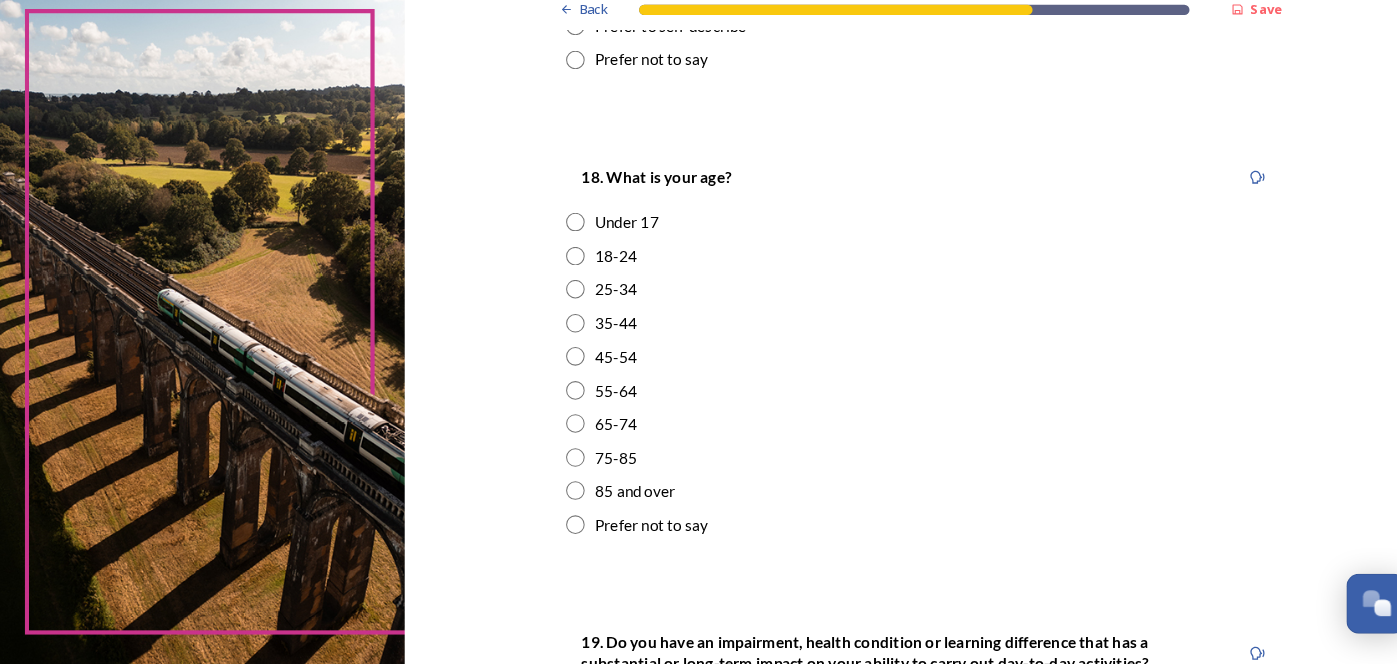 click at bounding box center [562, -20] 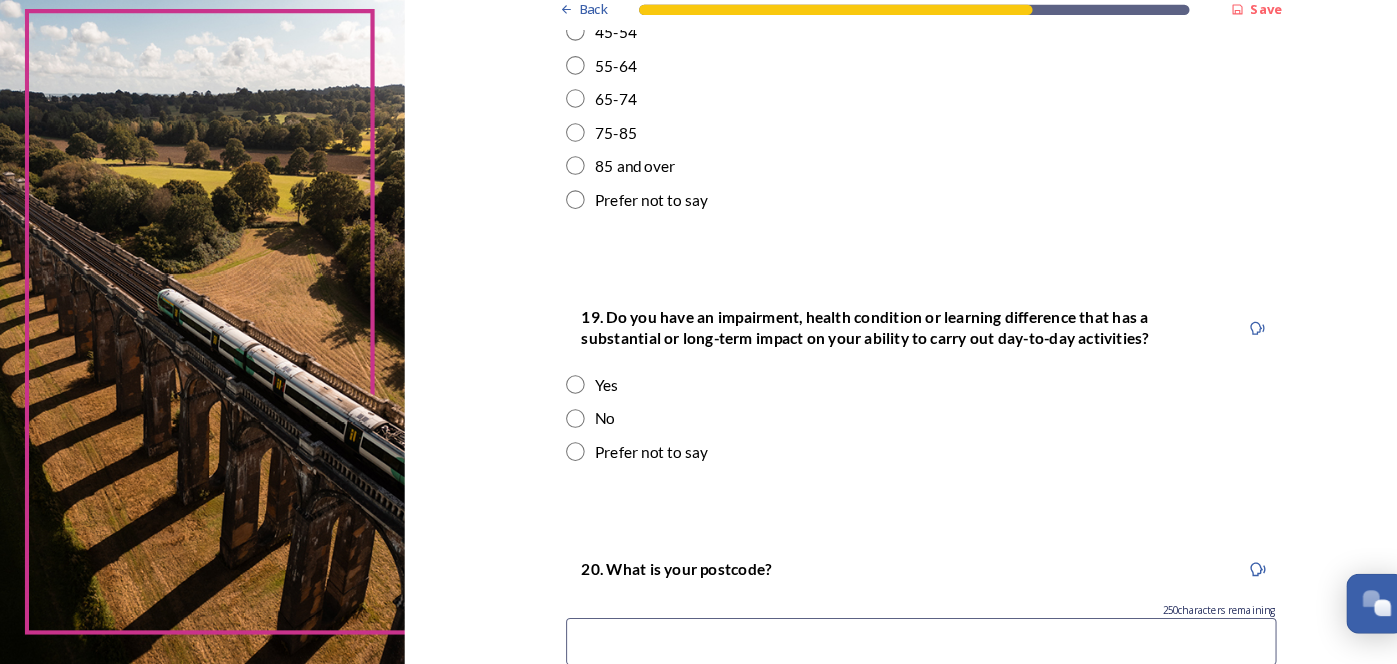 scroll, scrollTop: 825, scrollLeft: 0, axis: vertical 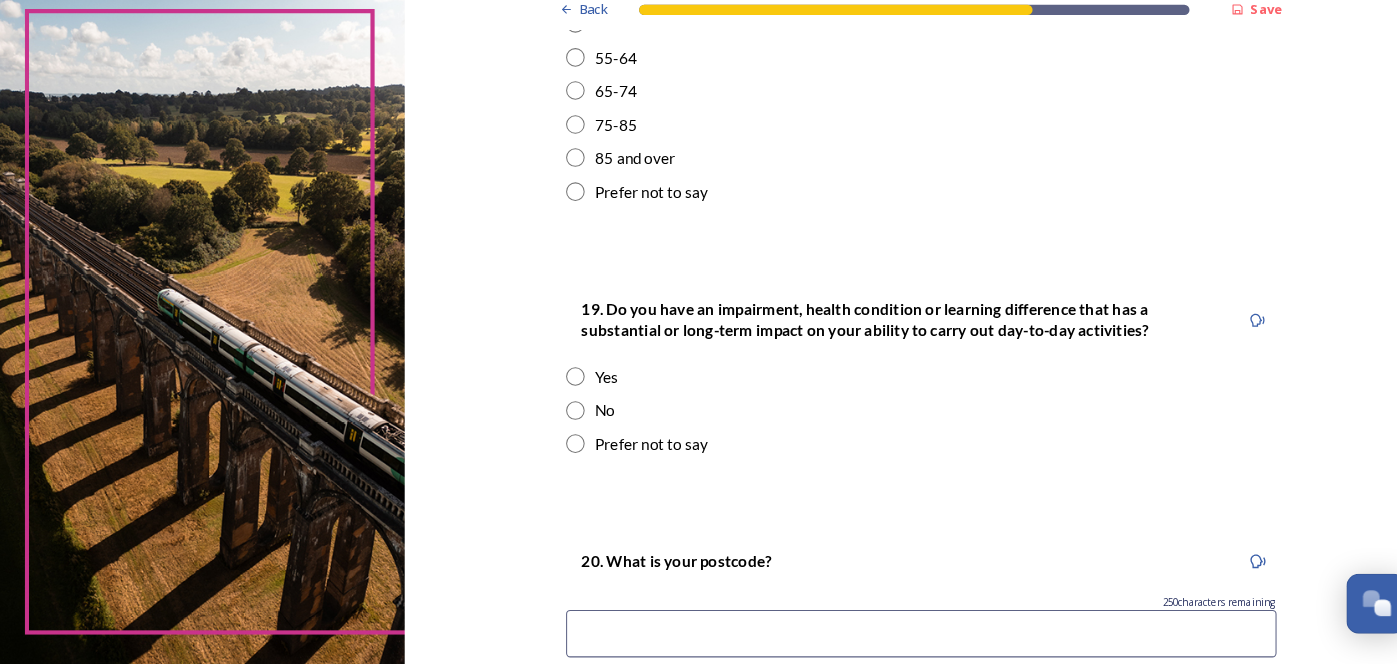 click at bounding box center [562, 141] 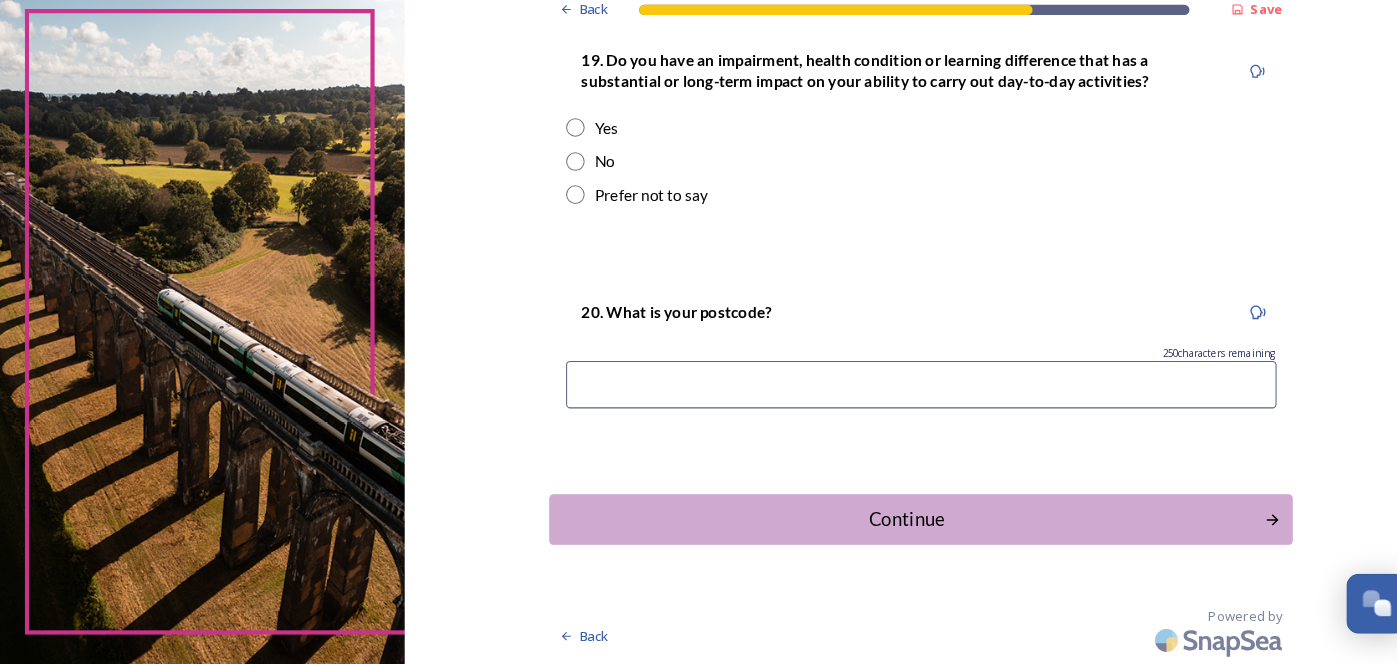 scroll, scrollTop: 1156, scrollLeft: 0, axis: vertical 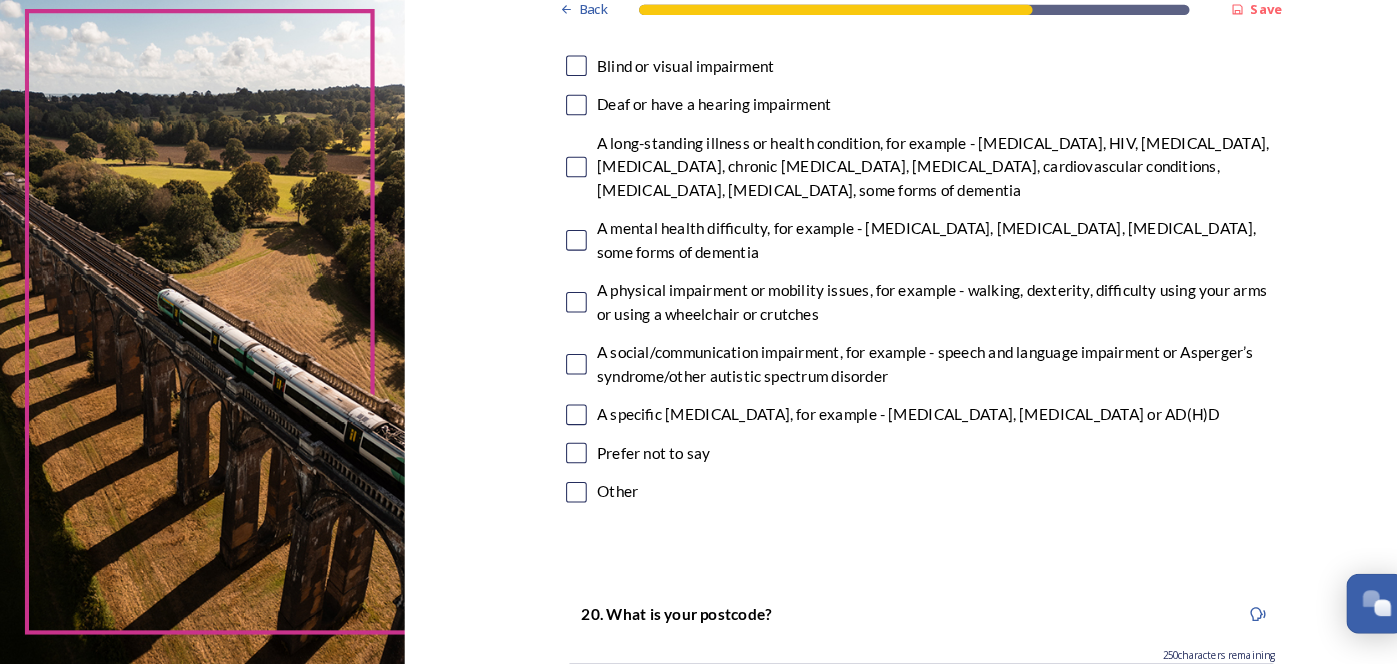 click at bounding box center (563, 122) 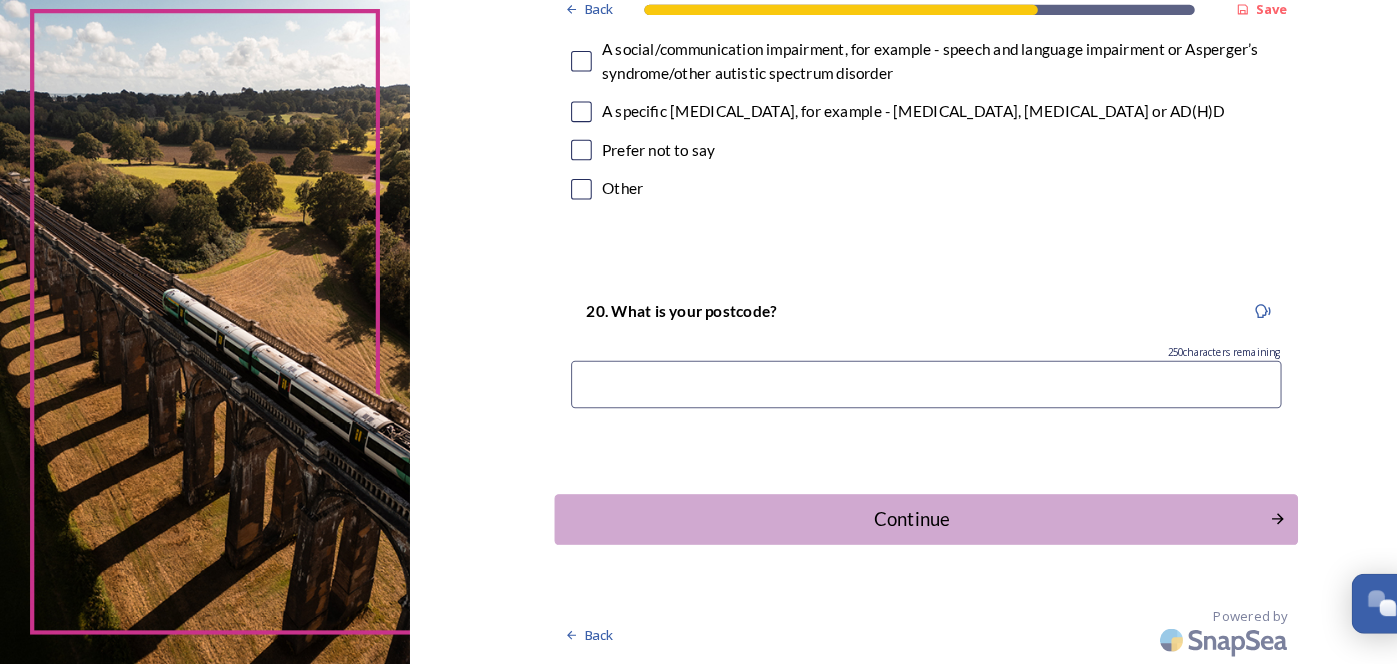 scroll, scrollTop: 1784, scrollLeft: 0, axis: vertical 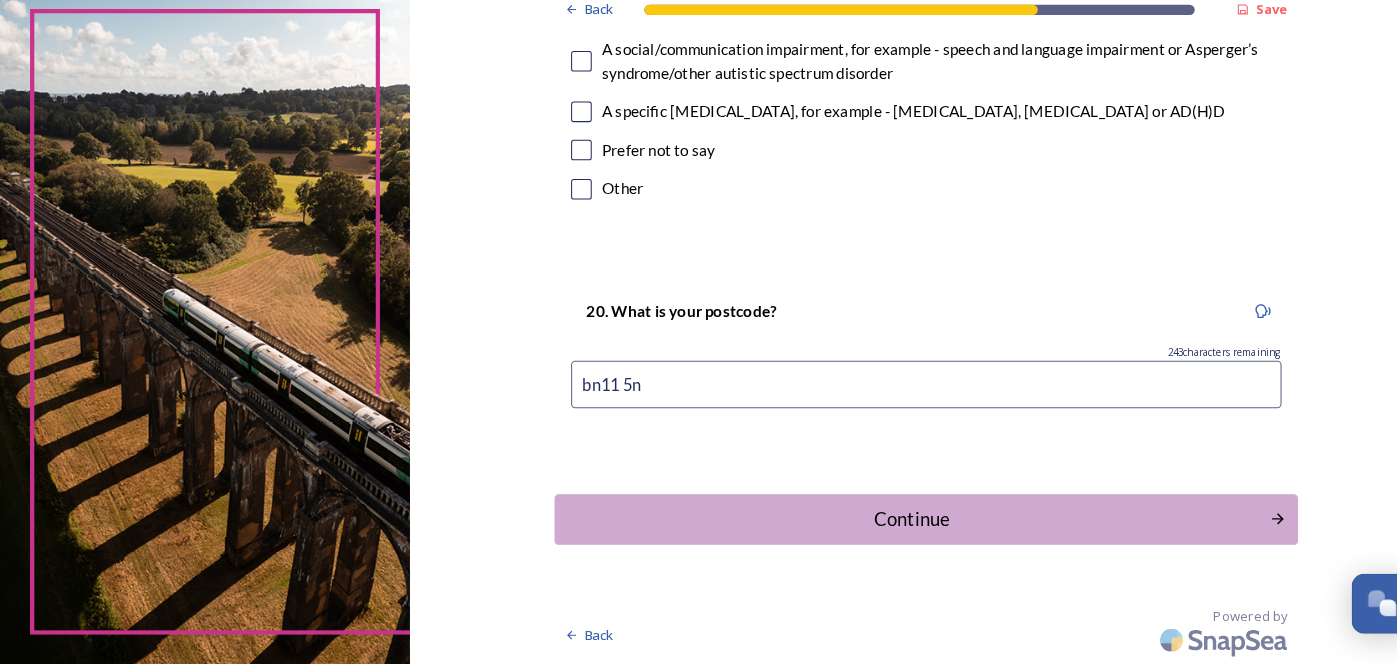 type on "bn11 5ns" 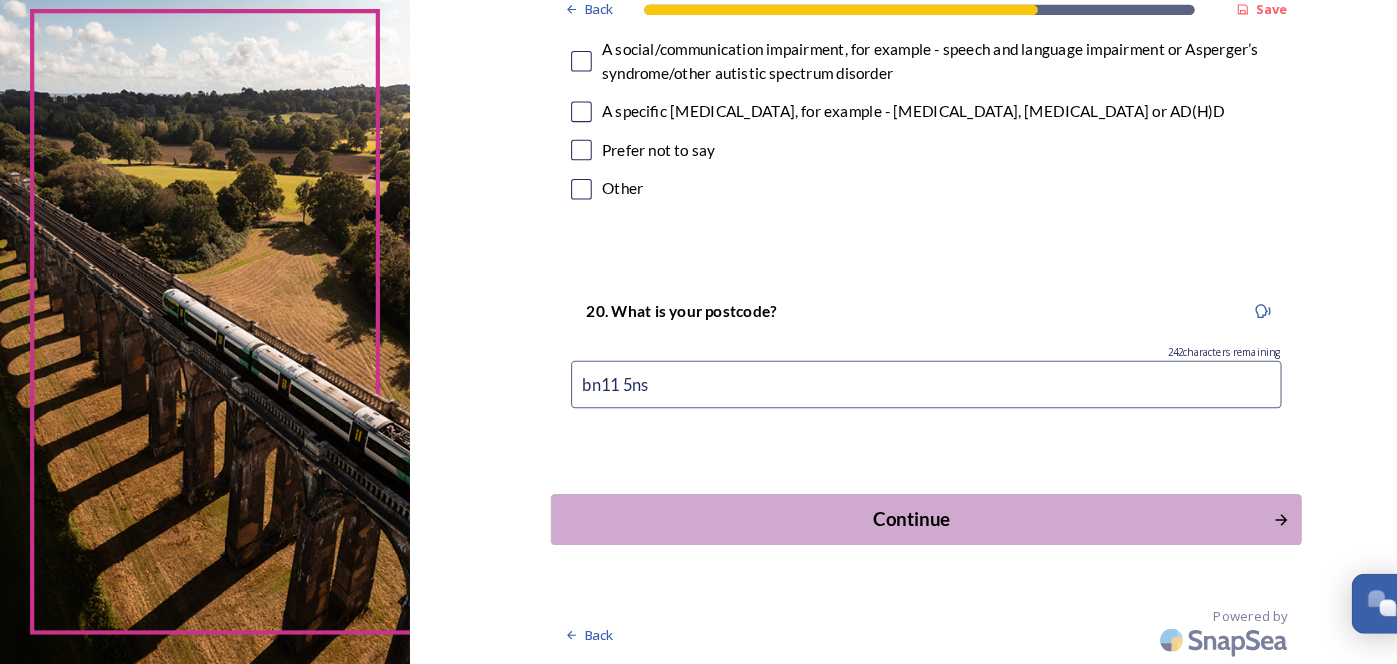 click on "Continue" at bounding box center [882, 523] 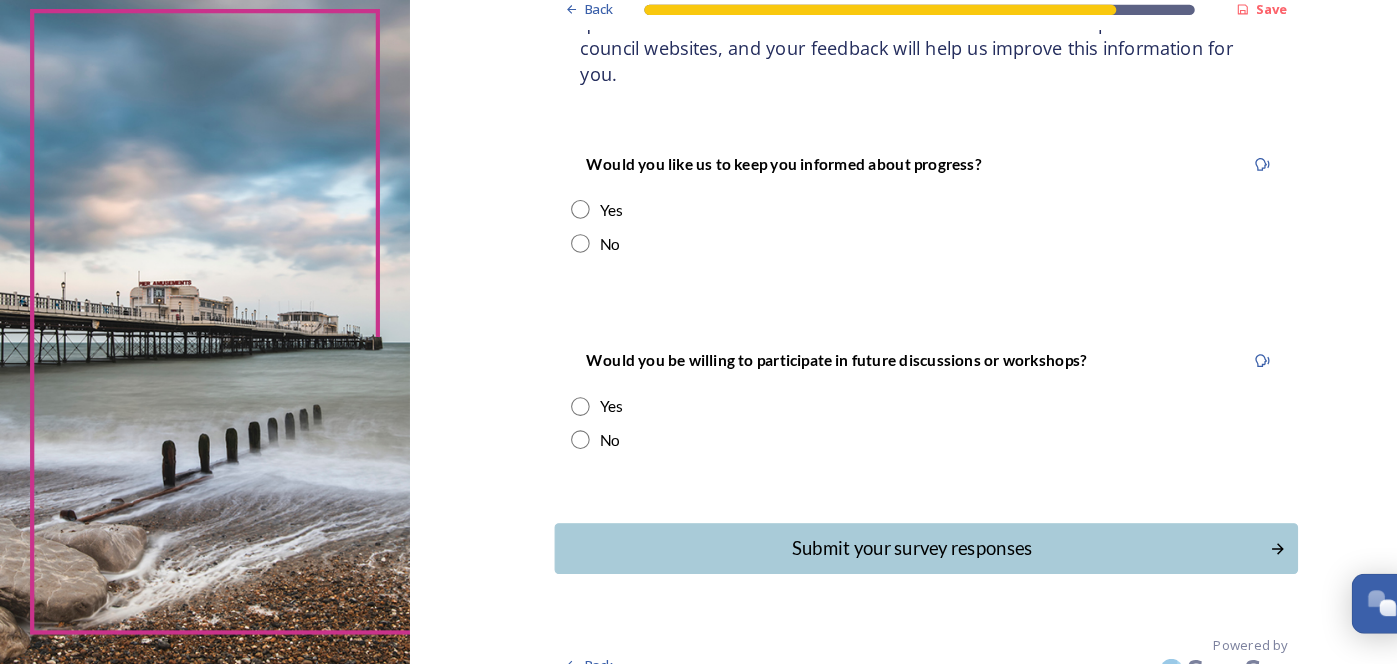 scroll, scrollTop: 233, scrollLeft: 0, axis: vertical 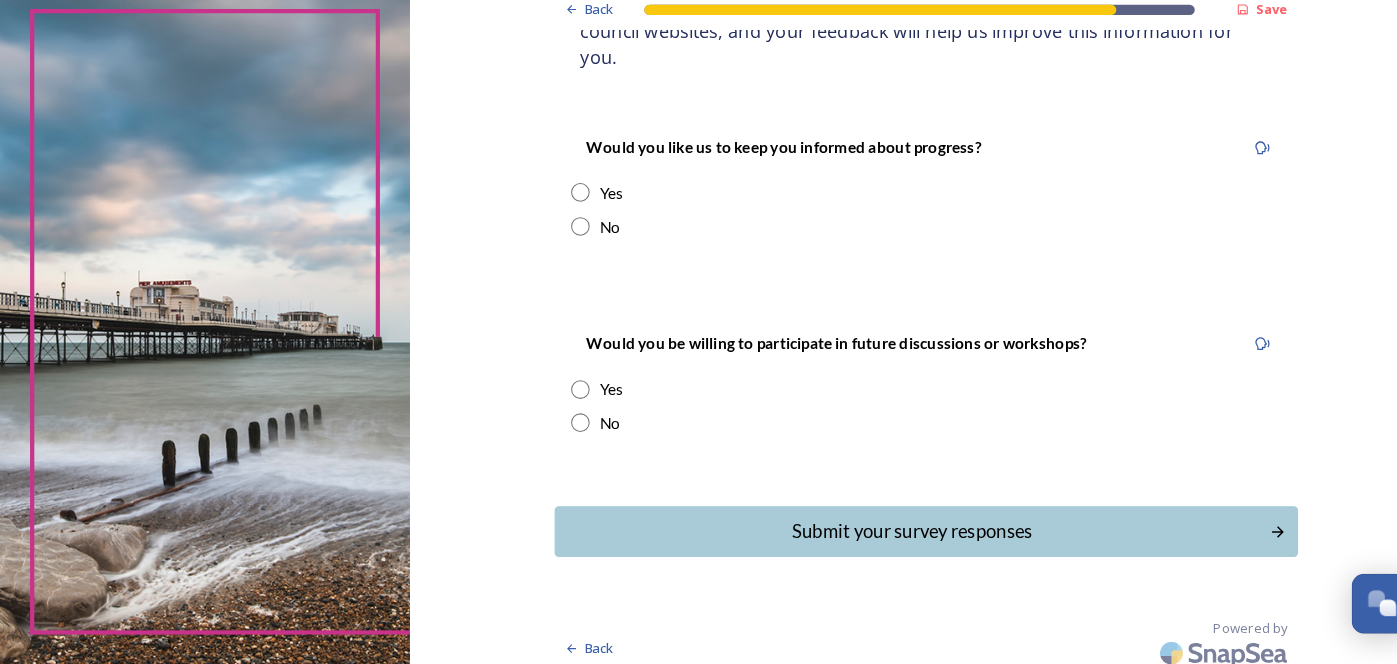 click at bounding box center (562, 207) 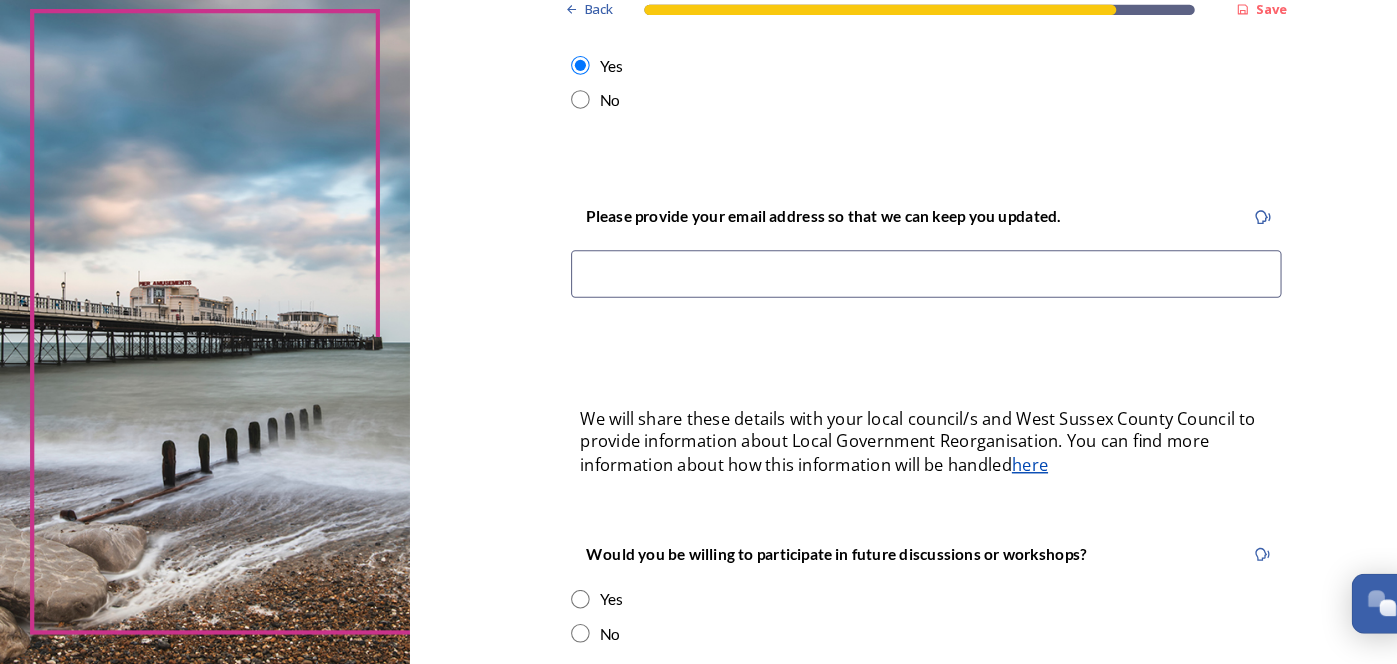 scroll, scrollTop: 361, scrollLeft: 0, axis: vertical 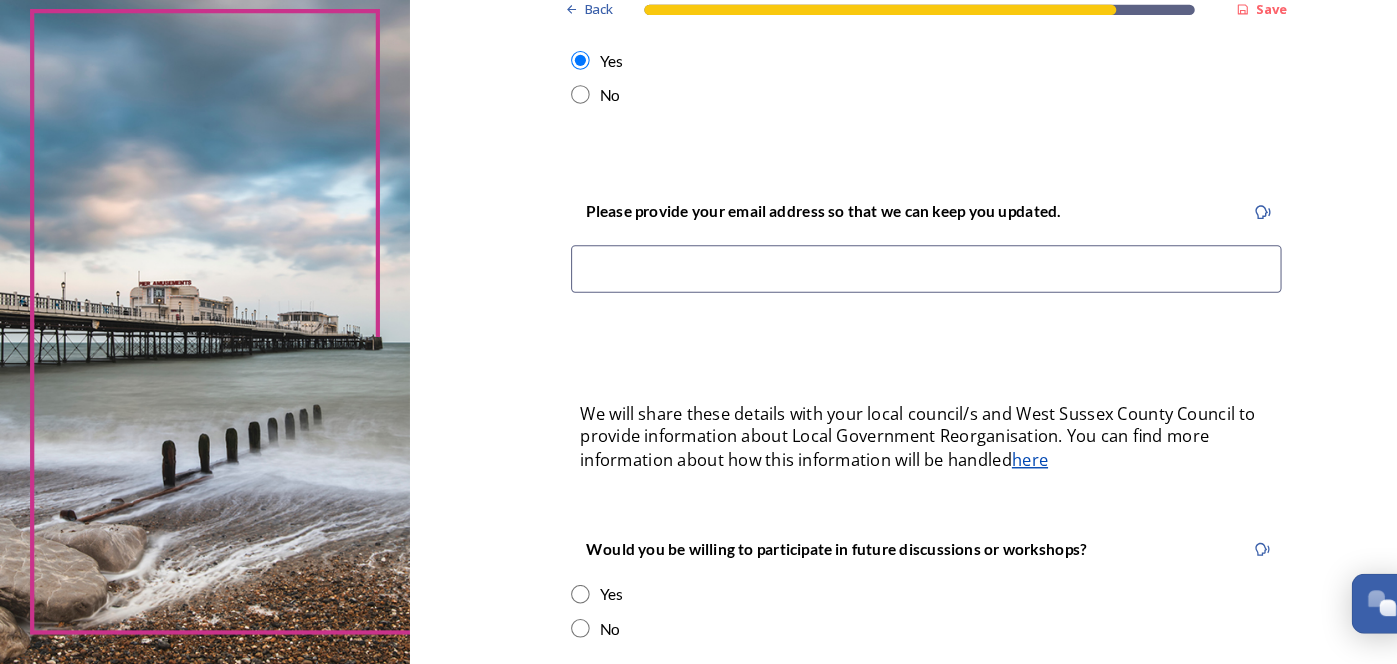 click at bounding box center [897, 281] 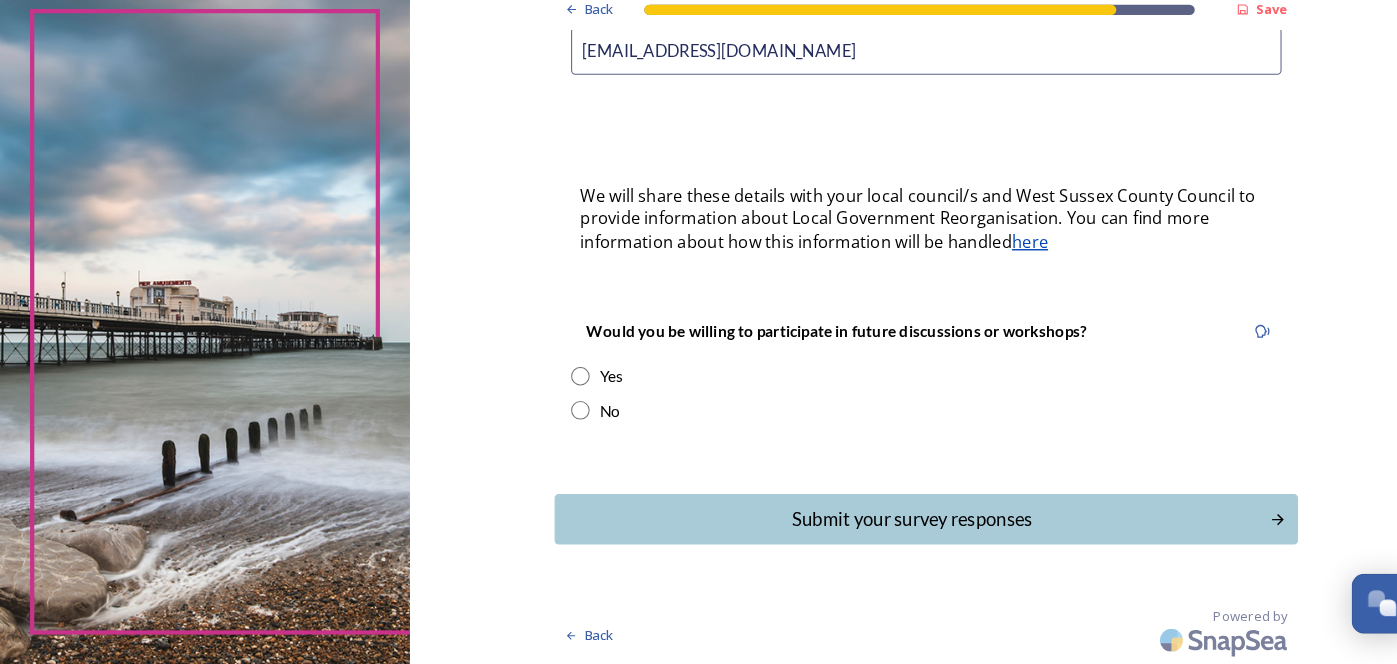 scroll, scrollTop: 647, scrollLeft: 0, axis: vertical 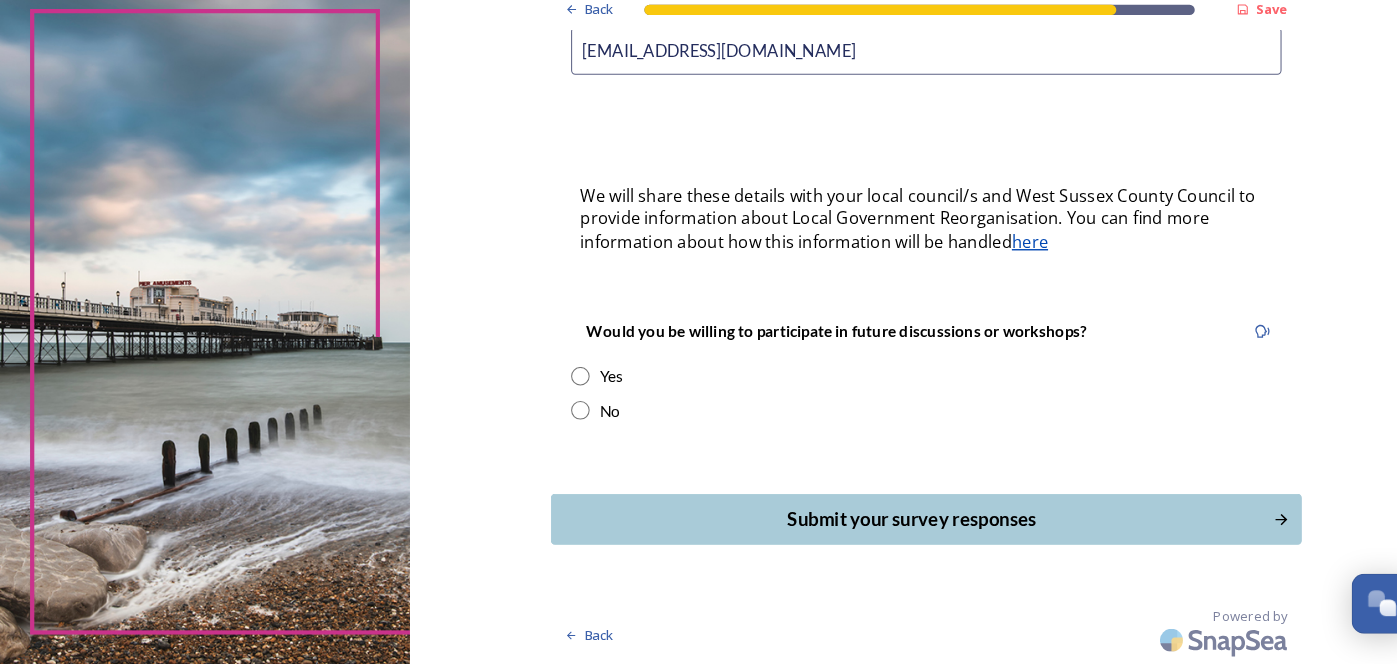 click on "Submit your survey responses" at bounding box center [882, 523] 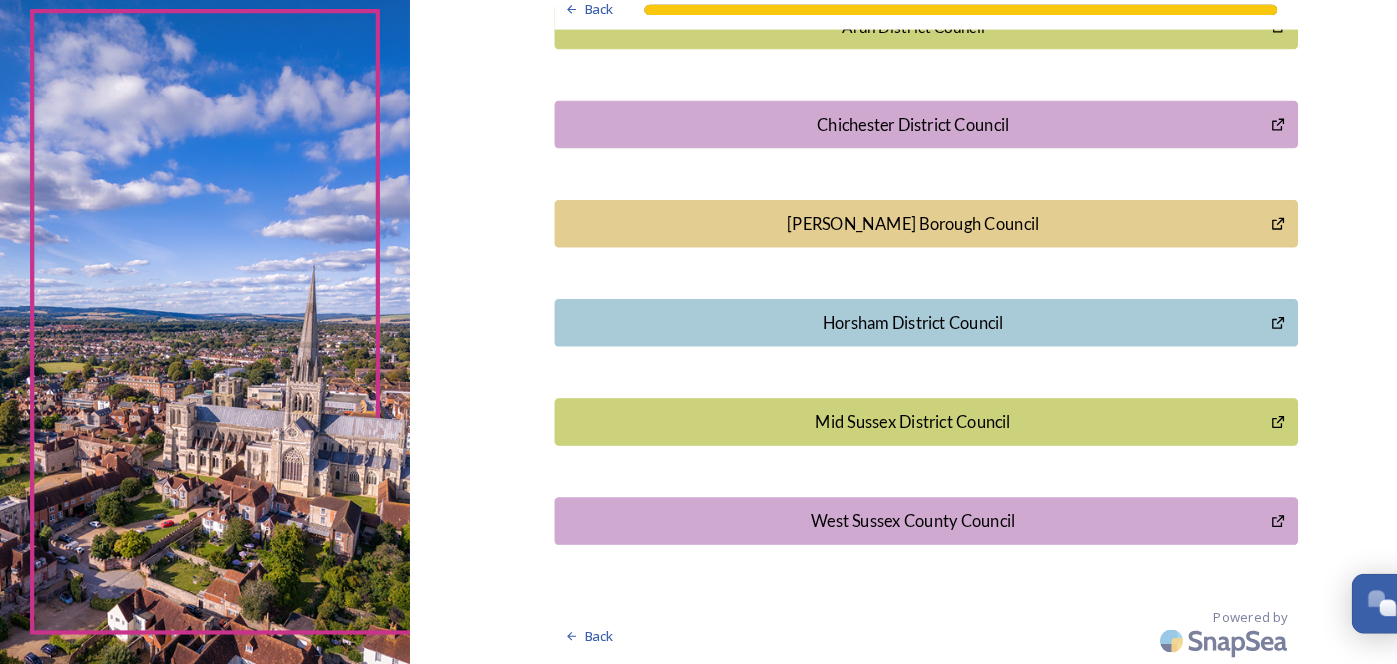 scroll, scrollTop: 688, scrollLeft: 0, axis: vertical 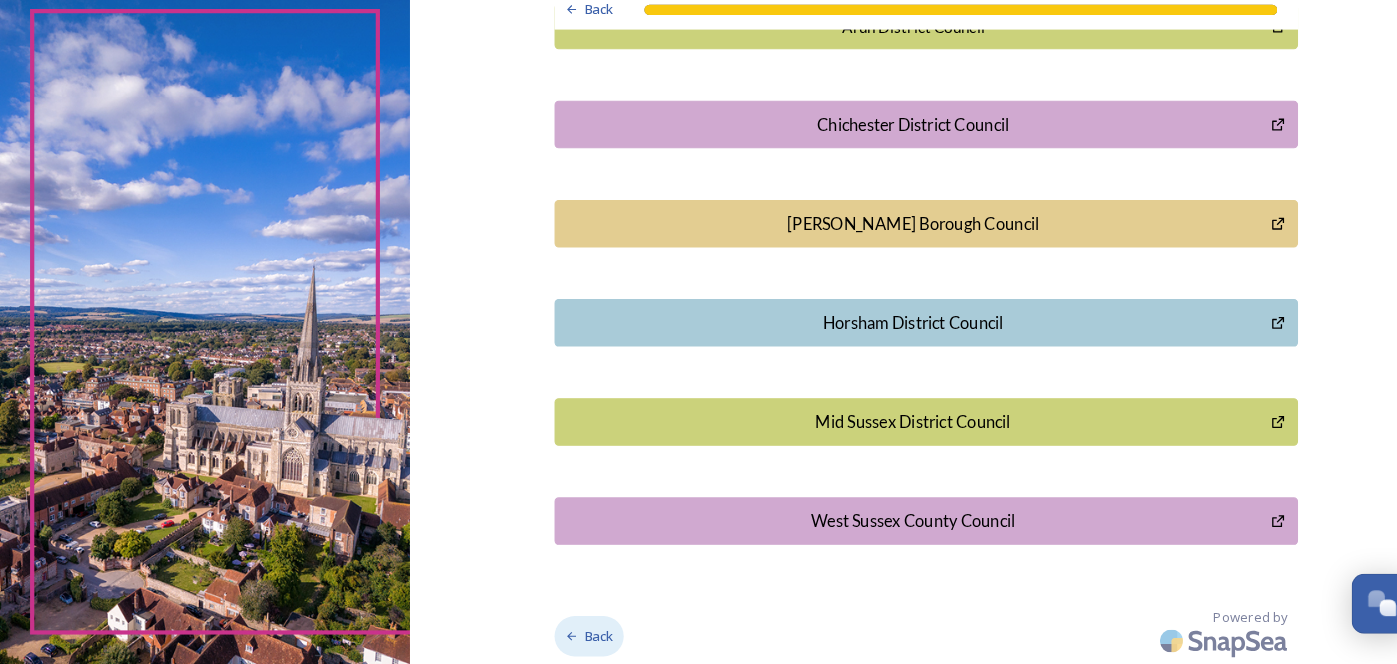 click on "Back" at bounding box center [580, 636] 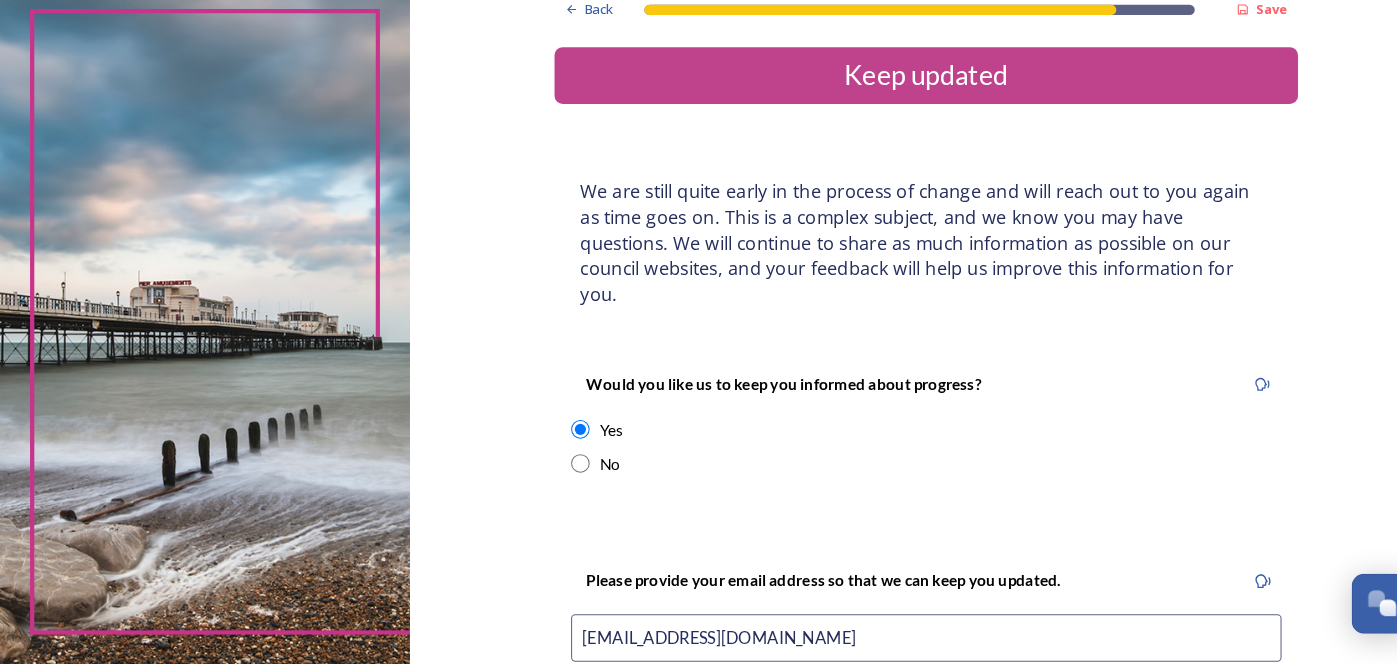 scroll, scrollTop: 0, scrollLeft: 0, axis: both 